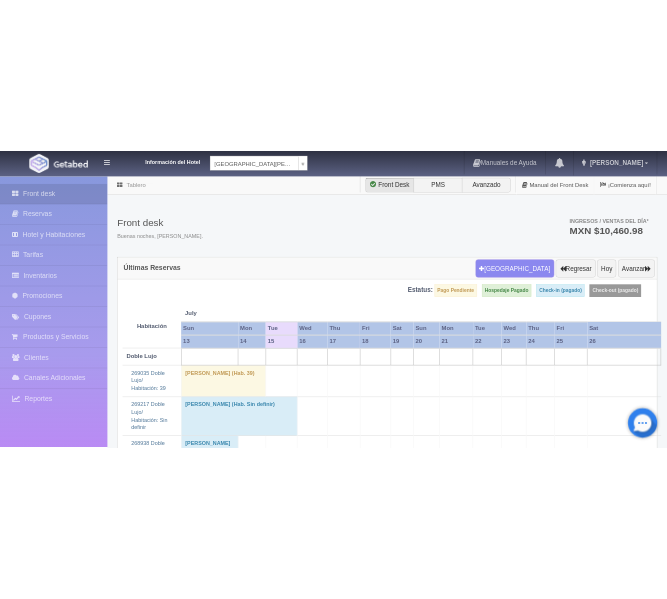 scroll, scrollTop: 0, scrollLeft: 0, axis: both 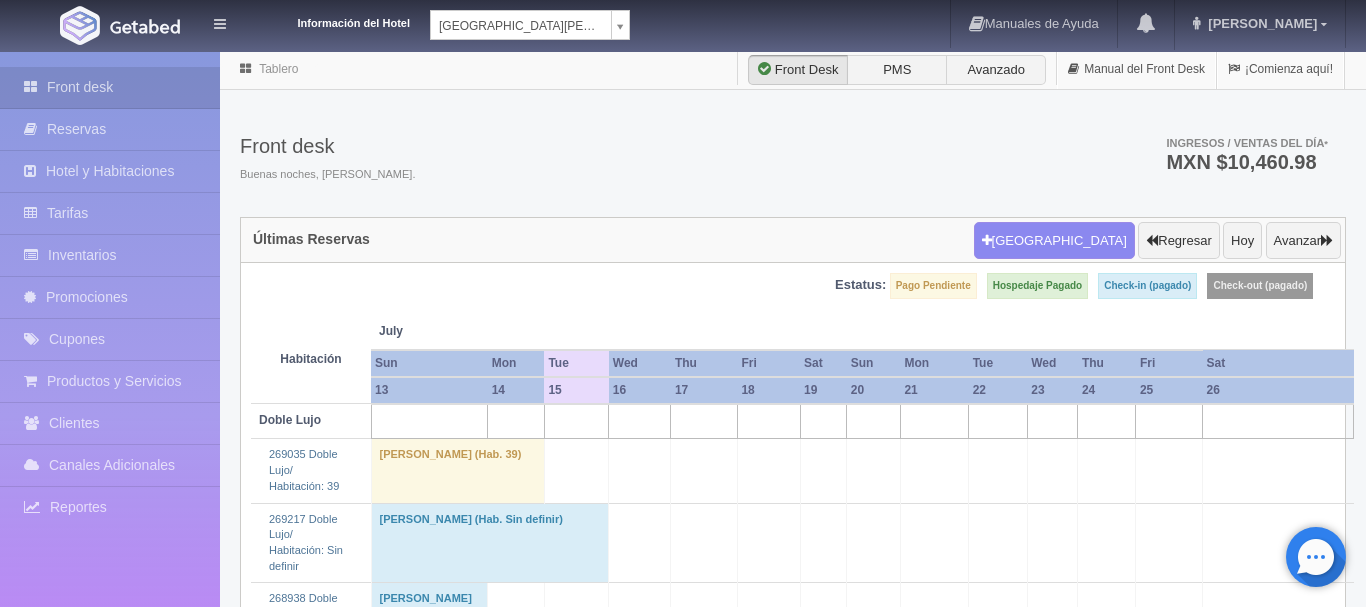 click on "Información del Hotel
[GEOGRAPHIC_DATA][PERSON_NAME] [GEOGRAPHIC_DATA][PERSON_NAME]
Manuales de Ayuda
Actualizaciones recientes
[PERSON_NAME]
Mi Perfil
Salir / Log Out
Procesando...
Front desk
Reservas
Hotel y Habitaciones
Tarifas
Inventarios
Promociones
Cupones
Productos y Servicios" at bounding box center (683, 2400) 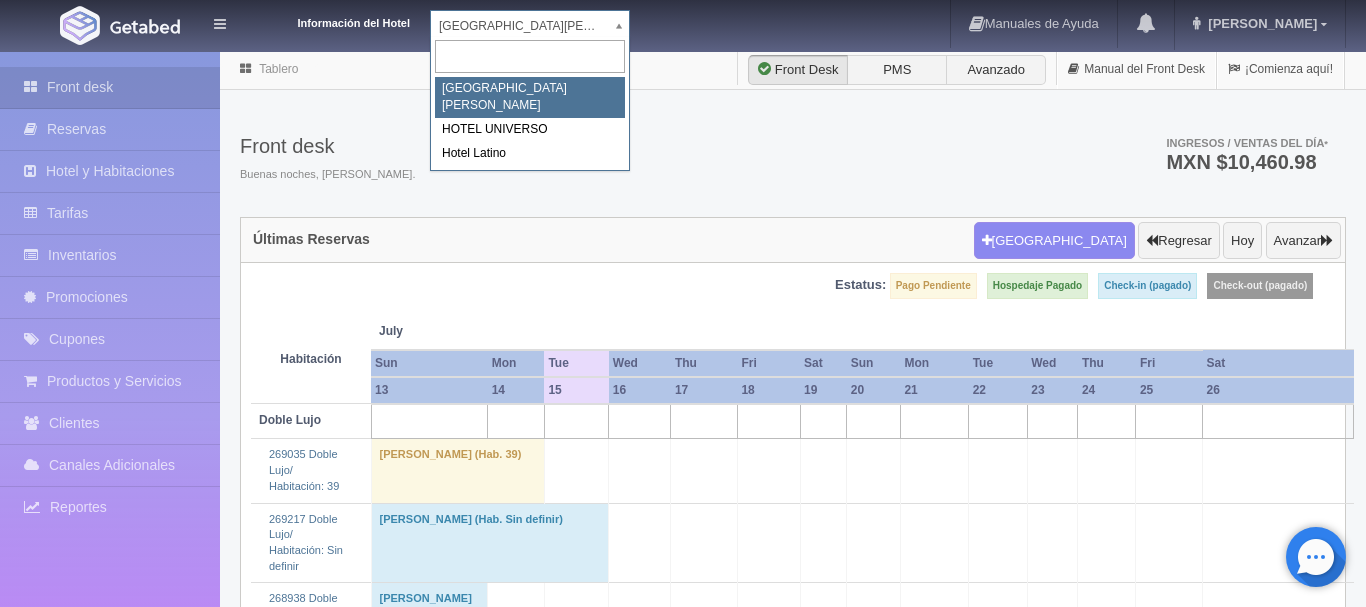 click on "Información del Hotel
HOTEL SAN FRANCISCO PLAZA
HOTEL SAN FRANCISCO PLAZA
HOTEL UNIVERSO
Hotel Latino
Manuales de Ayuda
Actualizaciones recientes
ana del carmen
Mi Perfil
Salir / Log Out
Procesando...
Front desk
Reservas
Hotel y Habitaciones
Tarifas
Inventarios
Promociones
Cupones
Productos y Servicios" at bounding box center (683, 2400) 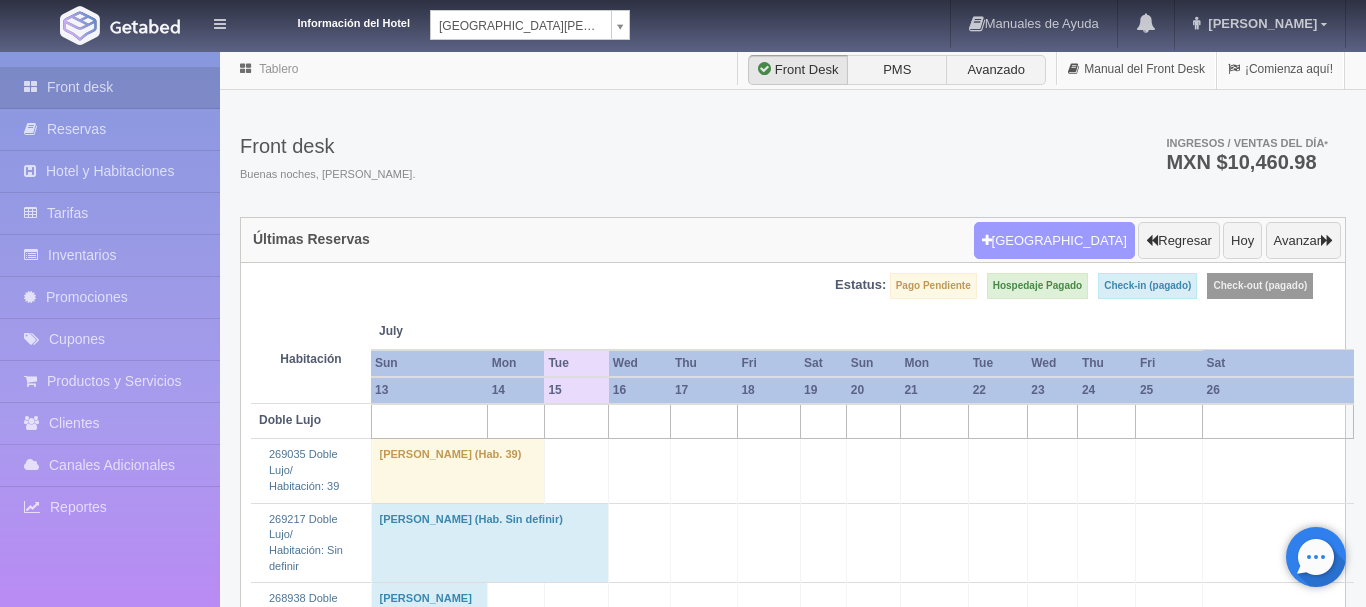 click on "Nueva Reserva" at bounding box center [1054, 241] 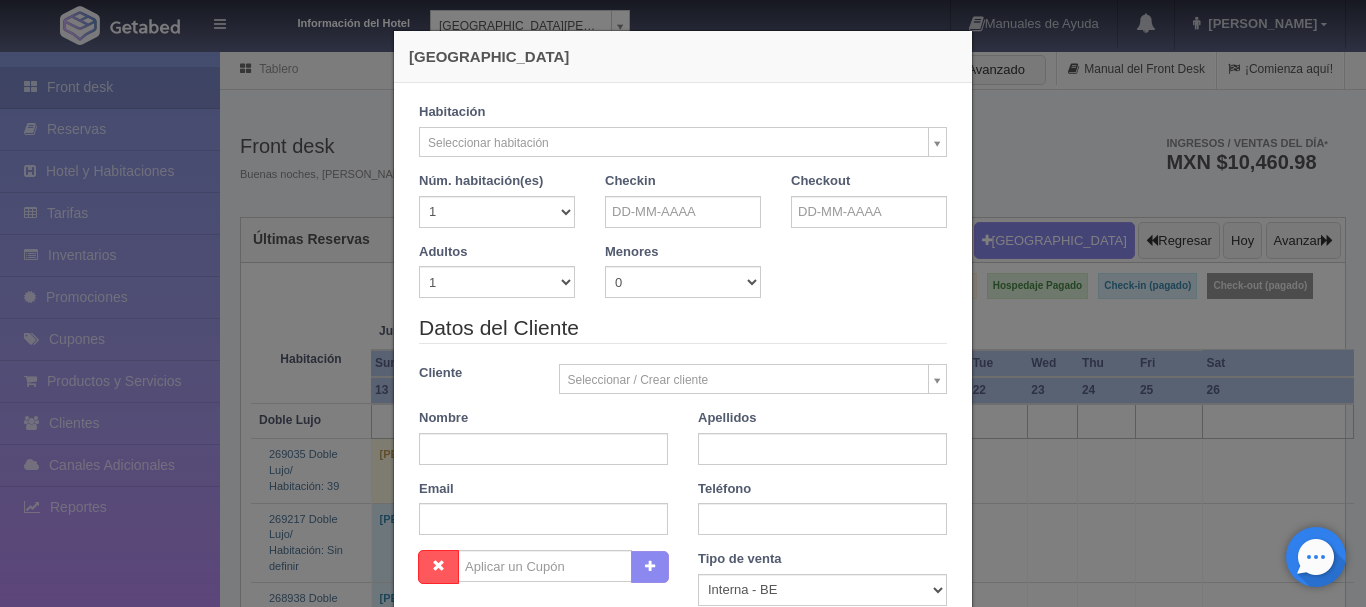 checkbox on "false" 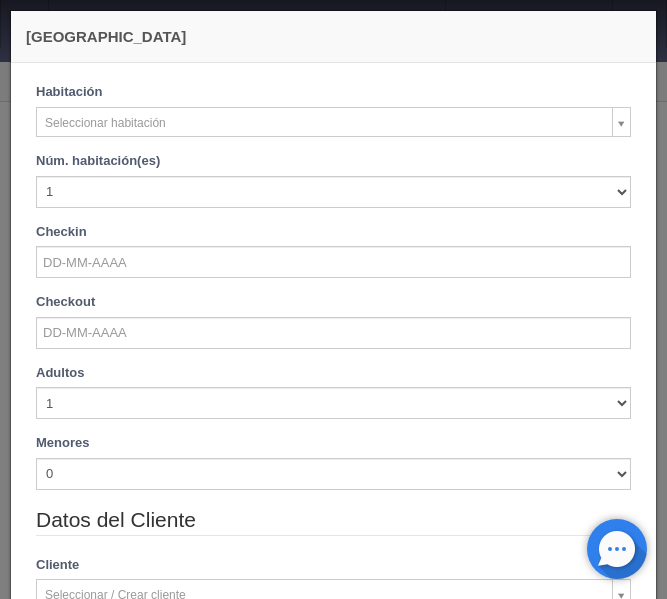 click on "Información del Hotel
HOTEL SAN FRANCISCO PLAZA
HOTEL SAN FRANCISCO PLAZA
HOTEL UNIVERSO
Hotel Latino
Manuales de Ayuda
Actualizaciones recientes
ana del carmen
Mi Perfil
Salir / Log Out
Procesando...
Front desk
Reservas
Hotel y Habitaciones
Tarifas
Inventarios
Promociones
Cupones
Productos y Servicios" at bounding box center [333, 1912] 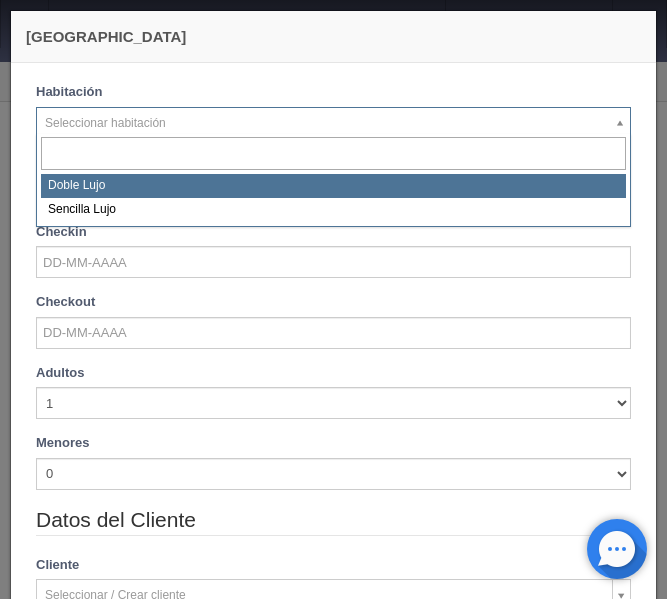 select on "577" 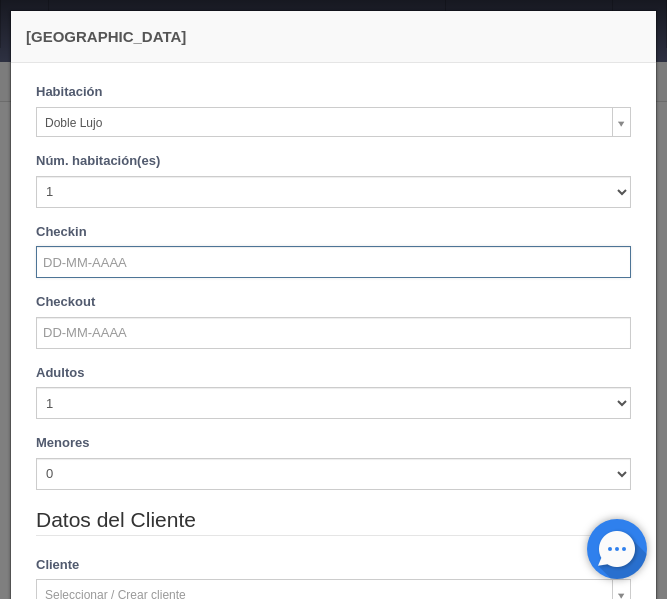 click at bounding box center [333, 262] 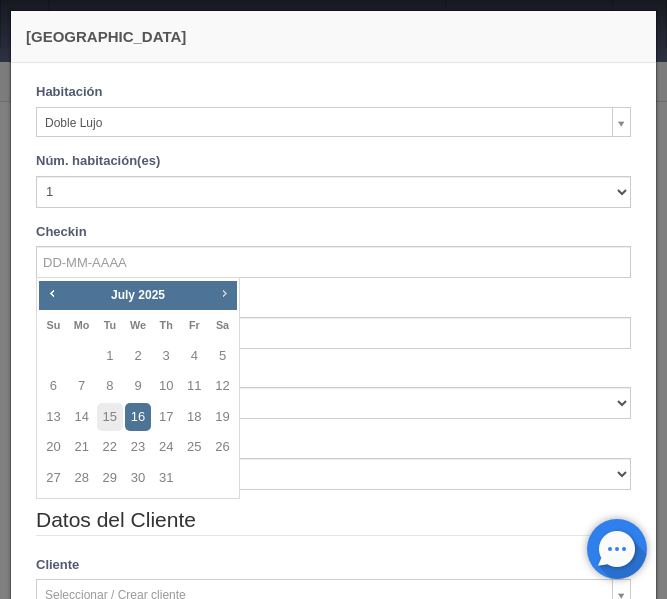 click on "Next" at bounding box center [224, 293] 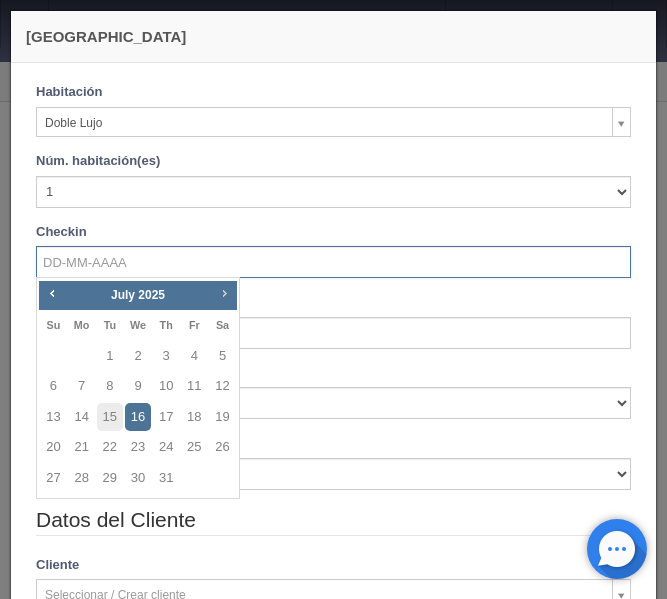 checkbox on "false" 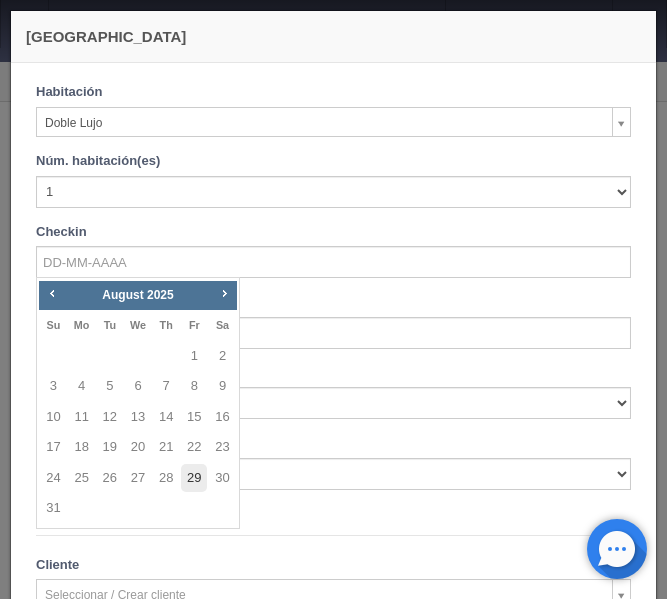 click on "29" at bounding box center (194, 478) 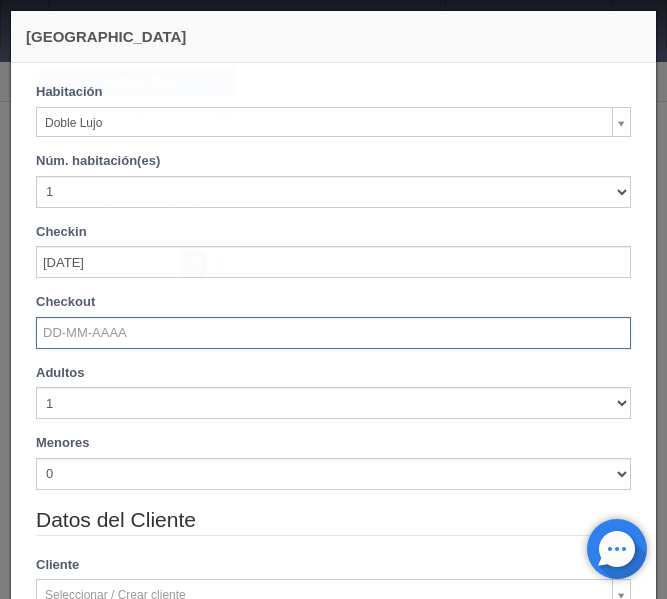 click at bounding box center [333, 333] 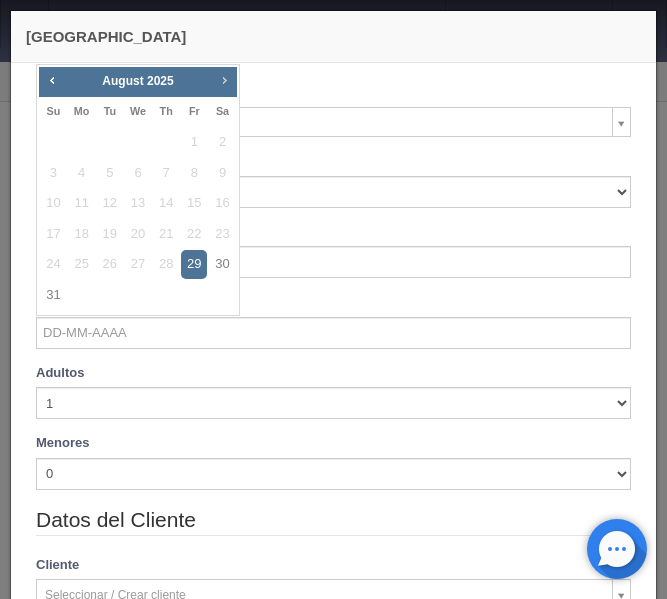 click on "Next" at bounding box center (224, 80) 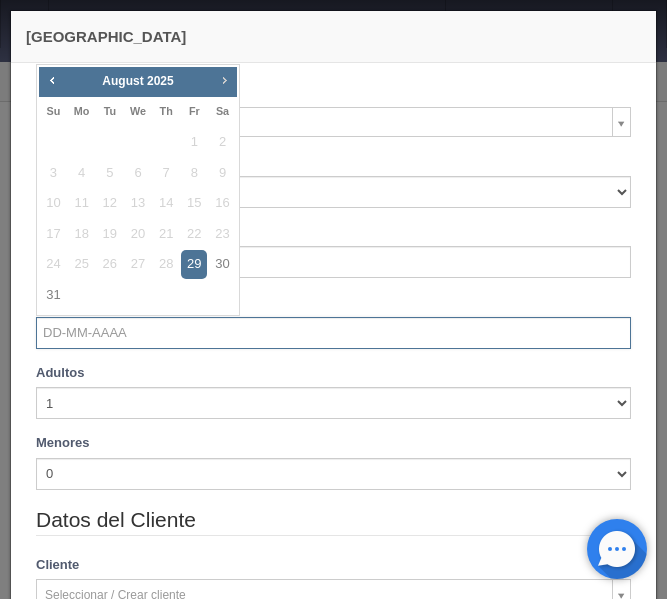 checkbox on "false" 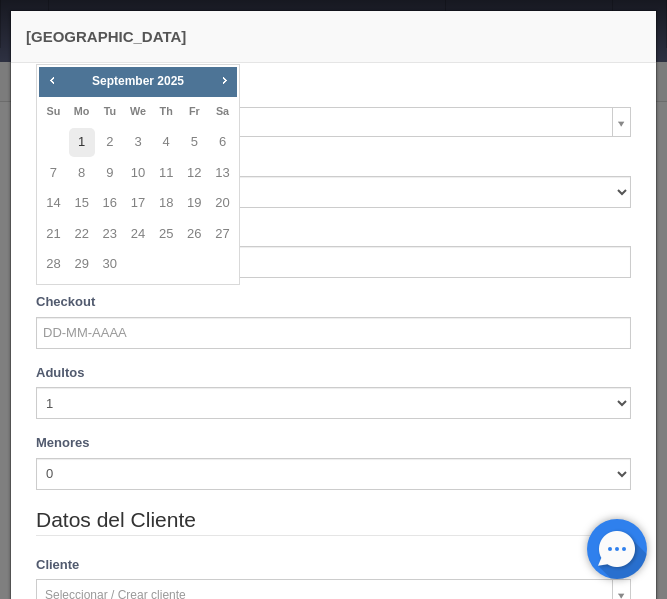 click on "1" at bounding box center [82, 142] 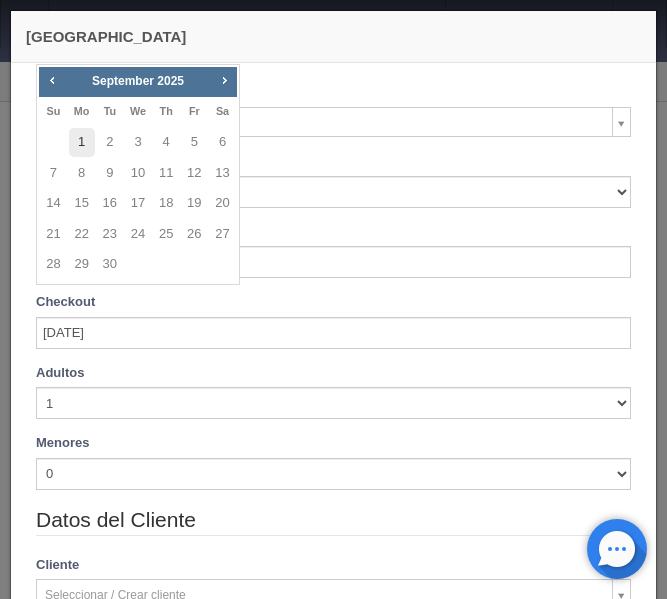 checkbox on "false" 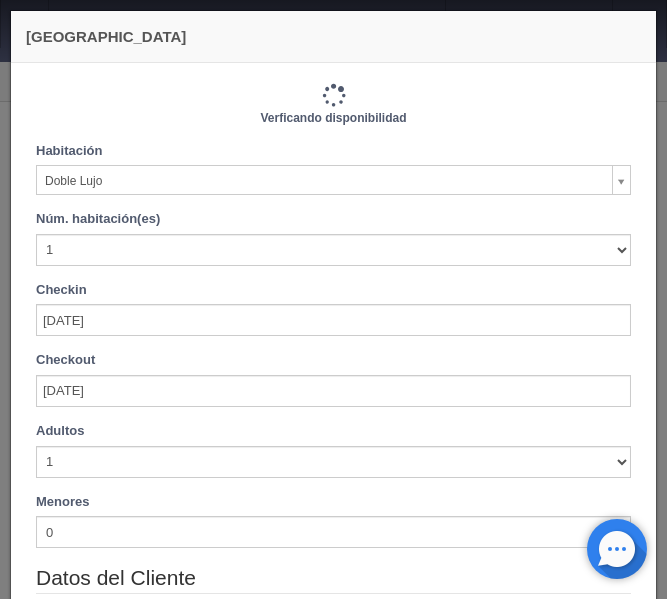 type on "3660.00" 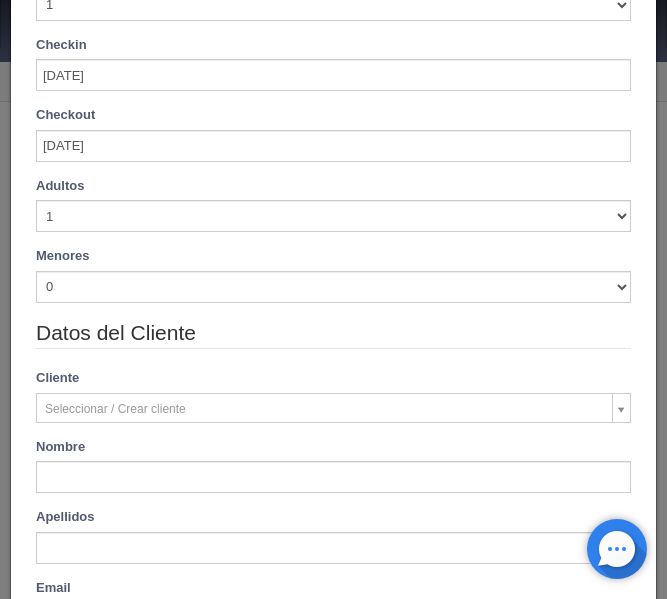scroll, scrollTop: 252, scrollLeft: 0, axis: vertical 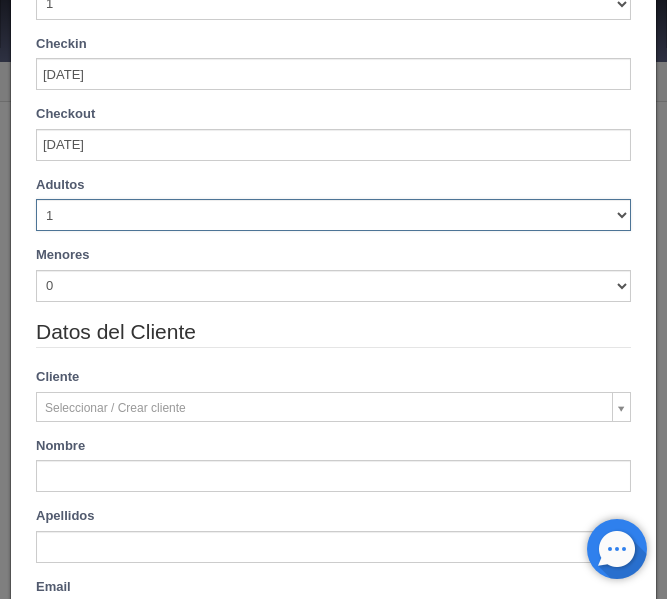 select on "3" 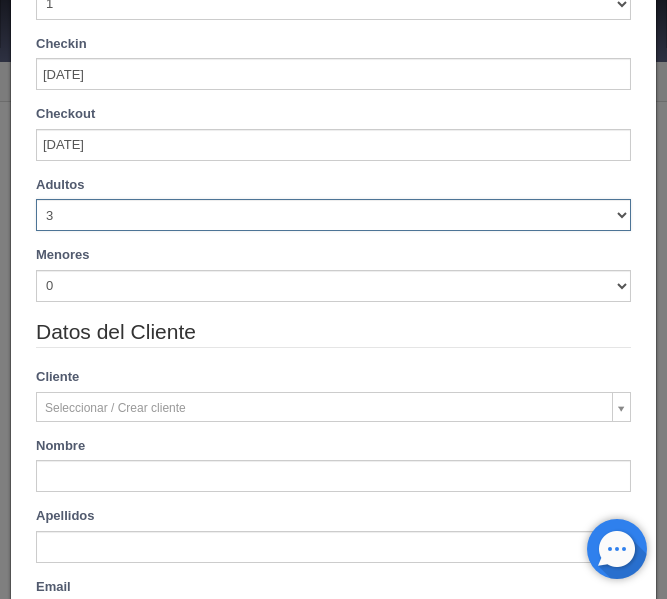 click on "3" at bounding box center [0, 0] 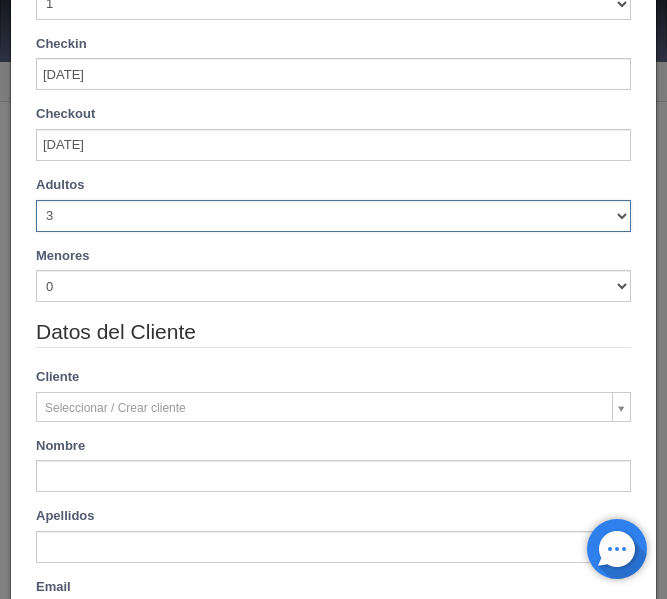 type on "4140.00" 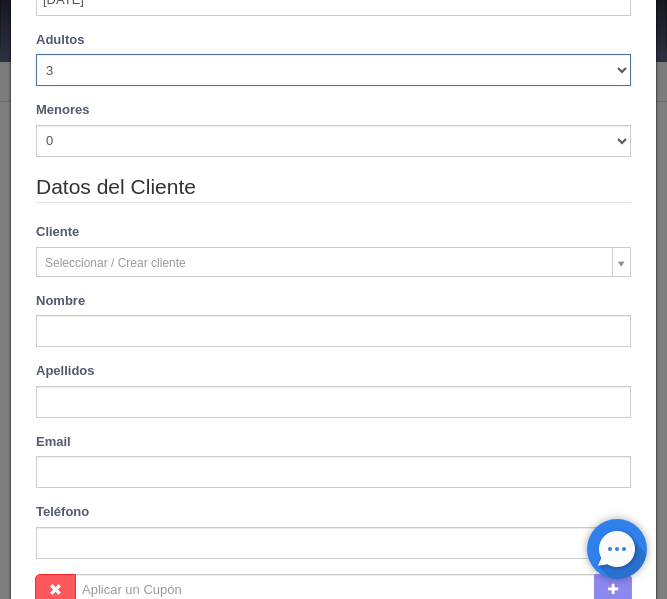 scroll, scrollTop: 420, scrollLeft: 0, axis: vertical 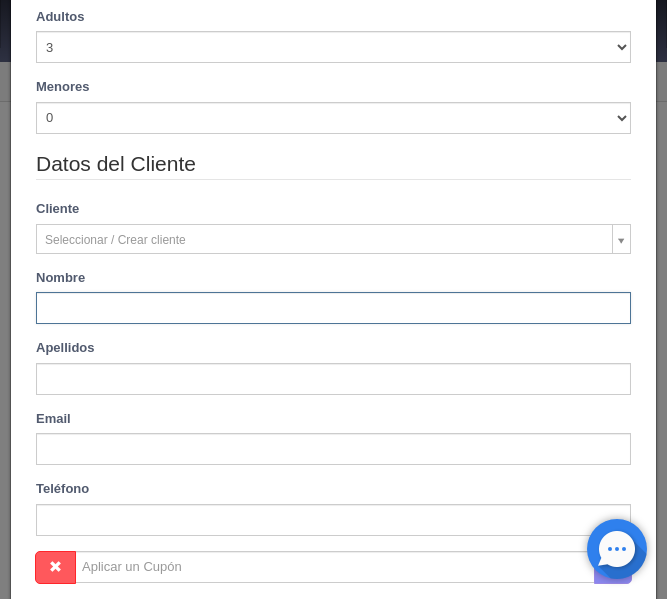 click at bounding box center (333, 308) 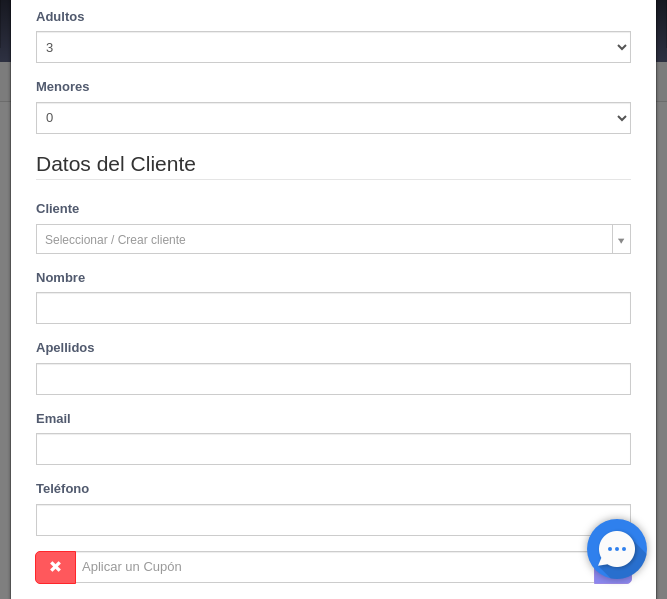 type on "Norma" 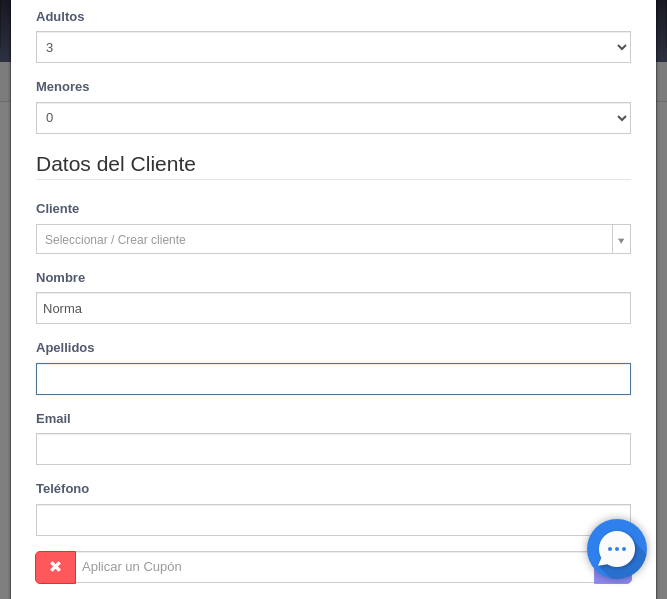 click at bounding box center (333, 379) 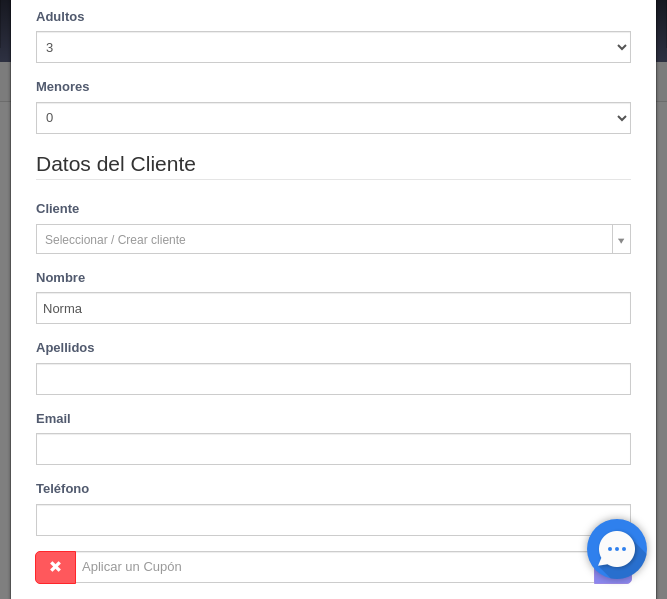 type on "Padron" 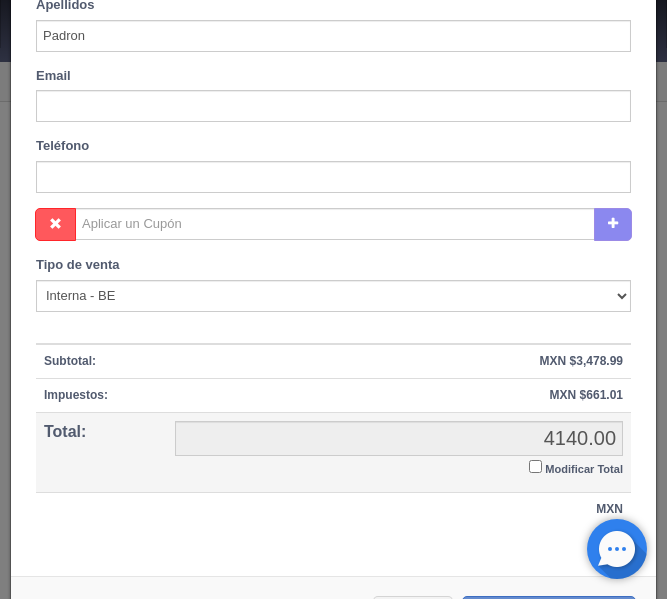 scroll, scrollTop: 822, scrollLeft: 0, axis: vertical 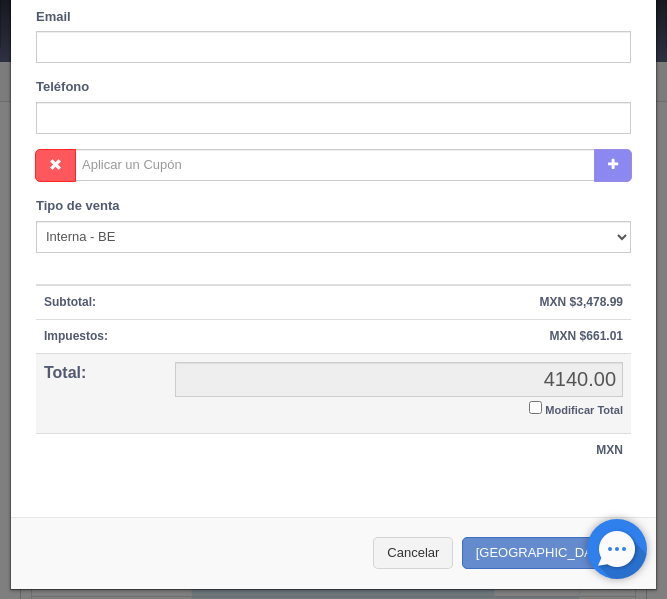 click on "Modificar Total" at bounding box center (535, 407) 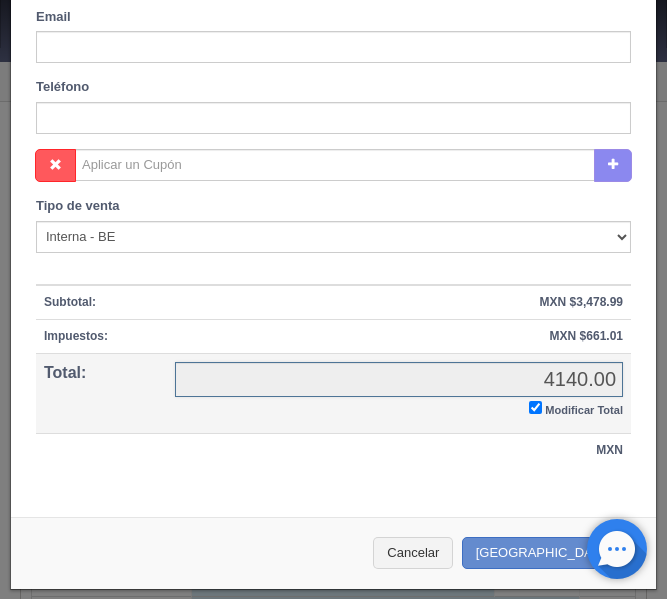 checkbox on "true" 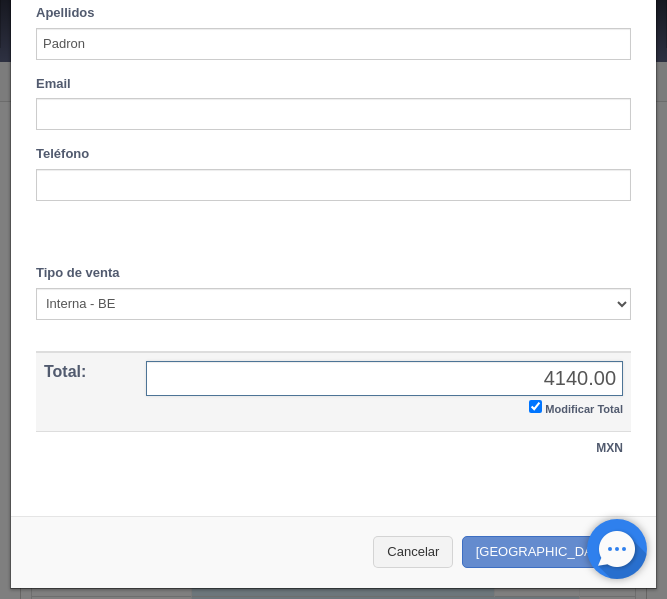 scroll, scrollTop: 753, scrollLeft: 0, axis: vertical 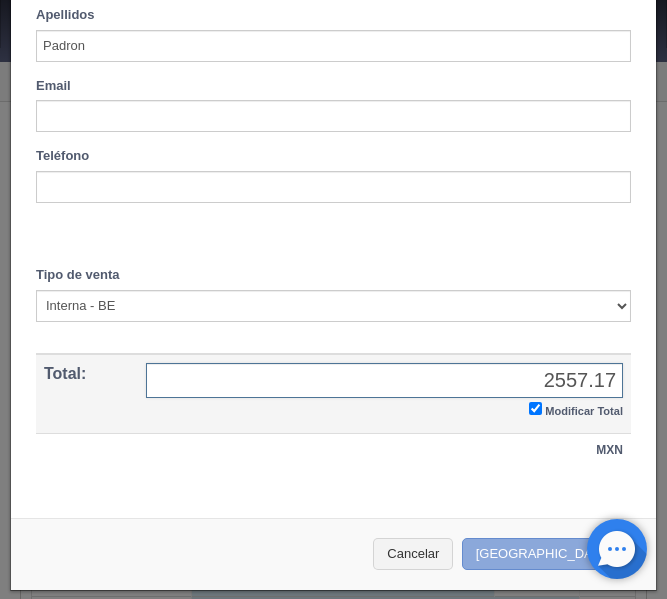 type on "2557.17" 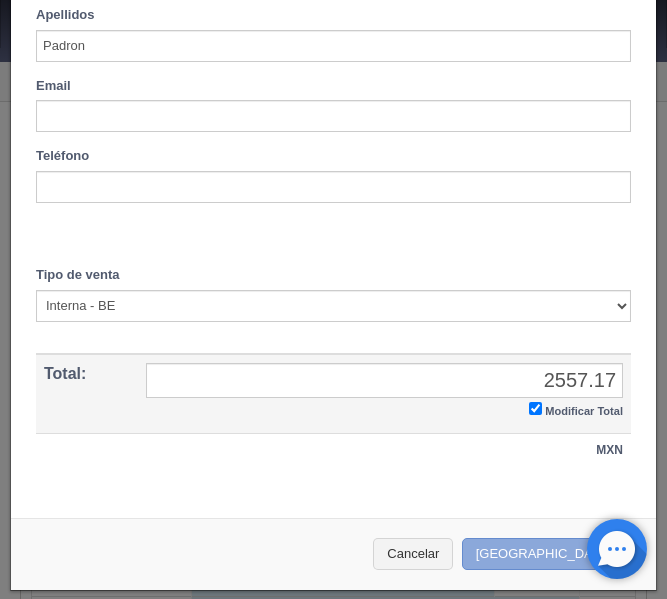 click on "Crear Reserva" at bounding box center [549, 554] 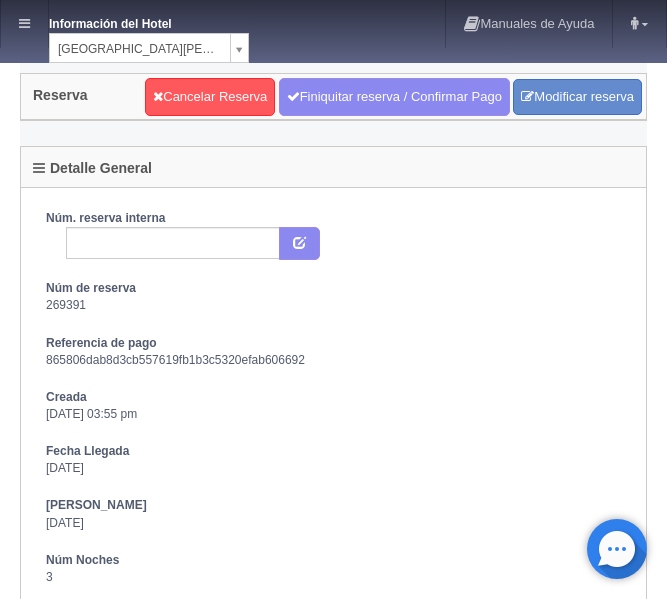 scroll, scrollTop: 0, scrollLeft: 0, axis: both 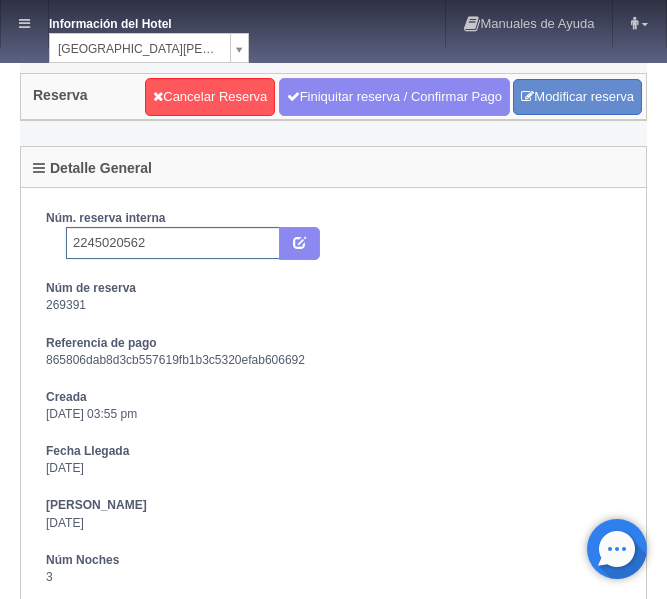 click on "2245020562" at bounding box center [173, 243] 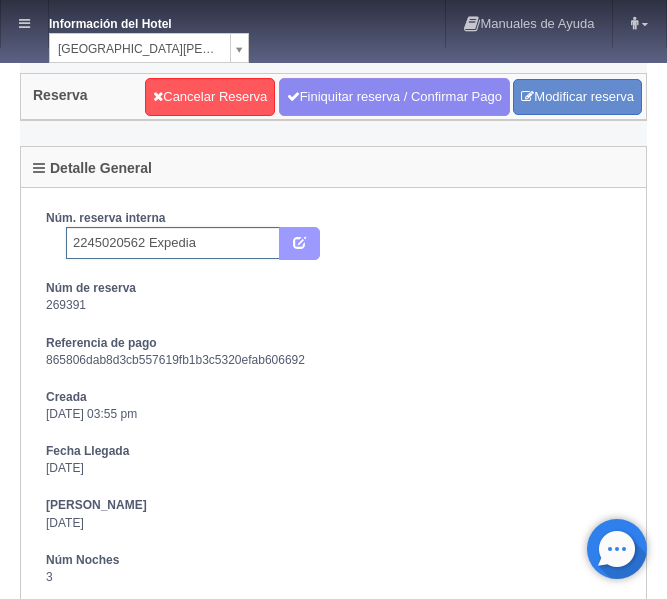 type on "2245020562 Expedia" 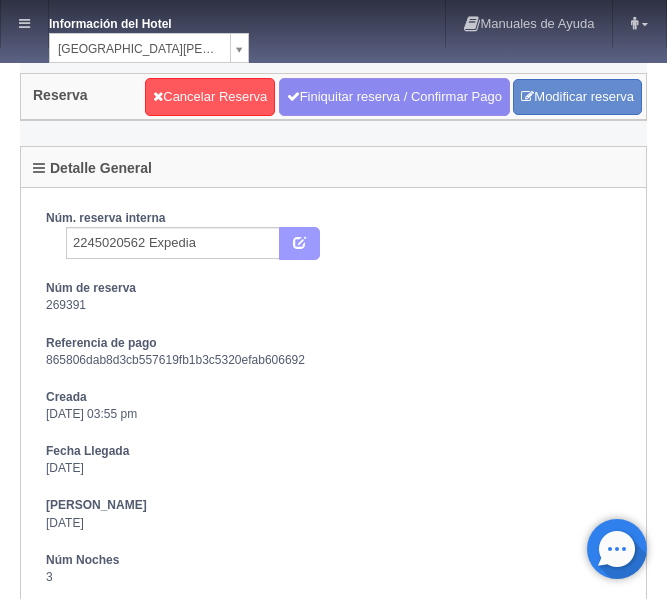 click at bounding box center (299, 244) 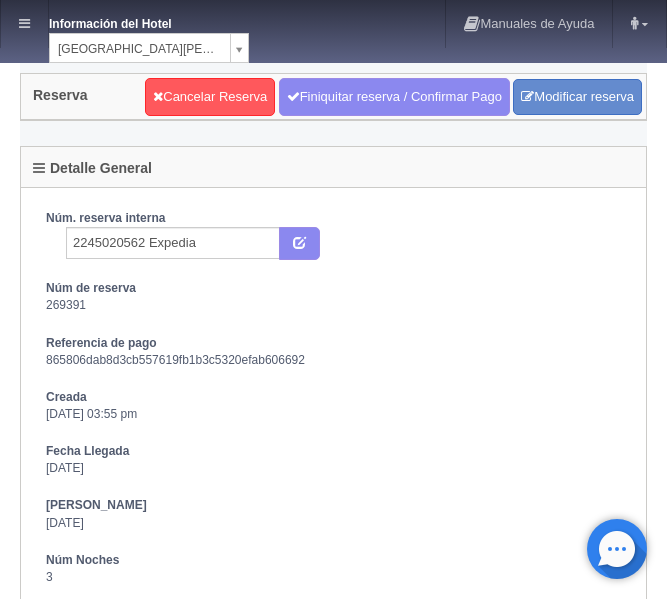 scroll, scrollTop: 0, scrollLeft: 0, axis: both 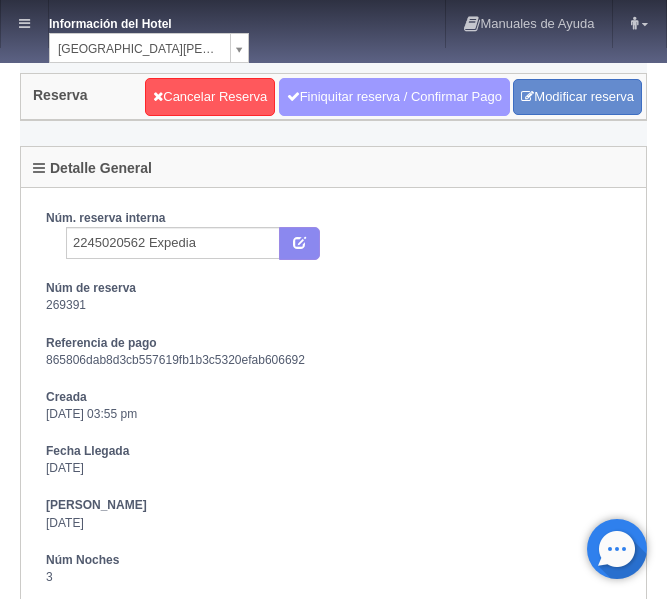 click on "Finiquitar reserva / Confirmar Pago" at bounding box center [394, 97] 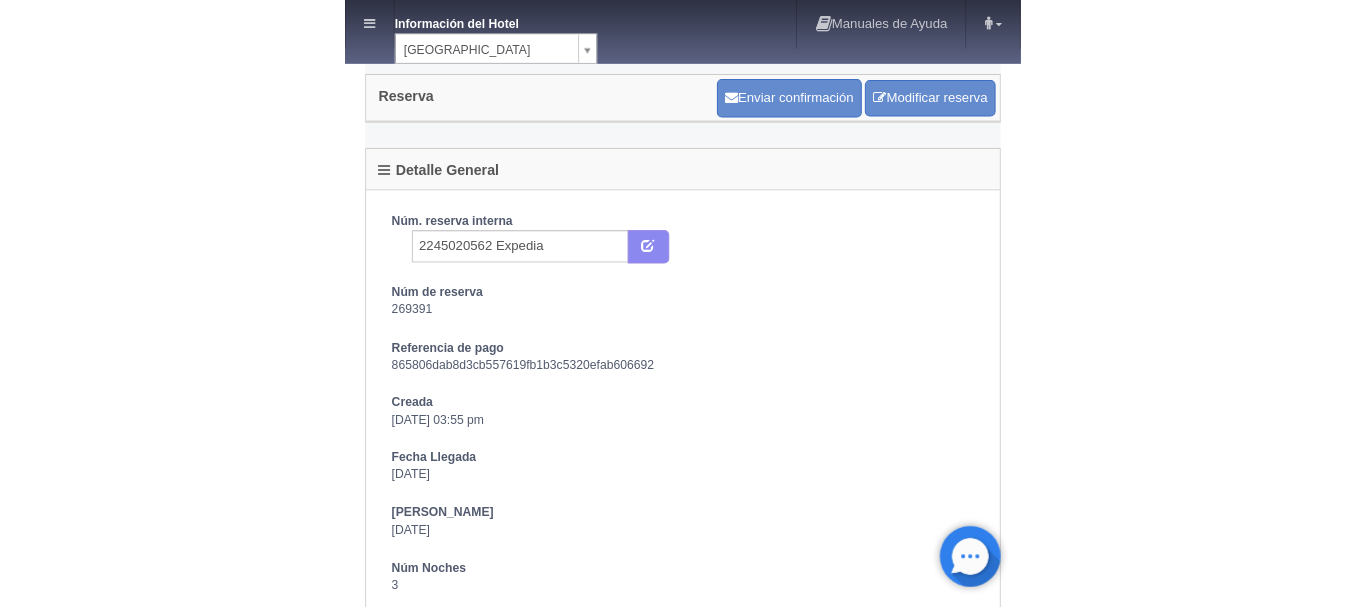 scroll, scrollTop: 0, scrollLeft: 0, axis: both 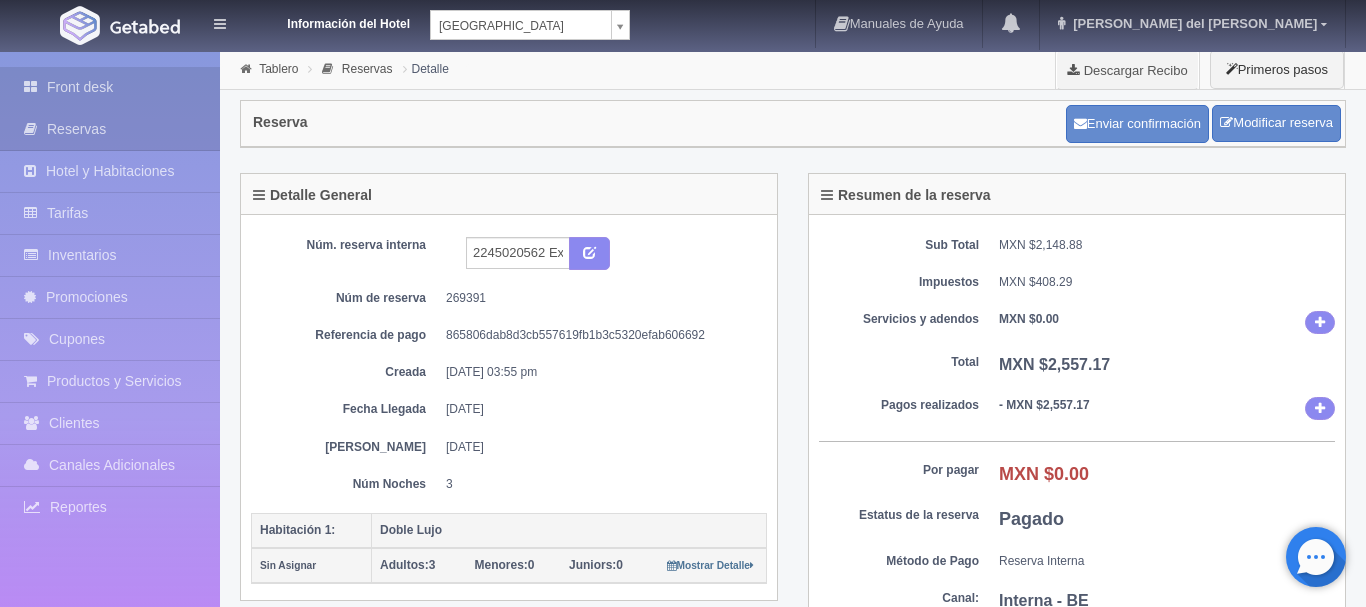 click on "Front desk" at bounding box center [110, 87] 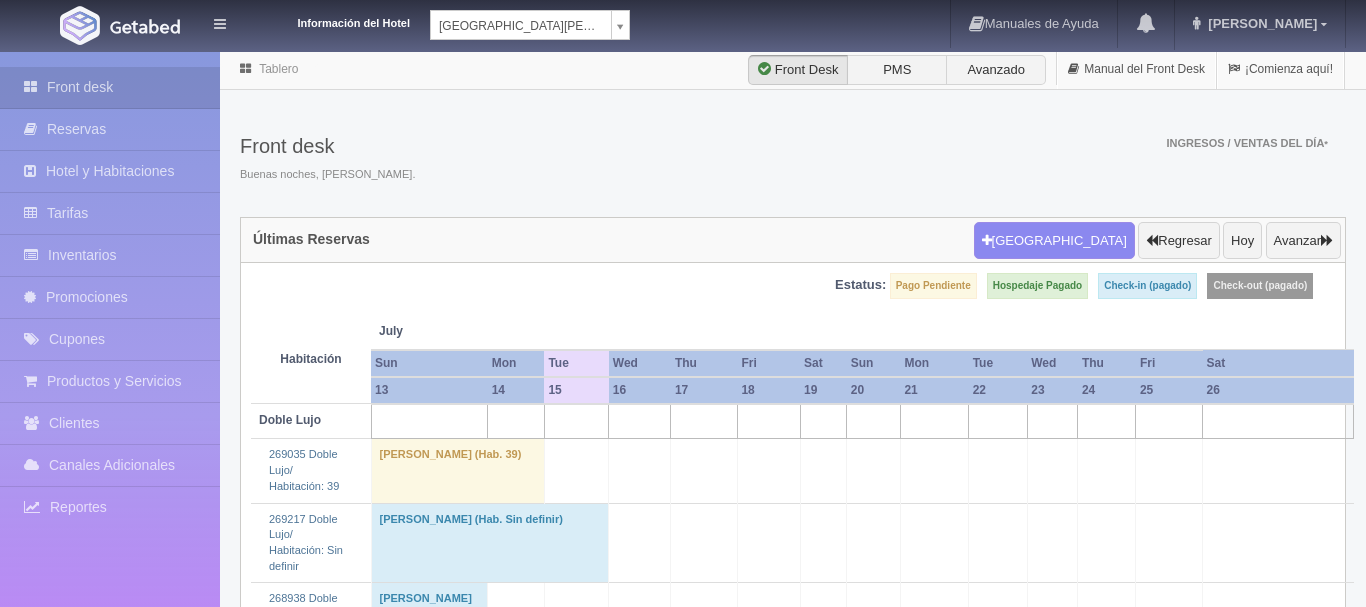 scroll, scrollTop: 0, scrollLeft: 0, axis: both 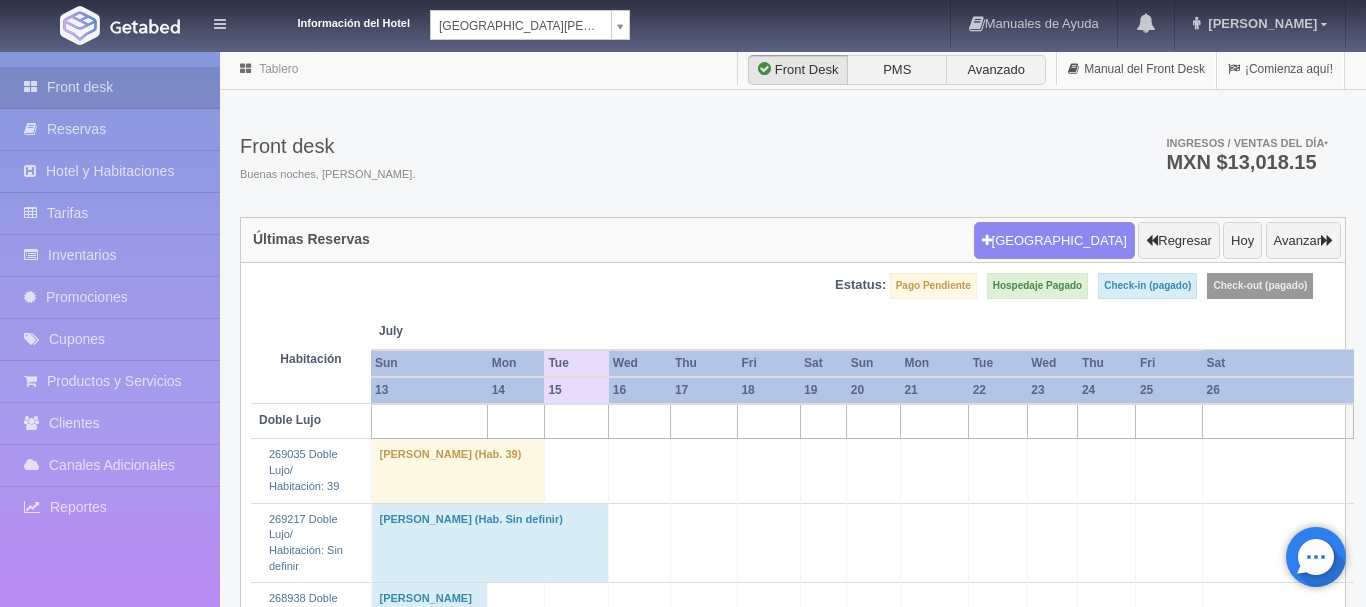 click on "Información del Hotel
[GEOGRAPHIC_DATA][PERSON_NAME] [GEOGRAPHIC_DATA][PERSON_NAME]
Manuales de Ayuda
Actualizaciones recientes
[PERSON_NAME]
Mi Perfil
Salir / Log Out
Procesando...
Front desk
Reservas
Hotel y Habitaciones
Tarifas
Inventarios
Promociones
Cupones
Productos y Servicios" at bounding box center [683, 2400] 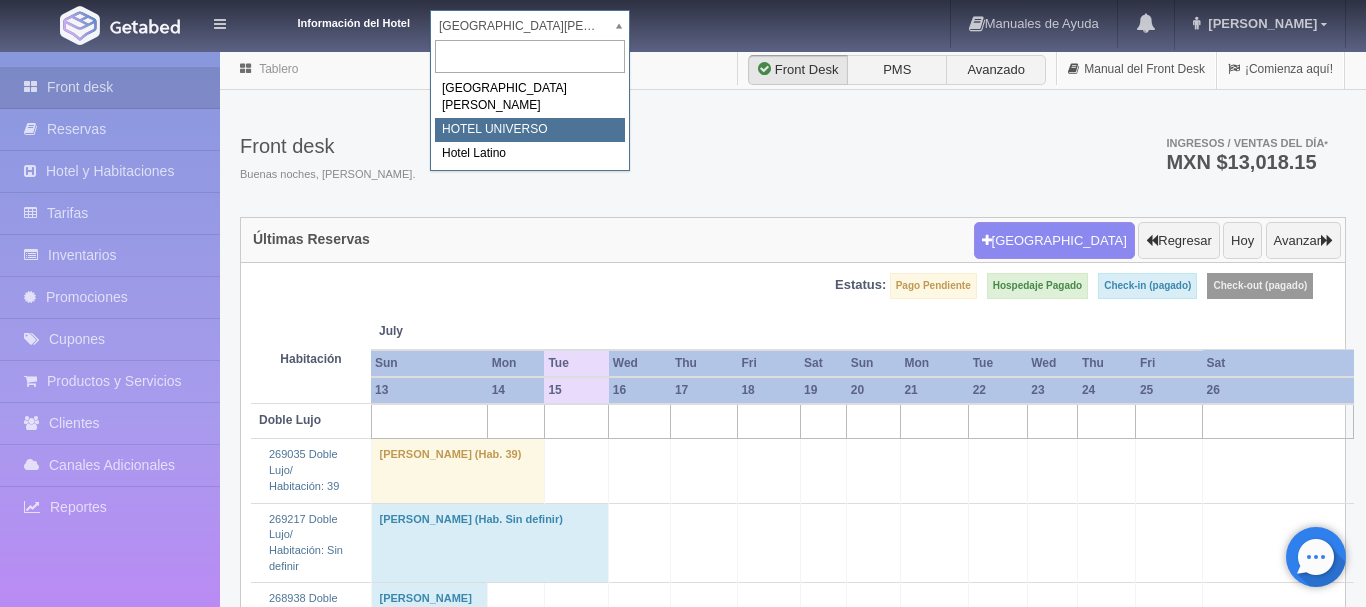 select on "358" 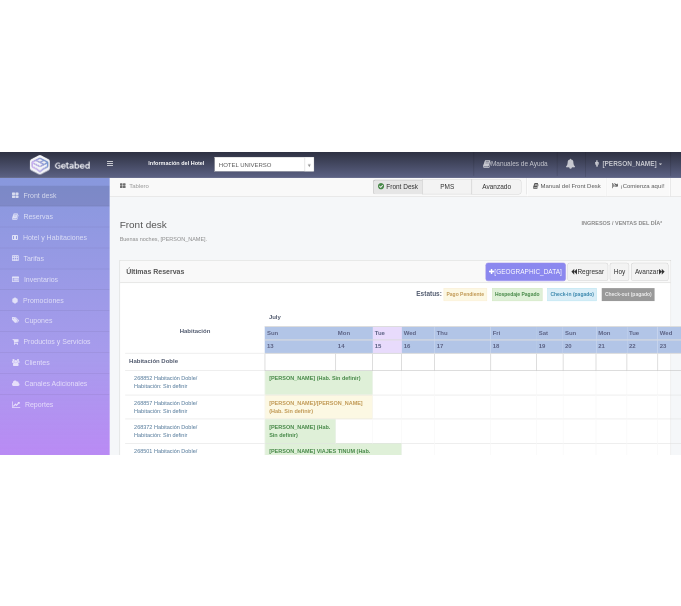 scroll, scrollTop: 0, scrollLeft: 0, axis: both 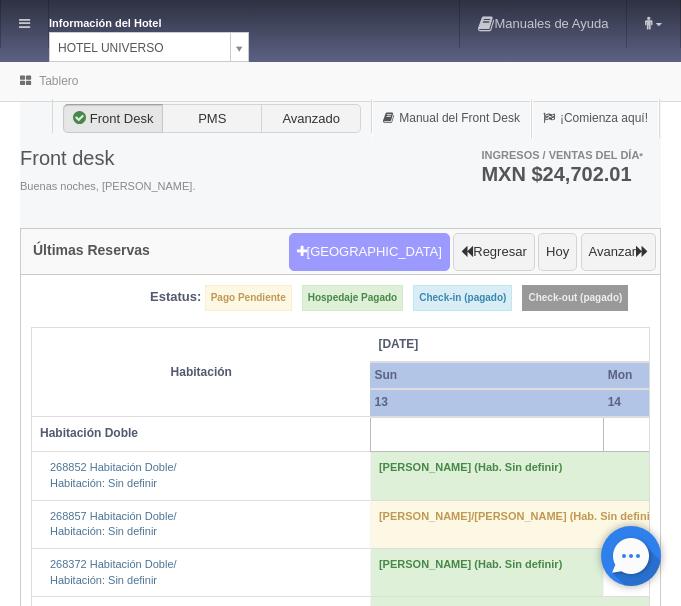 click on "Nueva Reserva" at bounding box center (369, 252) 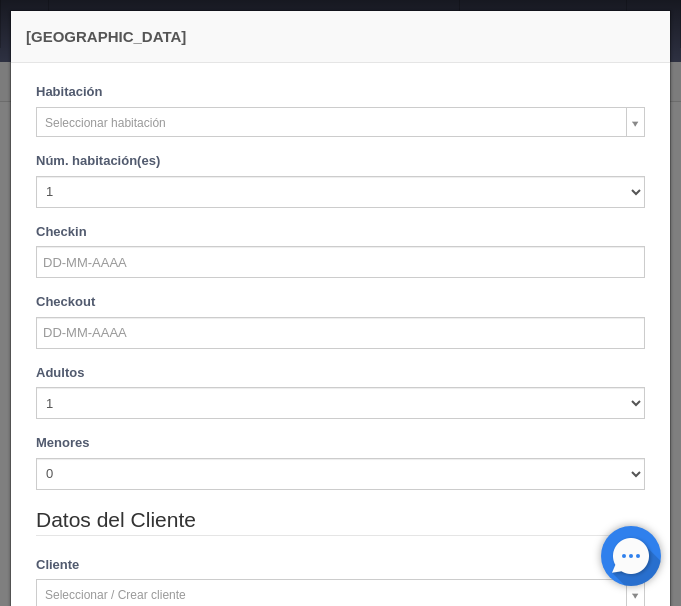 checkbox on "false" 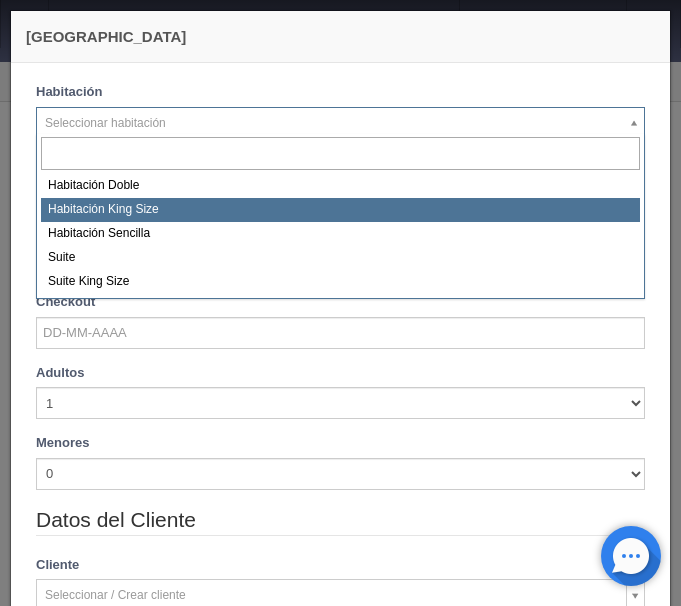 select on "582" 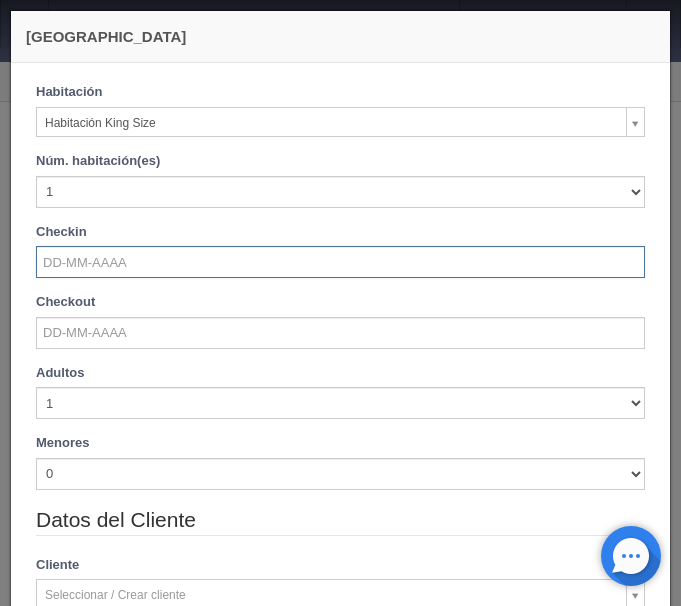 click at bounding box center (340, 262) 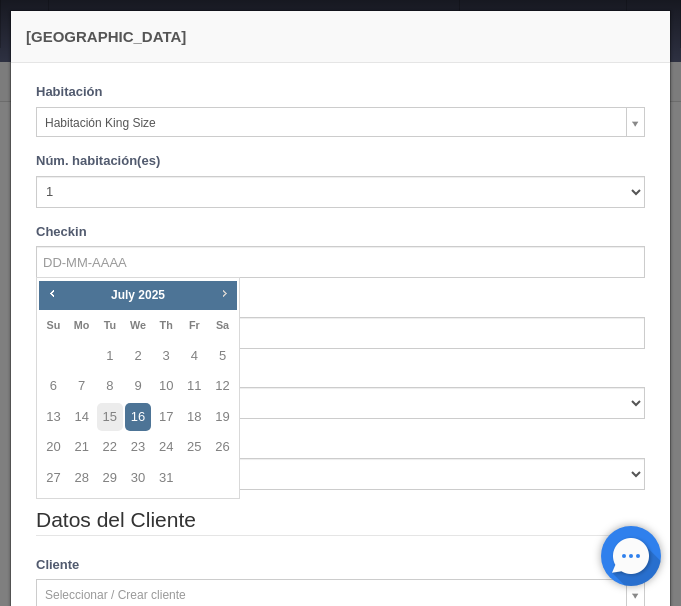 click on "Next" at bounding box center (224, 294) 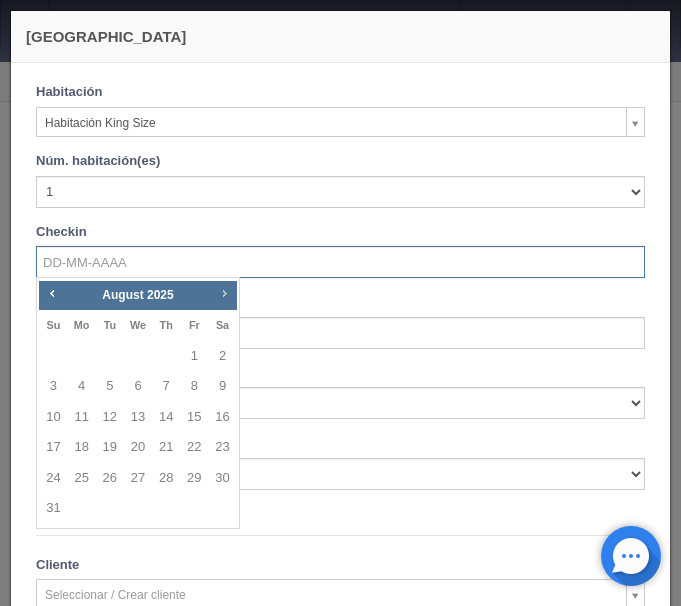 checkbox on "false" 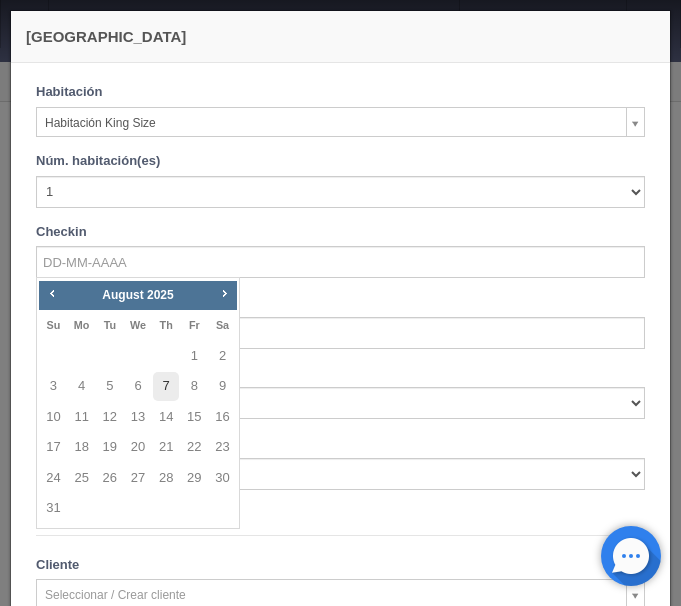 click on "7" at bounding box center [166, 386] 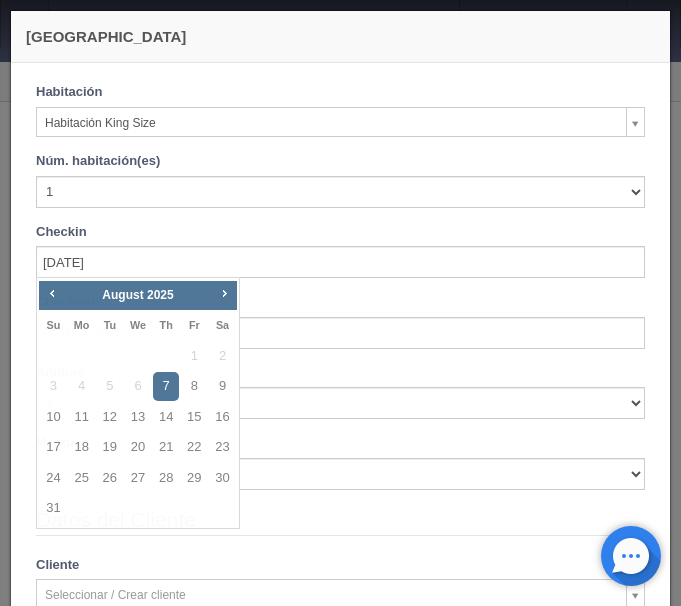 checkbox on "false" 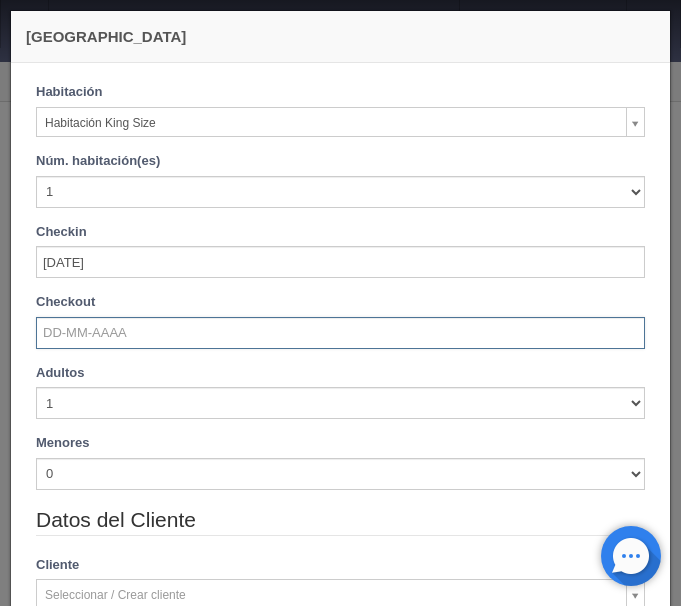 click at bounding box center (340, 333) 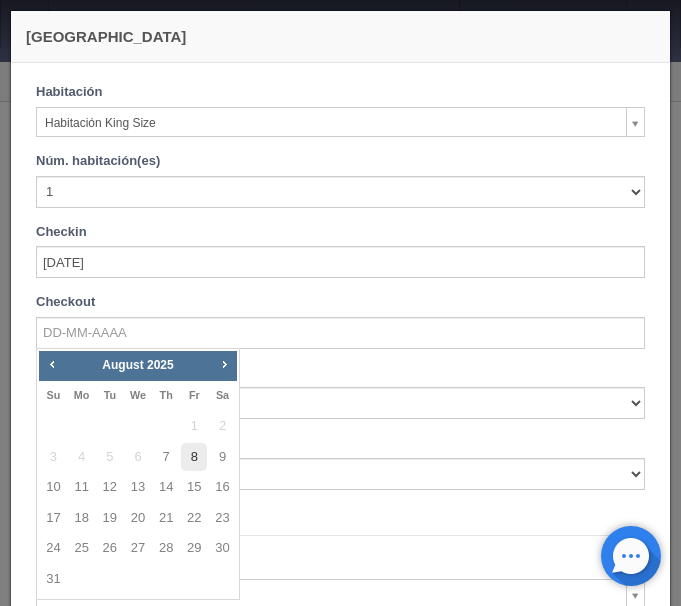 click on "8" at bounding box center [194, 457] 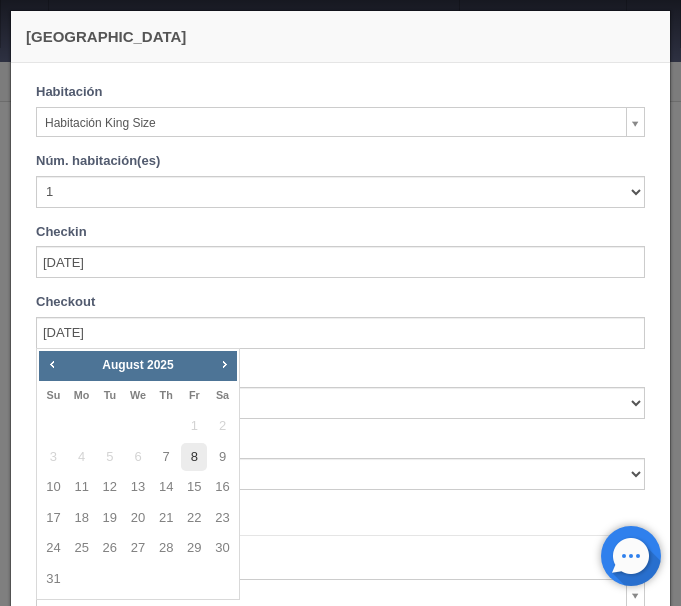 checkbox on "false" 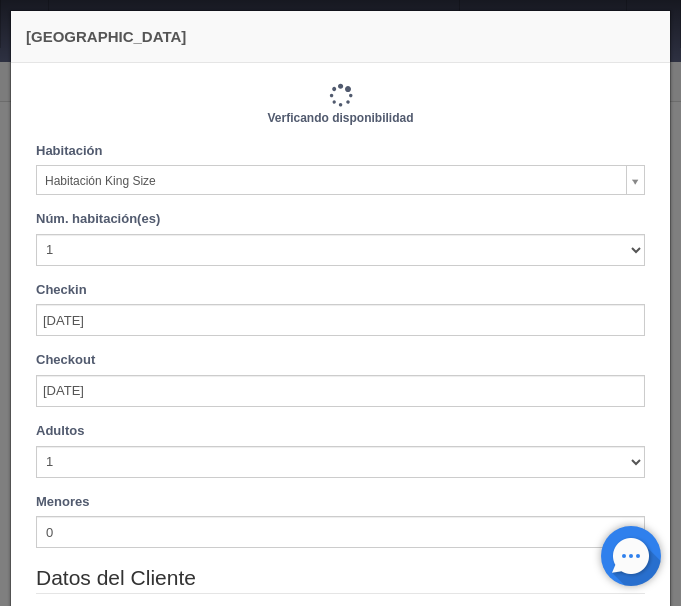 type on "1000.00" 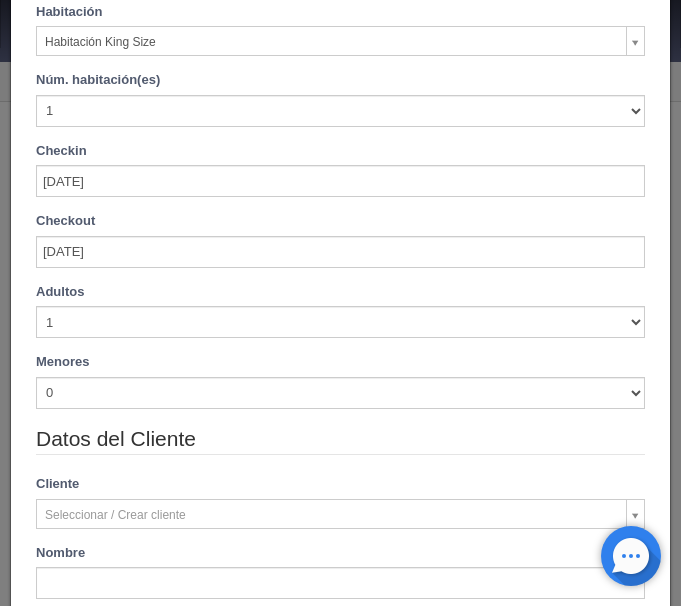 scroll, scrollTop: 168, scrollLeft: 0, axis: vertical 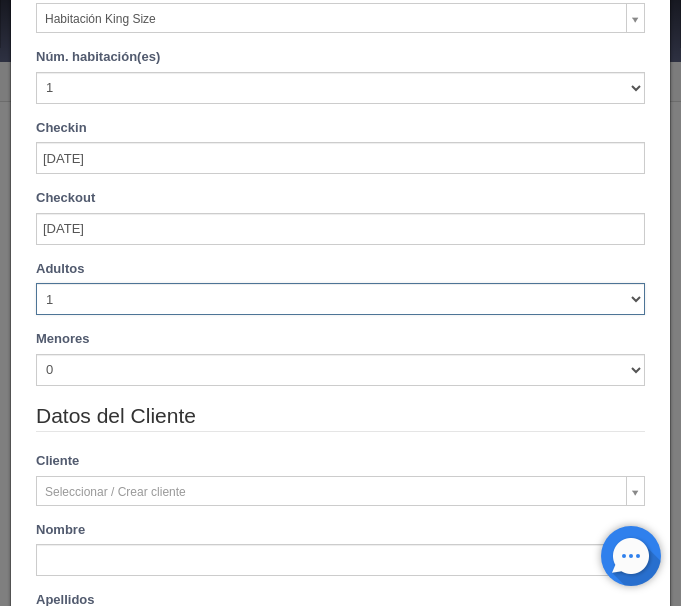 click on "1
2
3
4
5
6
7
8
9
10" at bounding box center [340, 299] 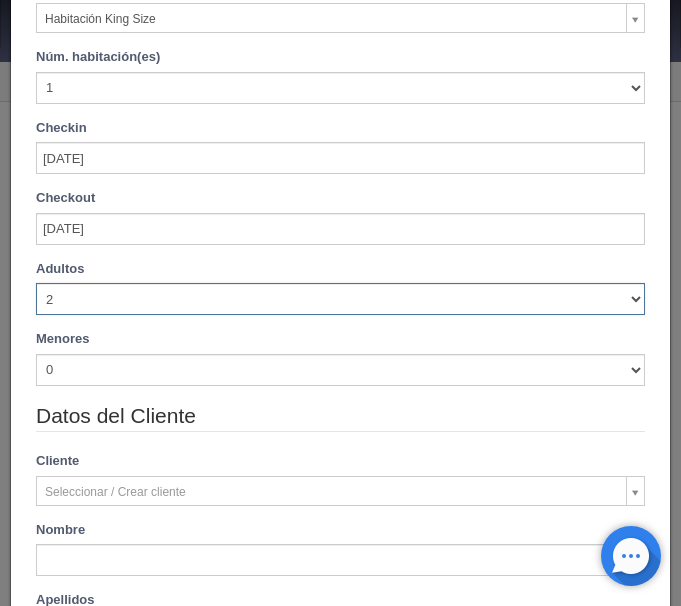 type 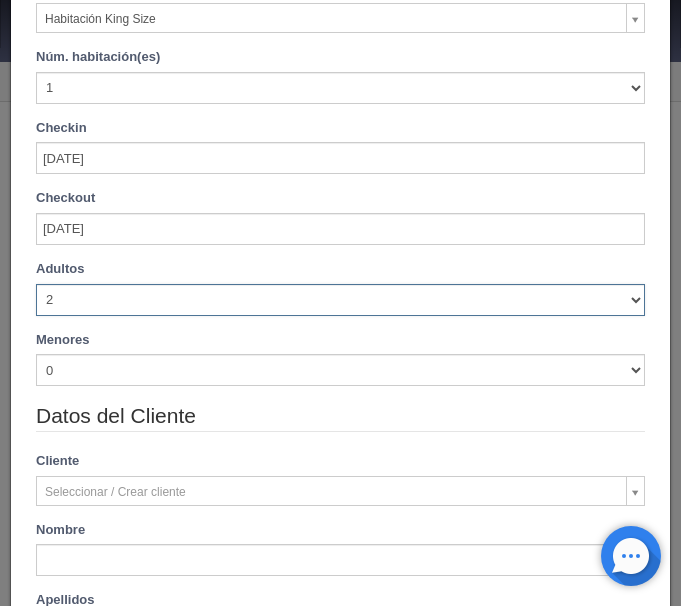 type on "1000.00" 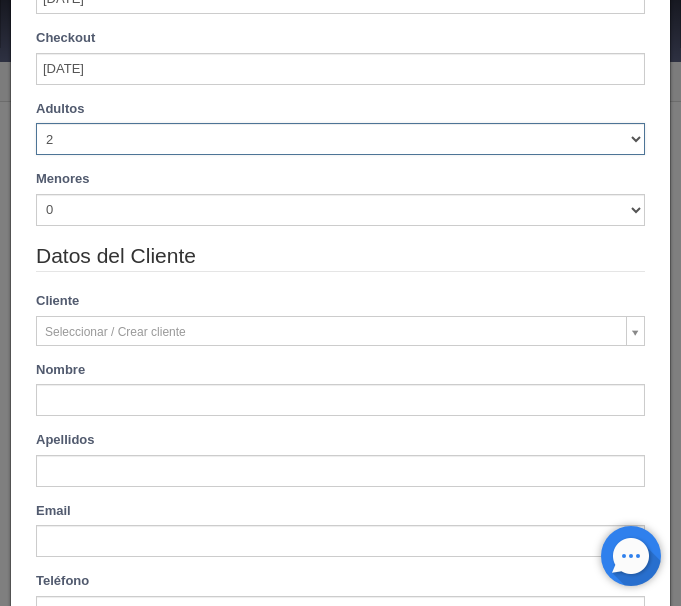 scroll, scrollTop: 336, scrollLeft: 0, axis: vertical 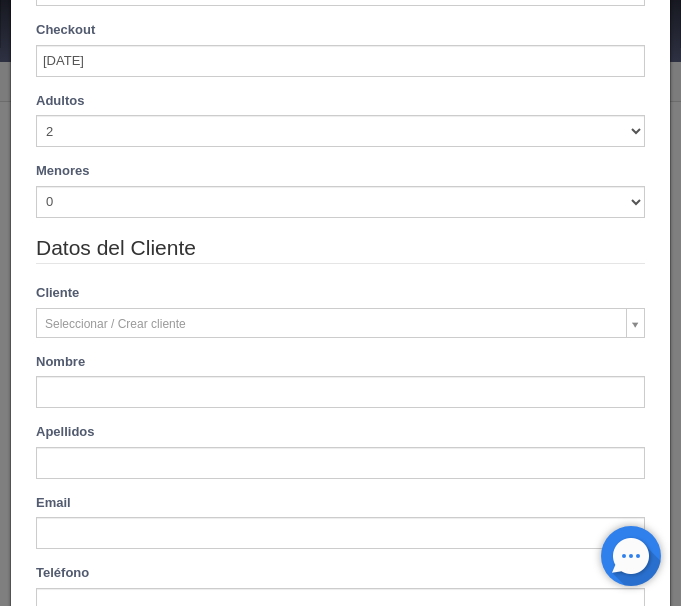 type on "Marisa" 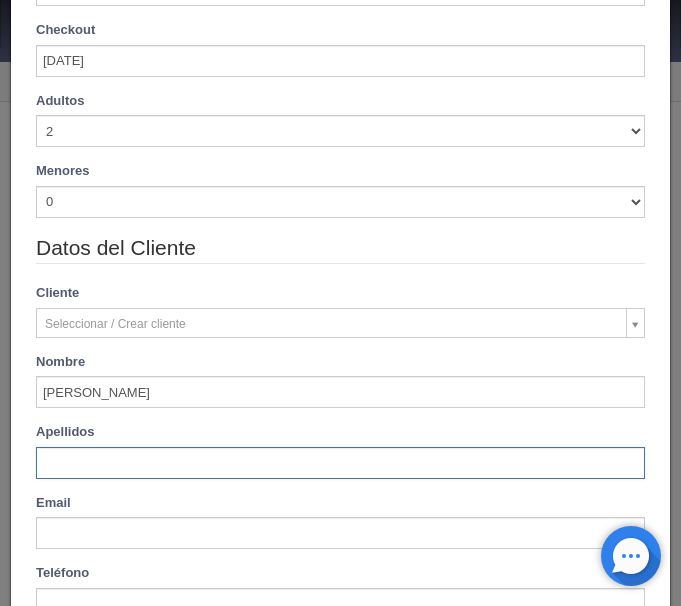 click at bounding box center (340, 463) 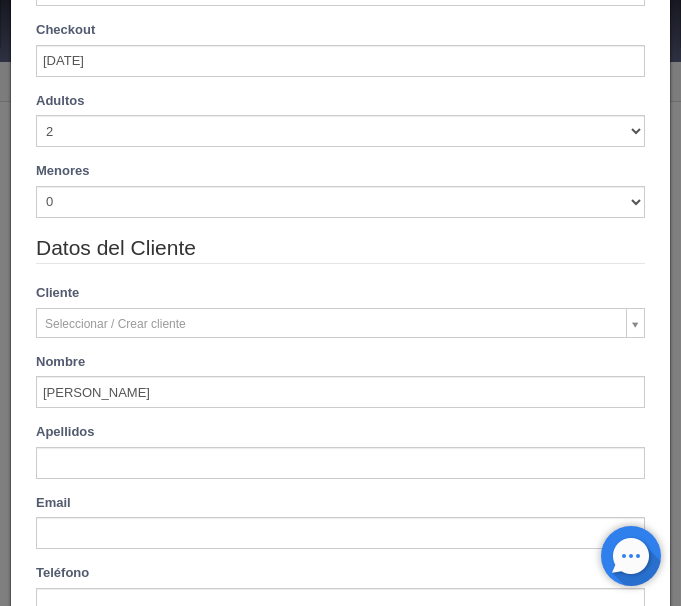 type on "Perez Correa" 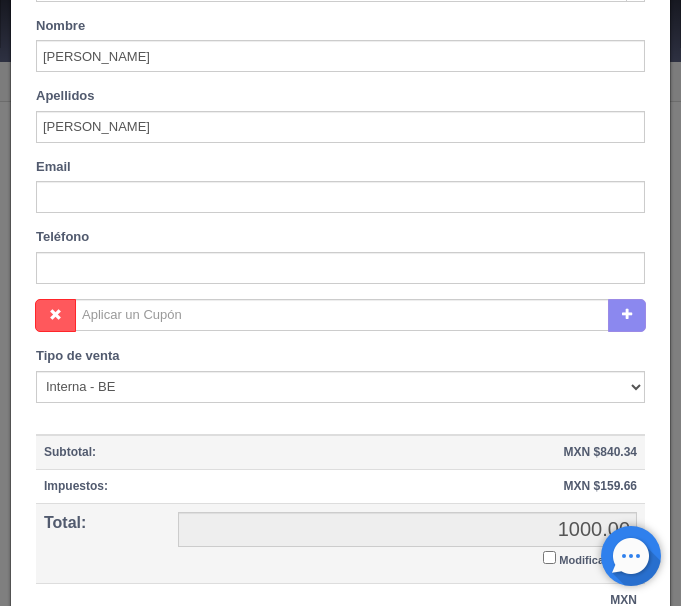 scroll, scrollTop: 815, scrollLeft: 0, axis: vertical 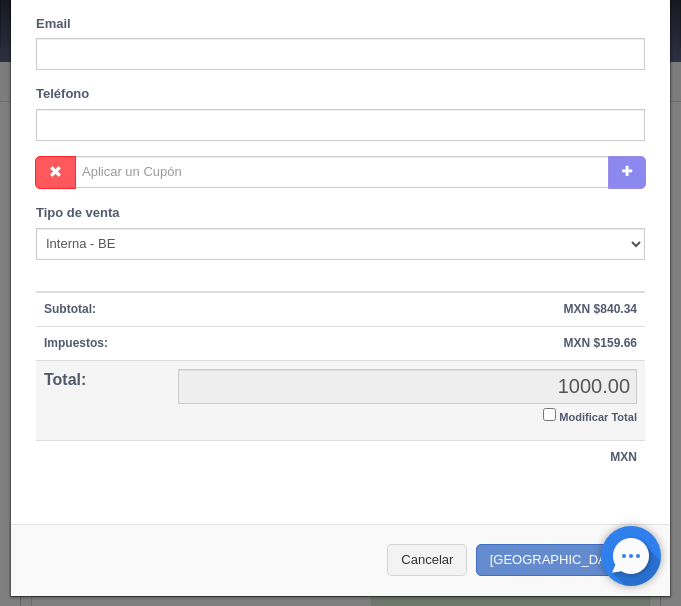 click on "Modificar Total" at bounding box center [549, 414] 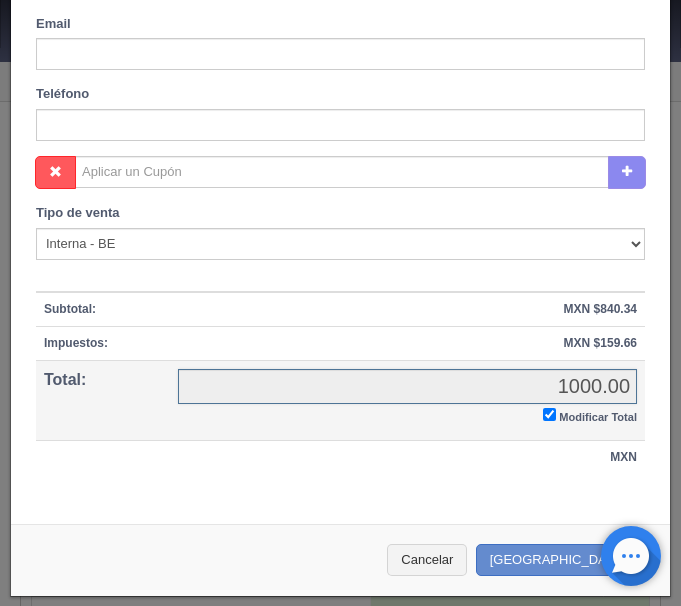 checkbox on "true" 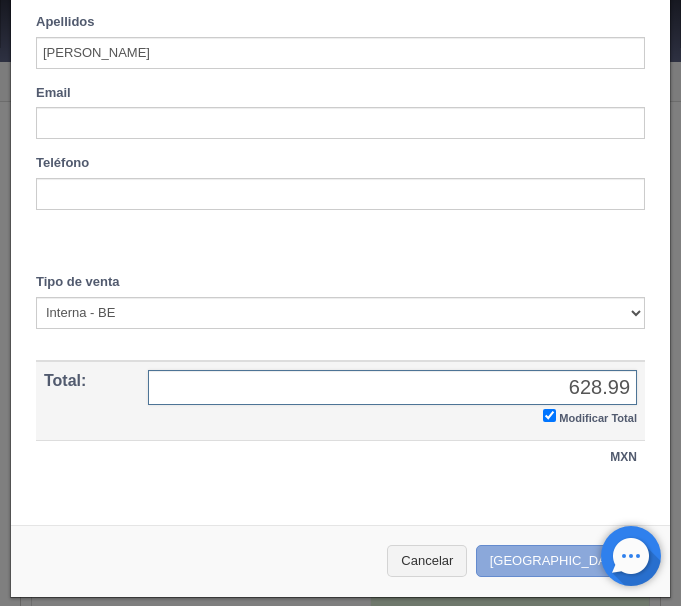type on "628.99" 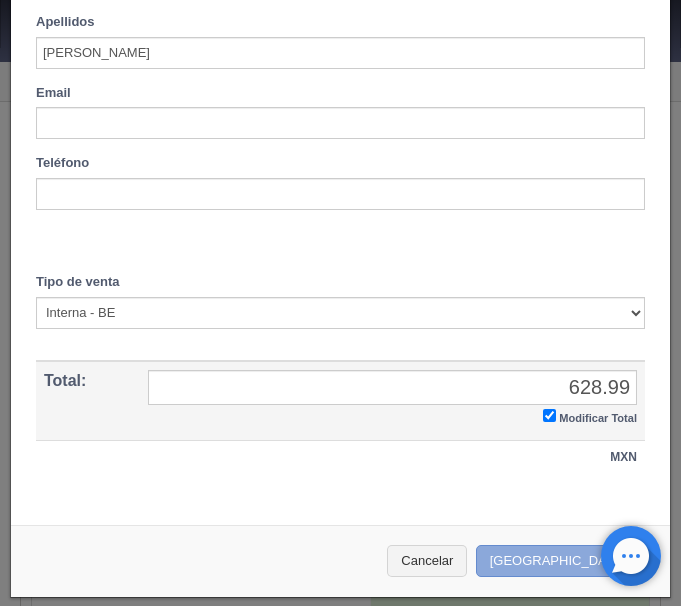 click on "Crear Reserva" at bounding box center (563, 561) 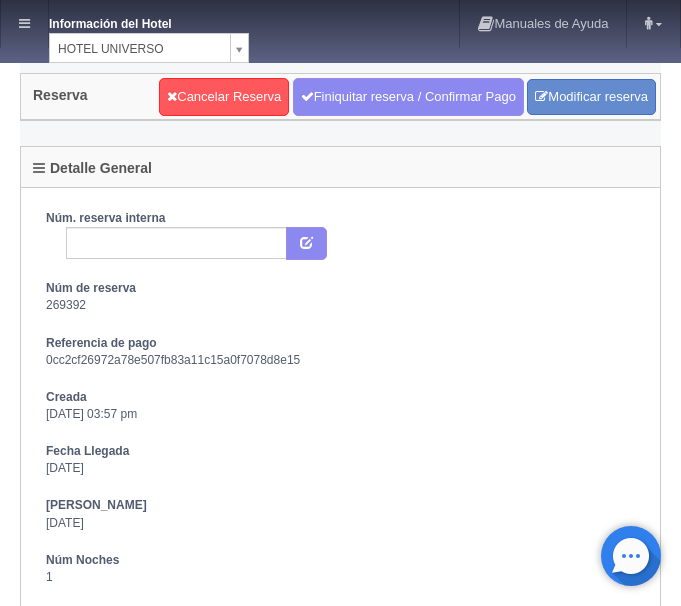 scroll, scrollTop: 0, scrollLeft: 0, axis: both 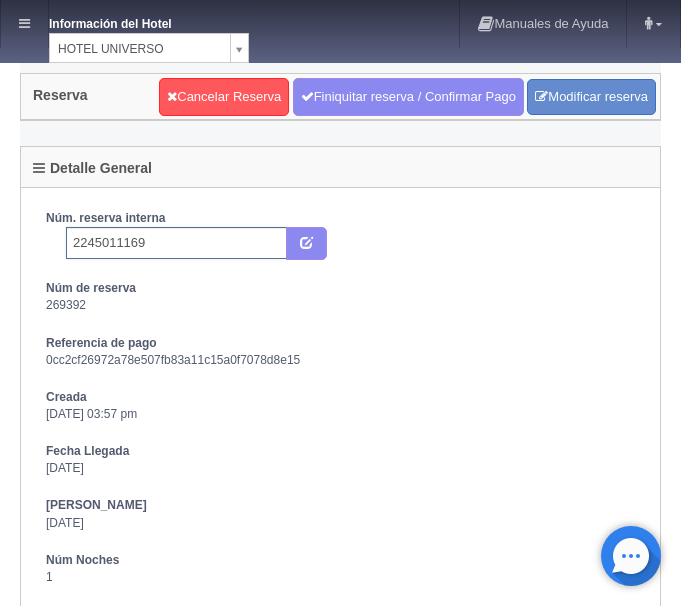 click on "2245011169" at bounding box center (176, 243) 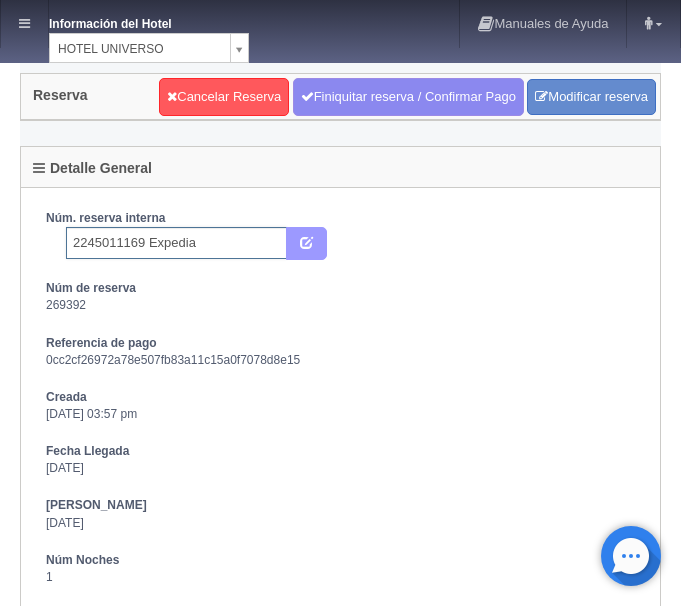 type on "2245011169 Expedia" 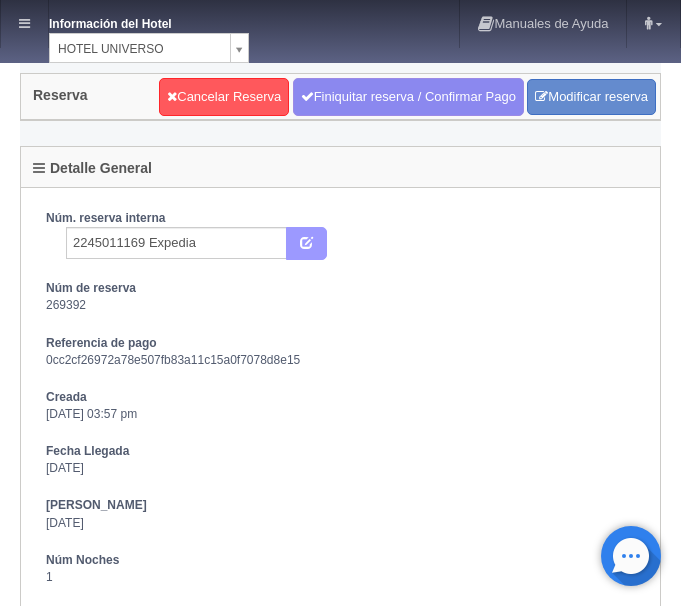 click at bounding box center (306, 244) 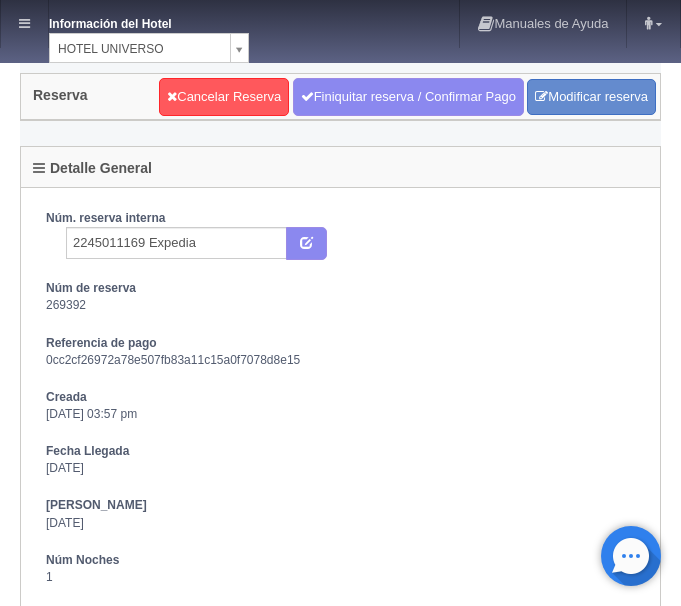 scroll, scrollTop: 0, scrollLeft: 0, axis: both 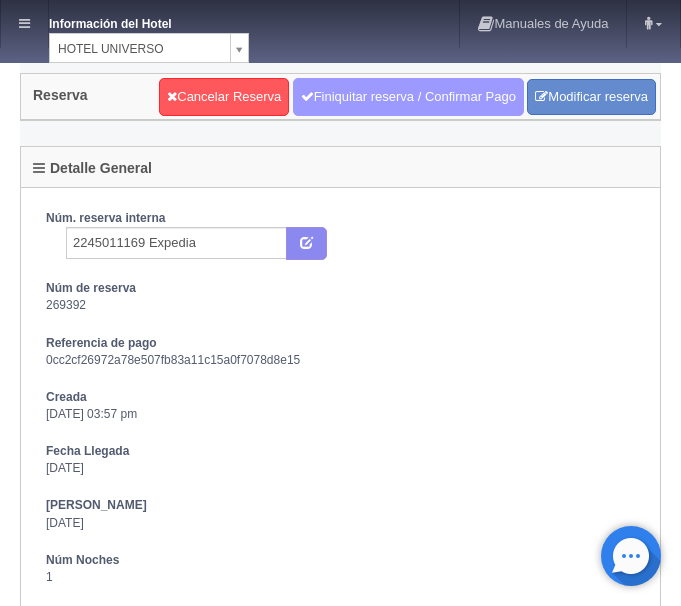 click on "Finiquitar reserva / Confirmar Pago" at bounding box center (408, 97) 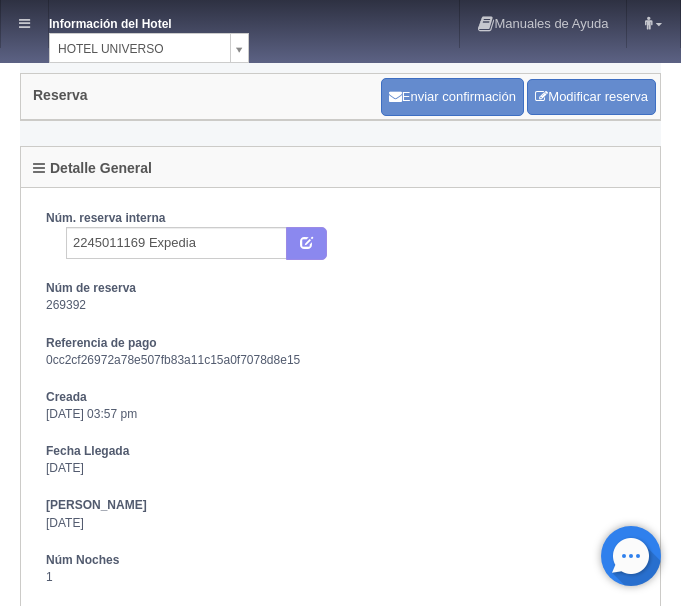 scroll, scrollTop: 0, scrollLeft: 0, axis: both 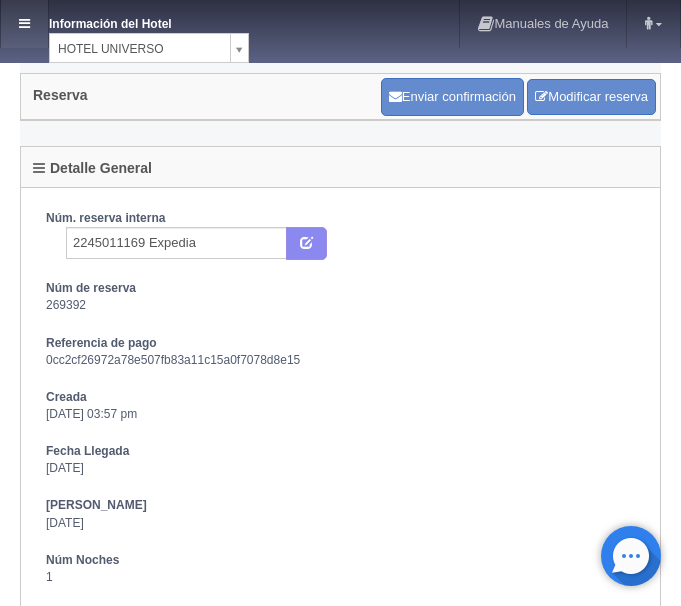 click at bounding box center (24, 24) 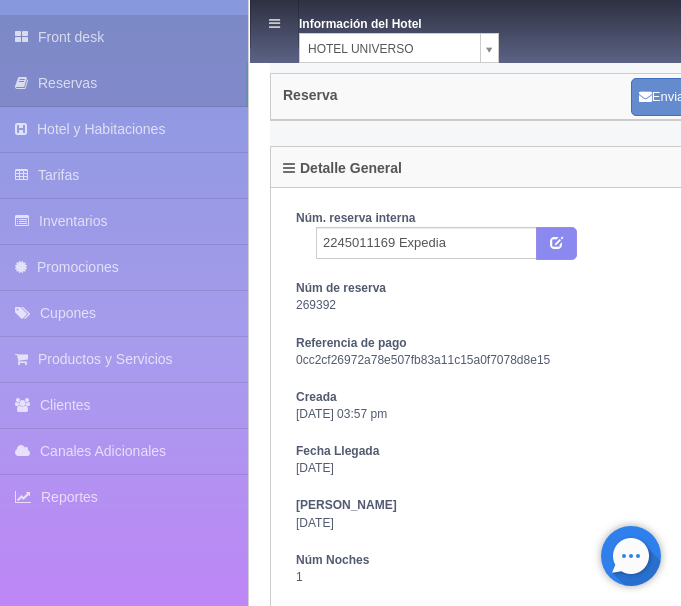 click on "Front desk" at bounding box center (124, 37) 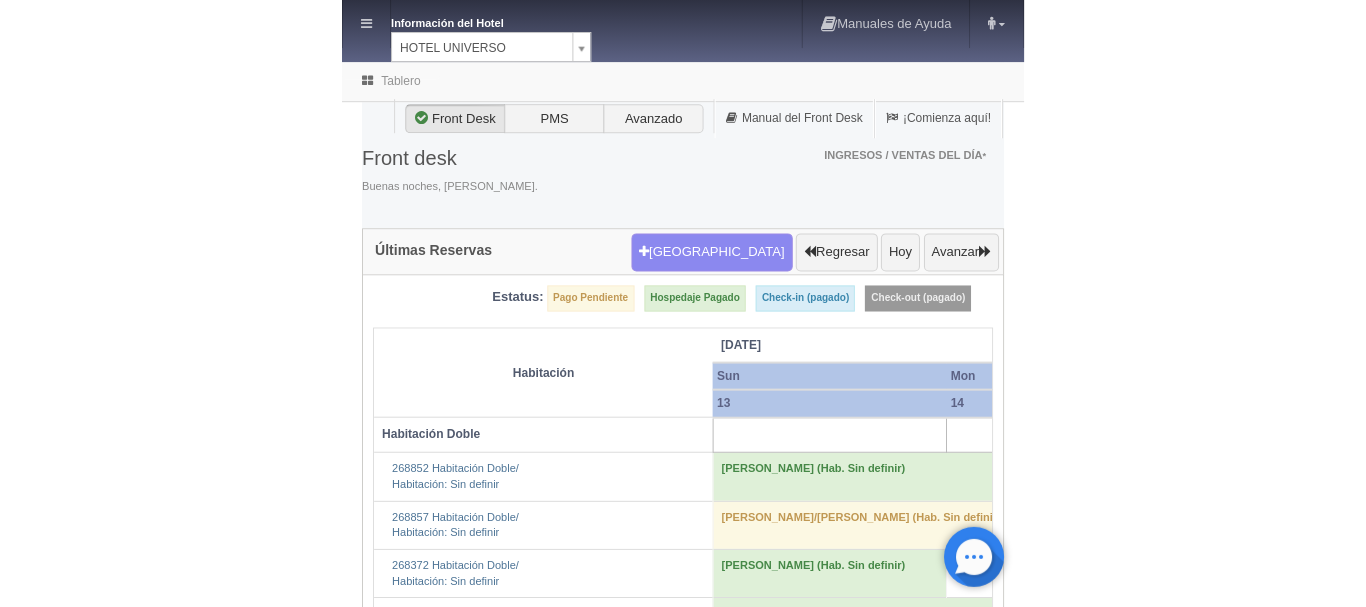 scroll, scrollTop: 0, scrollLeft: 0, axis: both 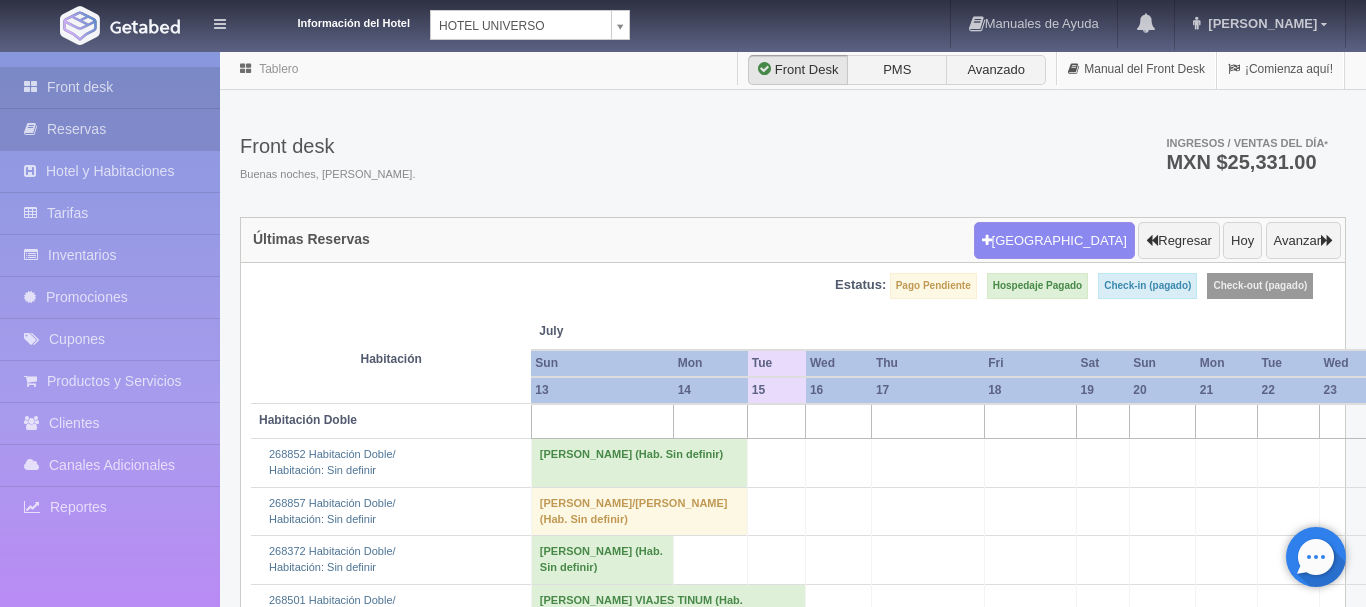 click on "Reservas" at bounding box center [110, 129] 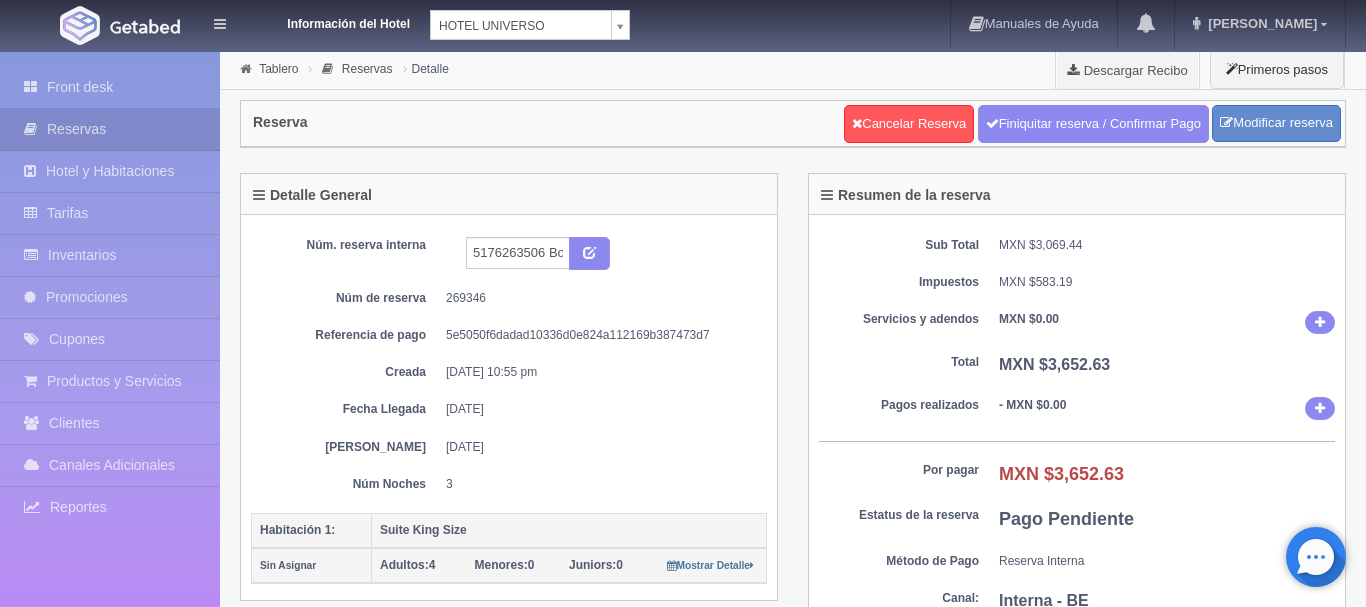 scroll, scrollTop: 0, scrollLeft: 0, axis: both 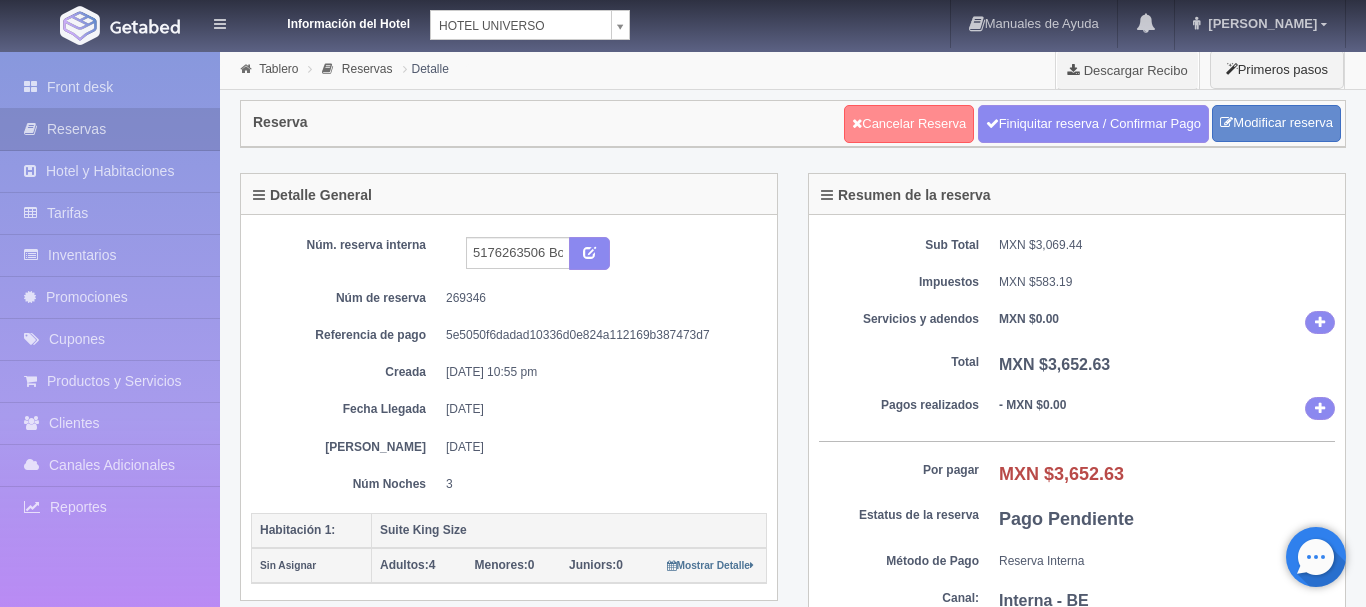 click on "Cancelar Reserva" at bounding box center [909, 124] 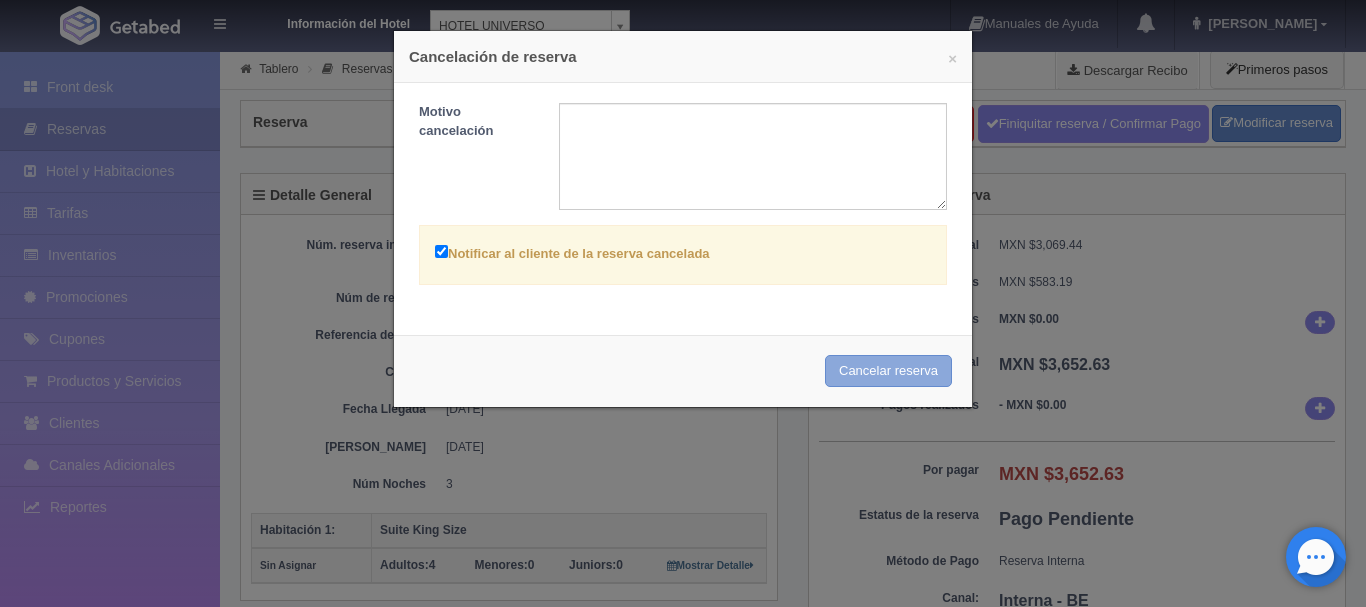 click on "Cancelar reserva" at bounding box center (888, 371) 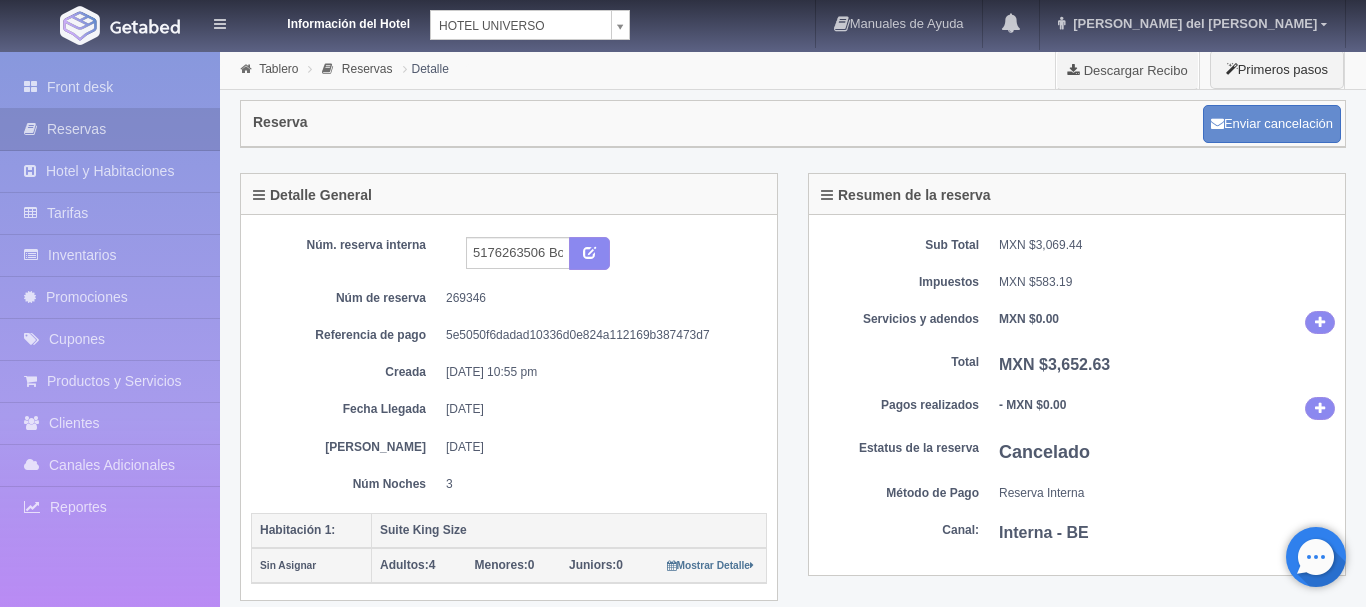 scroll, scrollTop: 0, scrollLeft: 0, axis: both 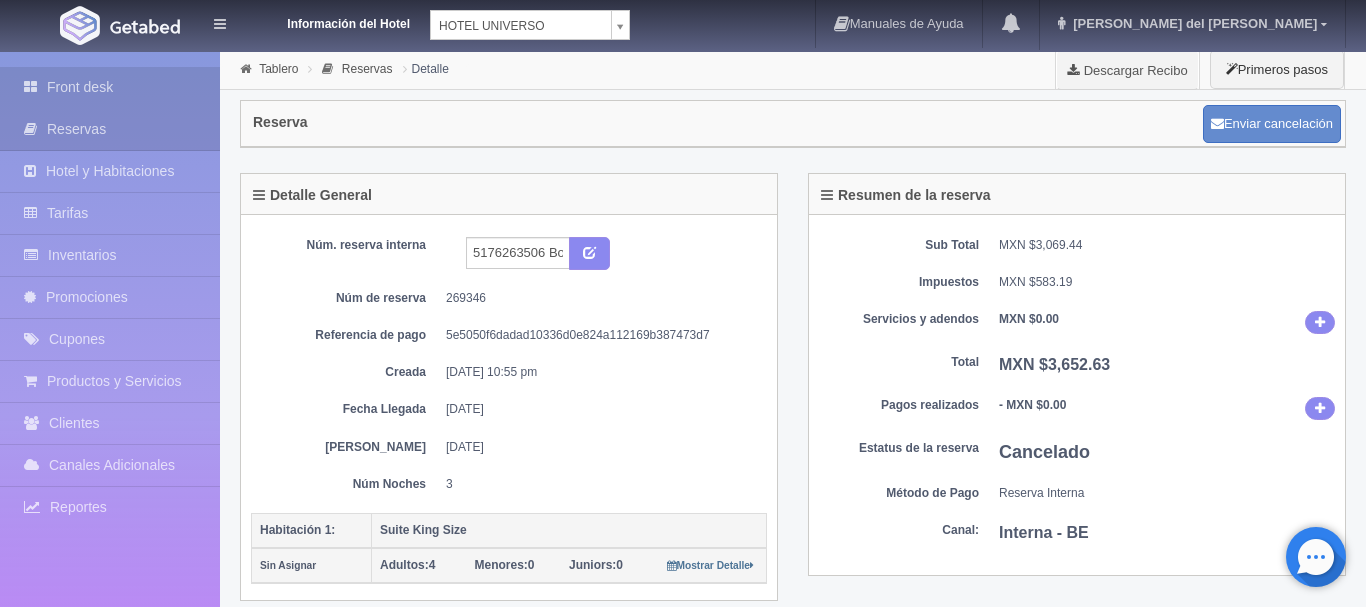 click on "Front desk" at bounding box center (110, 87) 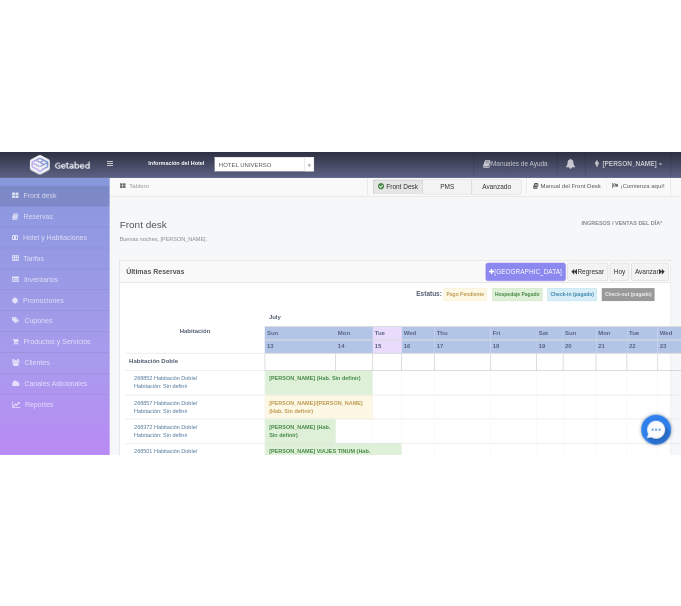 scroll, scrollTop: 0, scrollLeft: 0, axis: both 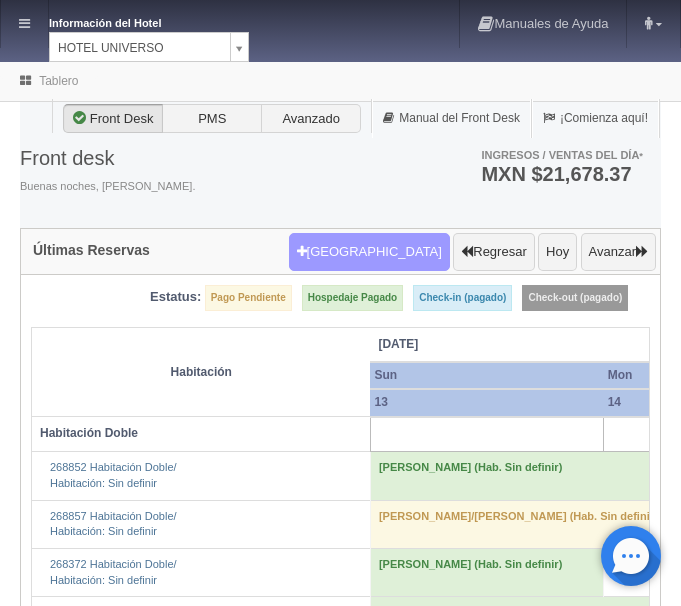 click on "[GEOGRAPHIC_DATA]" at bounding box center [369, 252] 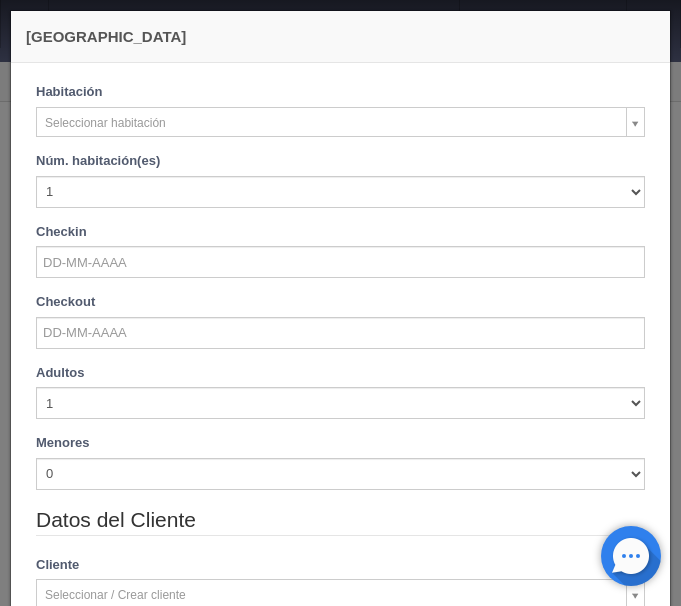 checkbox on "false" 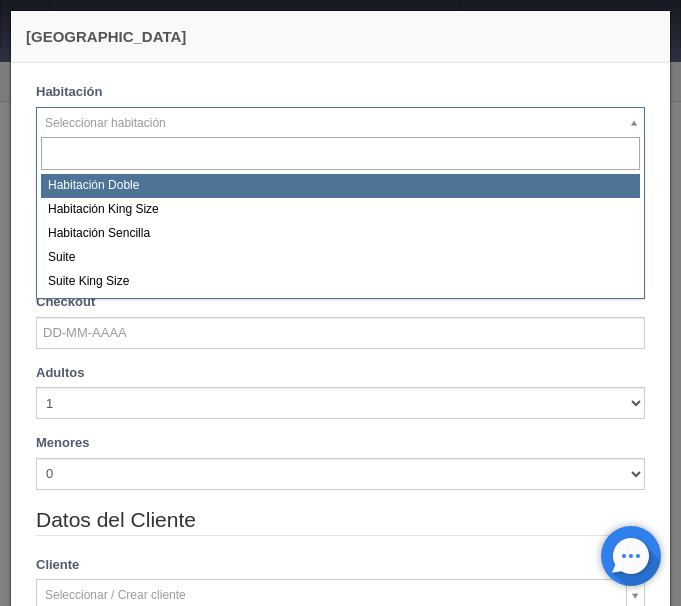 click on "Información del Hotel
[GEOGRAPHIC_DATA][PERSON_NAME]
Manuales de Ayuda
Actualizaciones recientes
[PERSON_NAME]
Mi Perfil
Salir / Log Out
Procesando...
Front desk
Reservas
Hotel y Habitaciones
Tarifas
Inventarios
Promociones
Cupones
Productos y Servicios" at bounding box center (340, 3345) 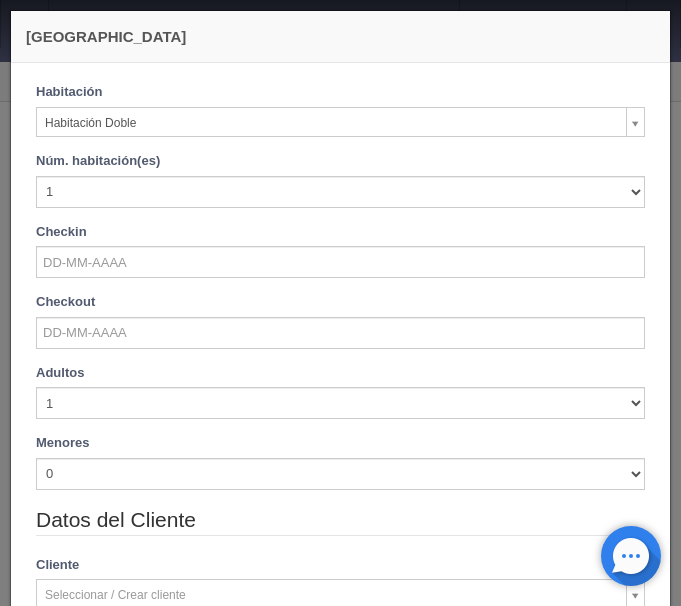 checkbox on "false" 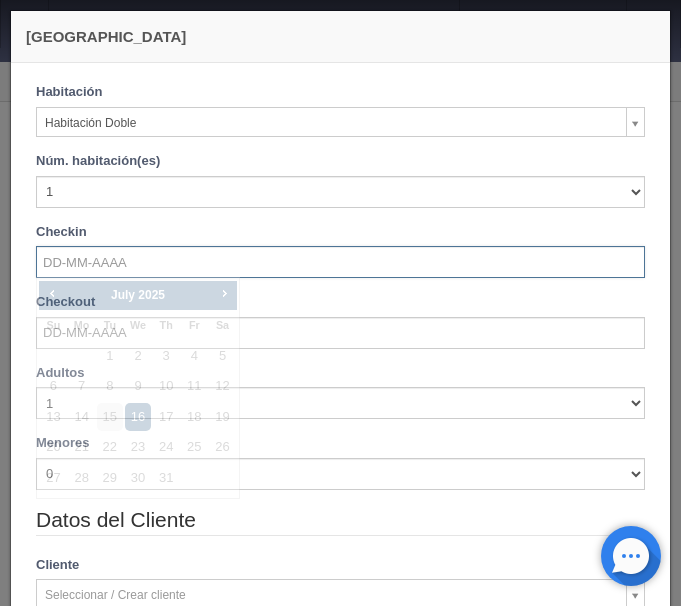 click at bounding box center (340, 262) 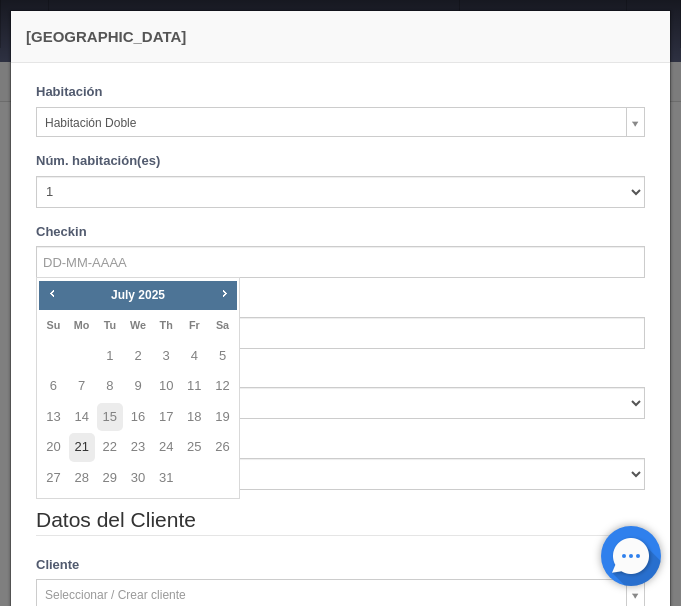 click on "21" at bounding box center [82, 447] 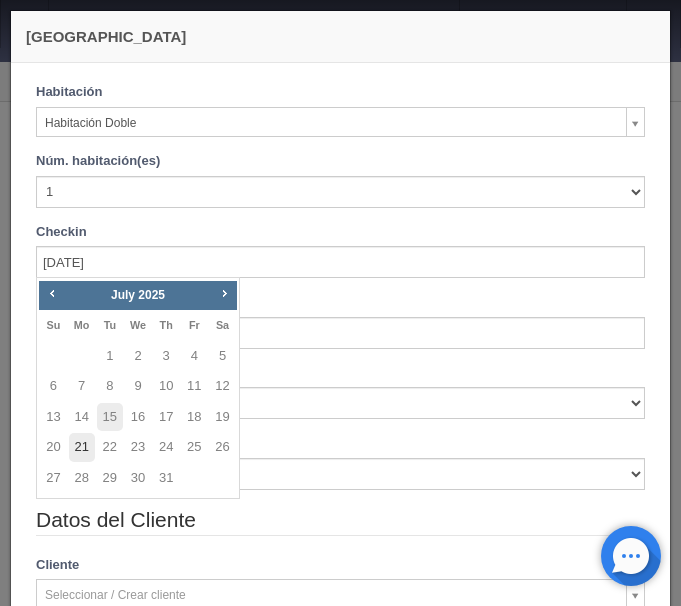 checkbox on "false" 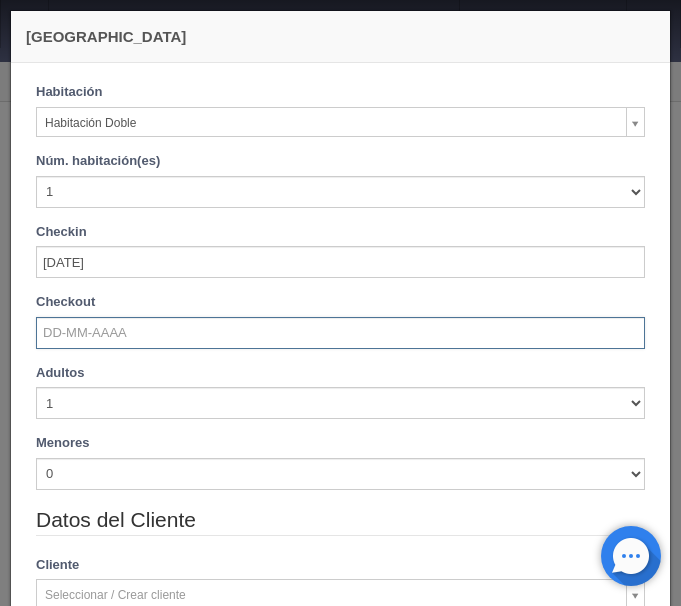 click at bounding box center (340, 333) 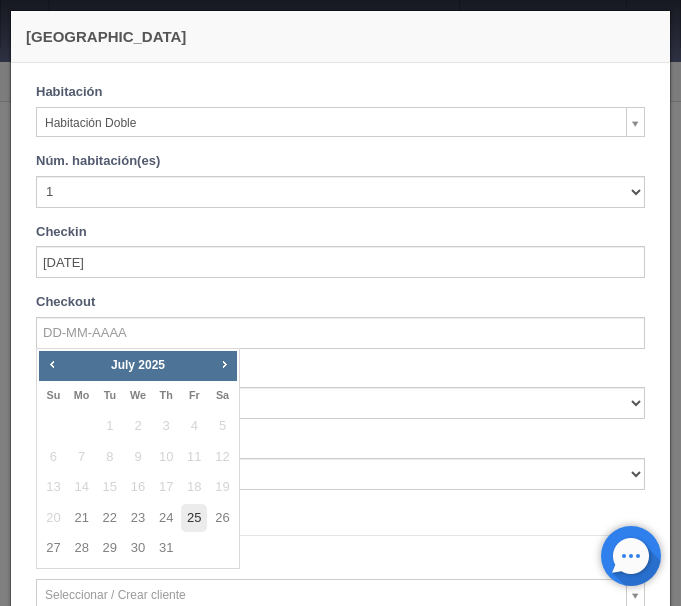 click on "25" at bounding box center (194, 518) 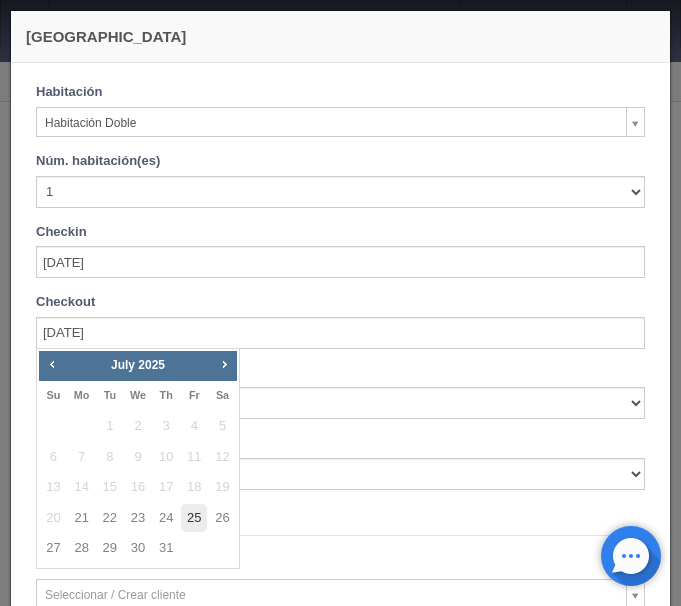 checkbox on "false" 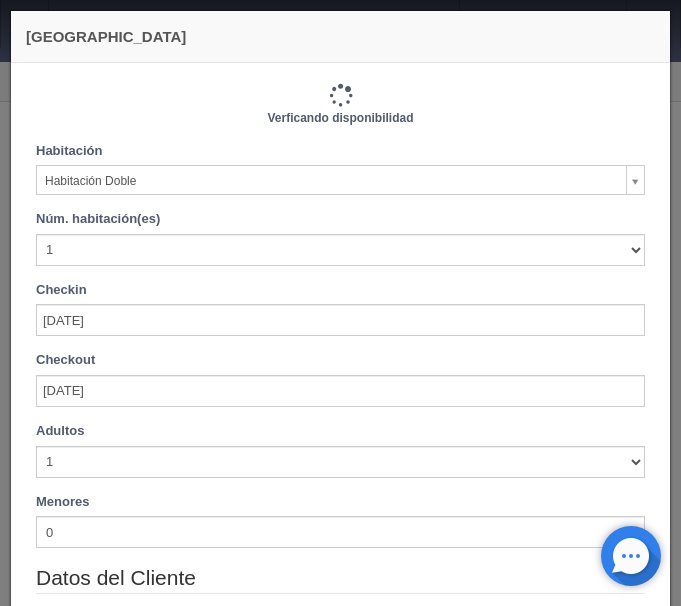 type on "4120.00" 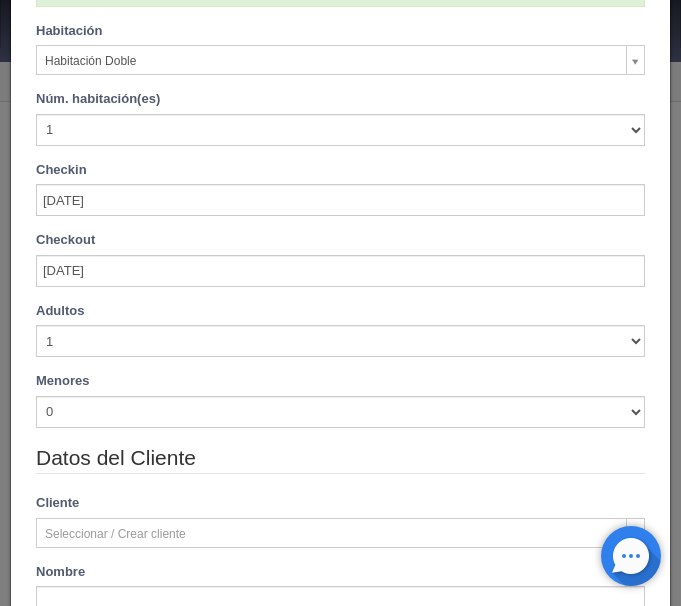 scroll, scrollTop: 168, scrollLeft: 0, axis: vertical 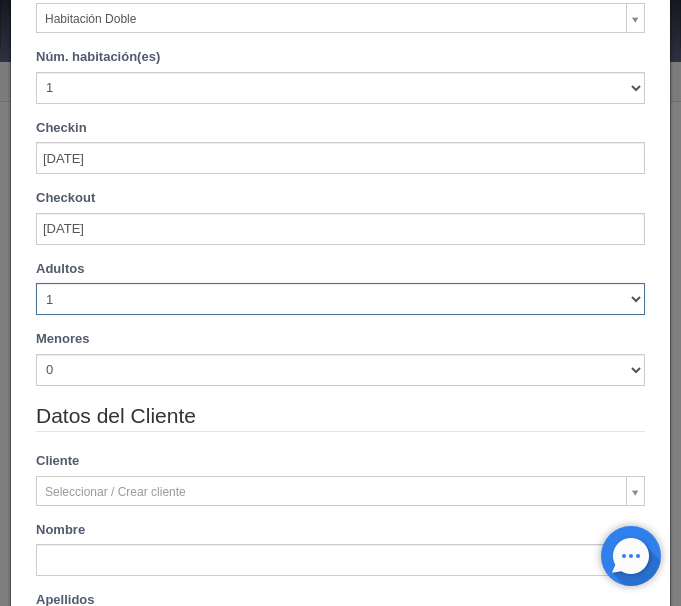 click on "1
2
3
4
5
6
7
8
9
10" at bounding box center [340, 299] 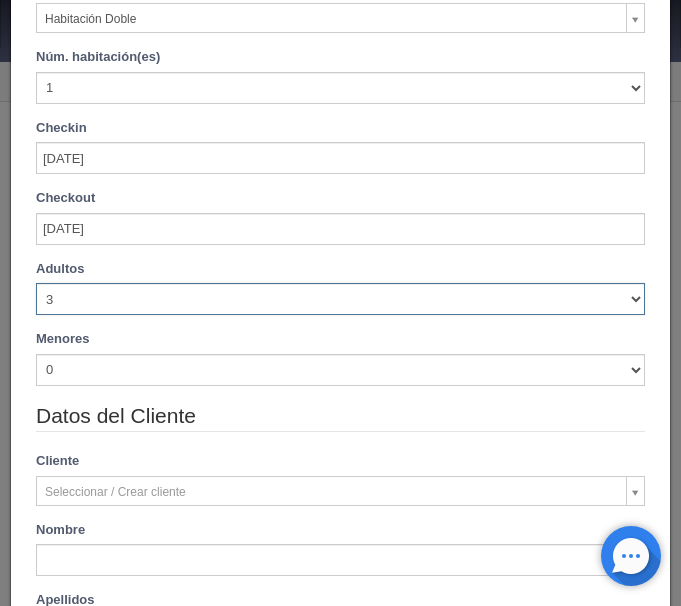 click on "3" at bounding box center [0, 0] 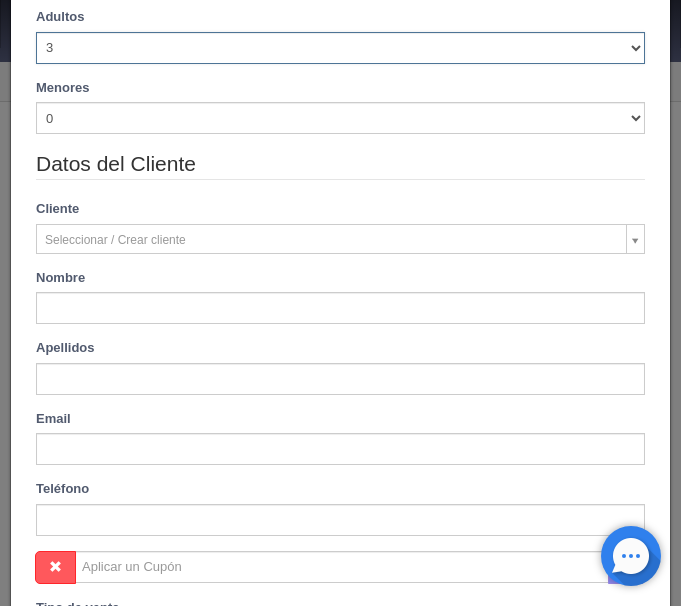 type on "4440.00" 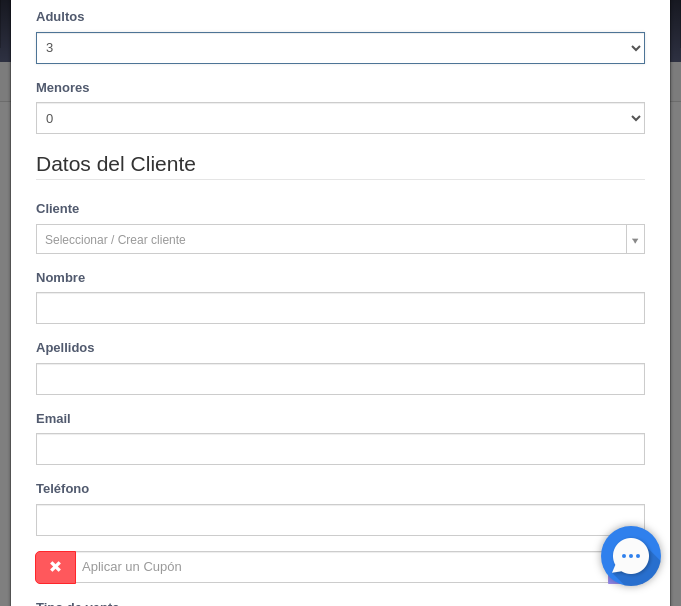 checkbox on "false" 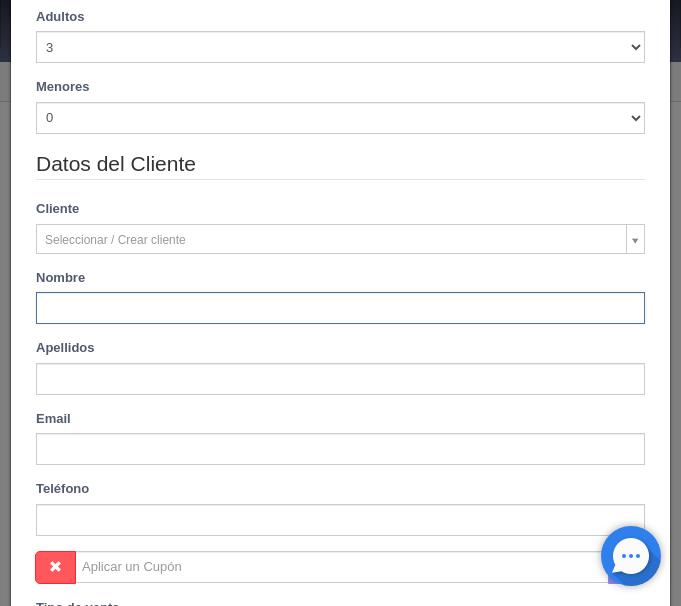 click at bounding box center [340, 308] 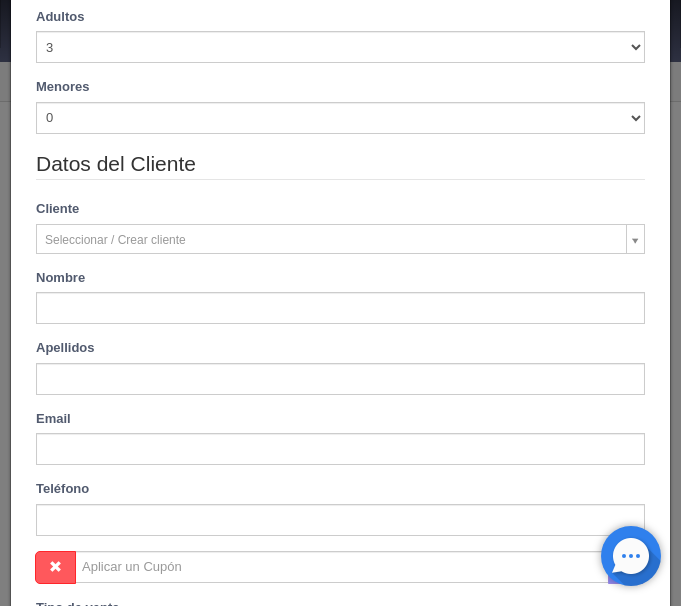 type on "Angel Leonardo" 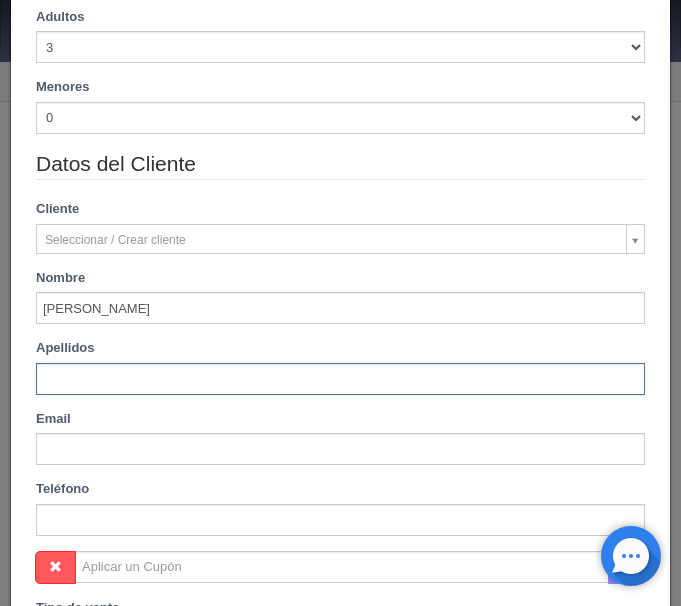 click at bounding box center [340, 379] 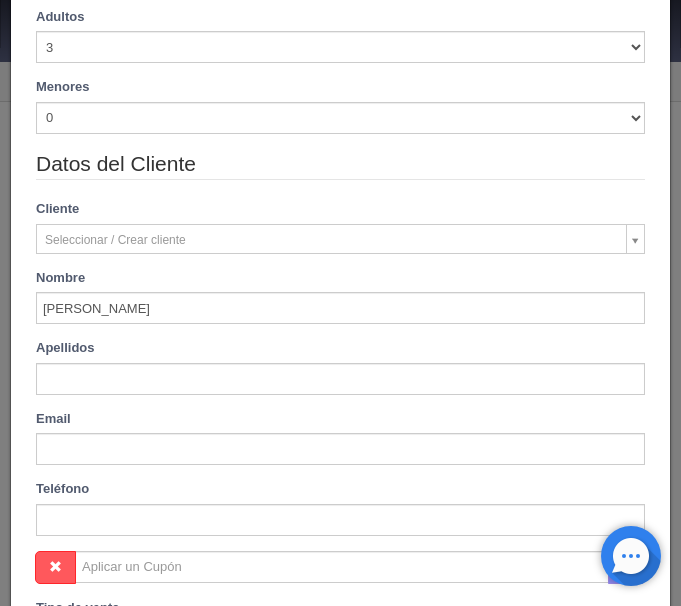 type on "Duarte Rodriguez" 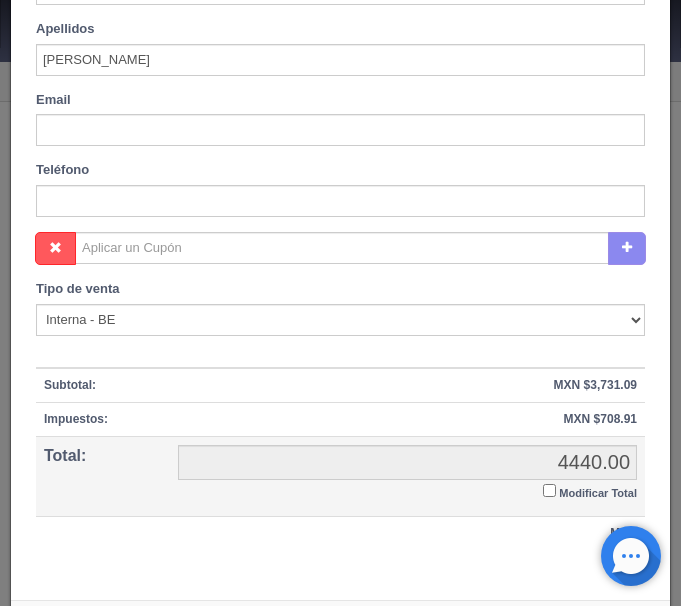 scroll, scrollTop: 756, scrollLeft: 0, axis: vertical 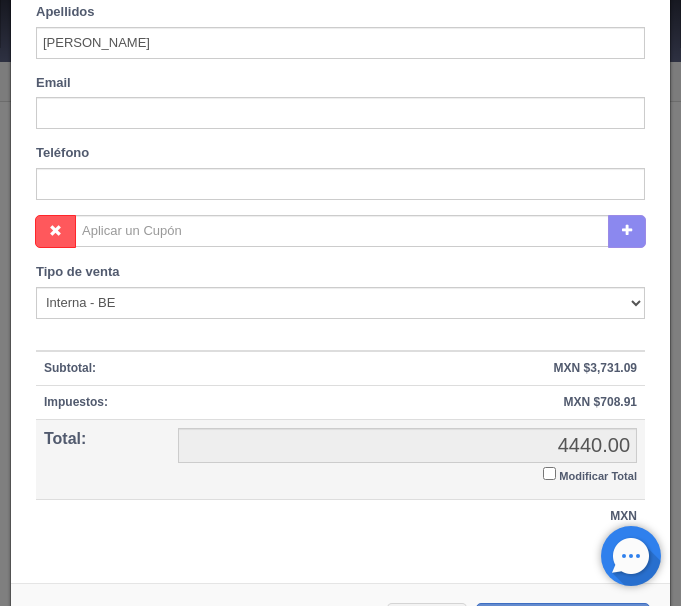 click on "Modificar Total" at bounding box center (590, 474) 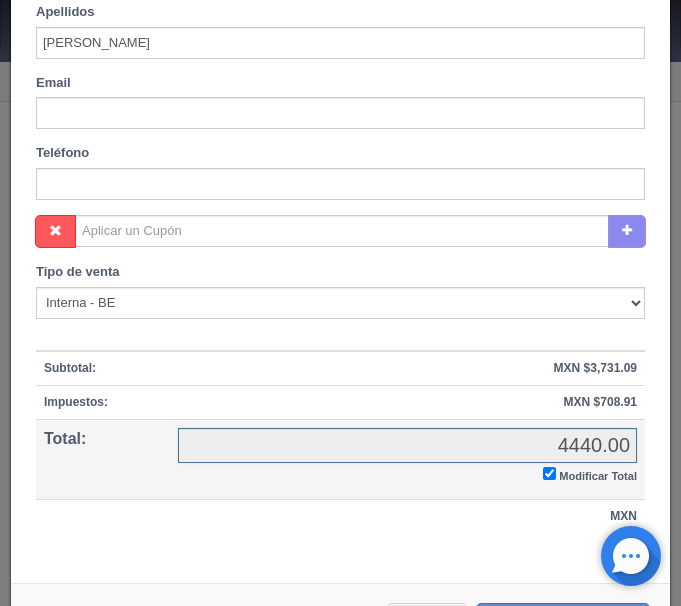 checkbox on "true" 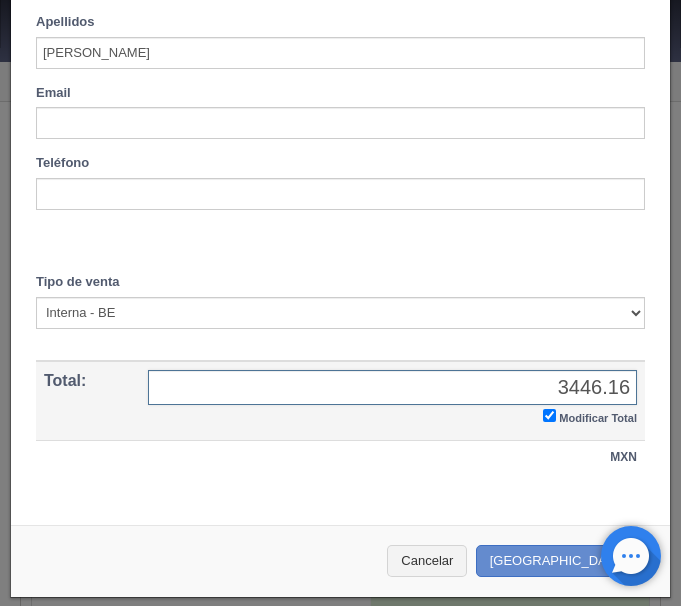 drag, startPoint x: 521, startPoint y: 399, endPoint x: 690, endPoint y: 384, distance: 169.66437 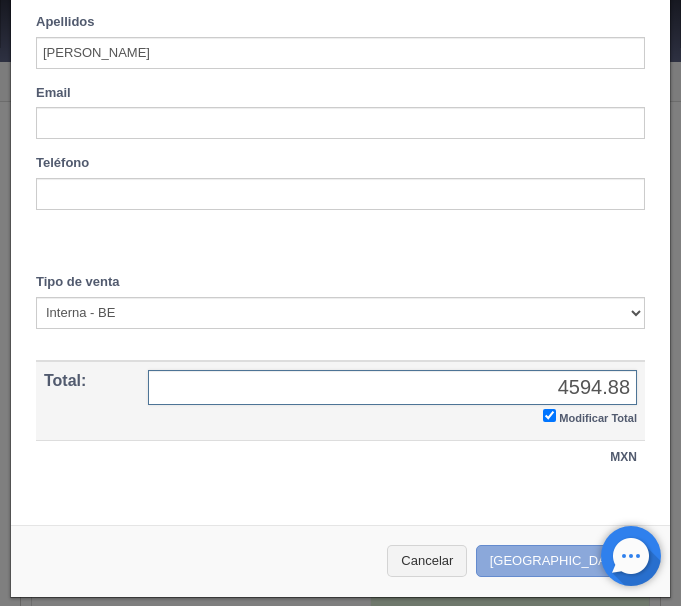 type on "4594.88" 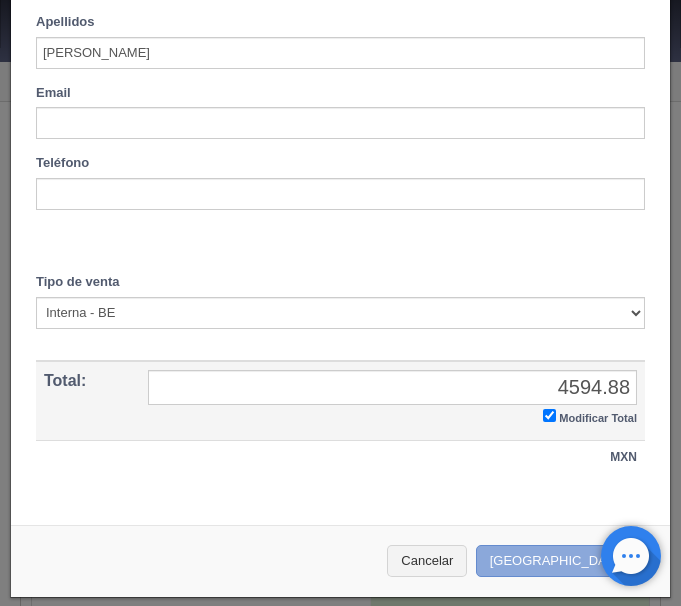 click on "Crear Reserva" at bounding box center (563, 561) 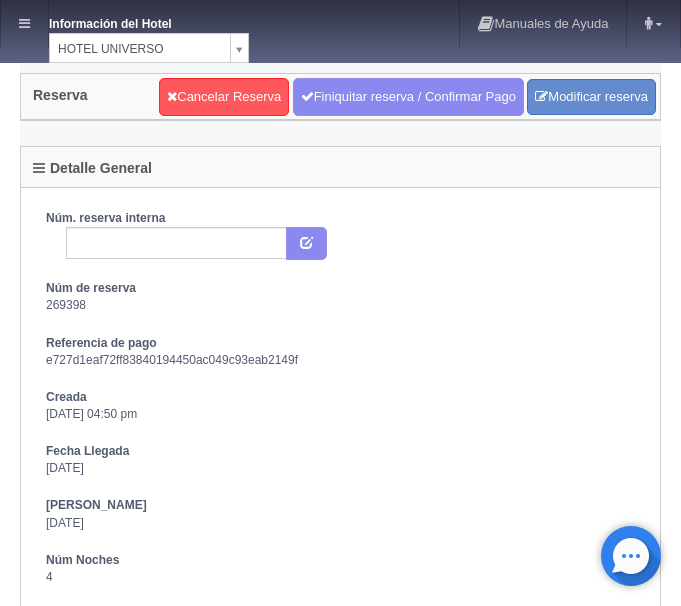 scroll, scrollTop: 0, scrollLeft: 0, axis: both 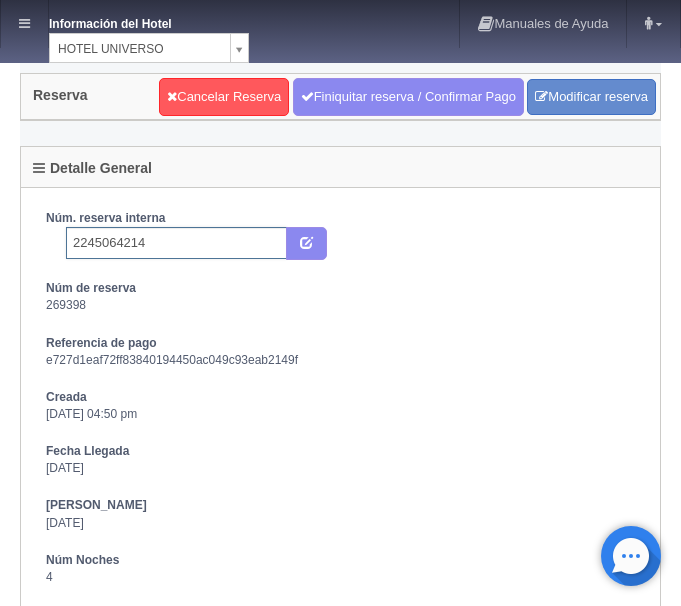 click on "2245064214" at bounding box center [176, 243] 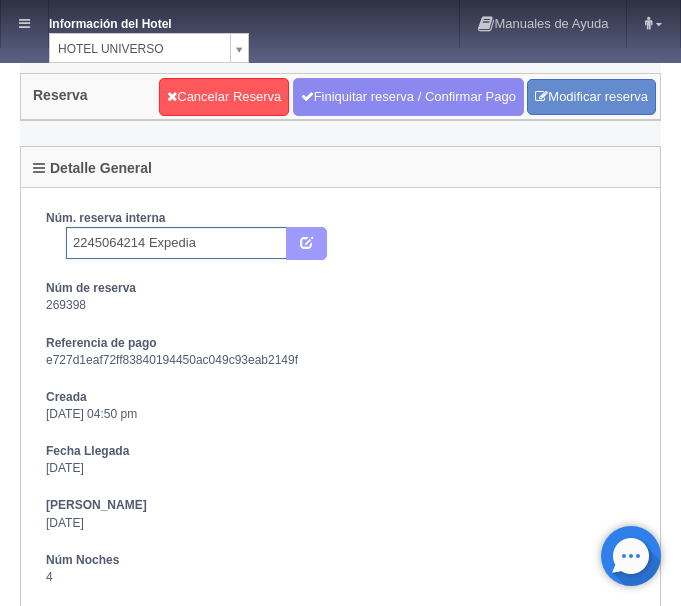 type on "2245064214 Expedia" 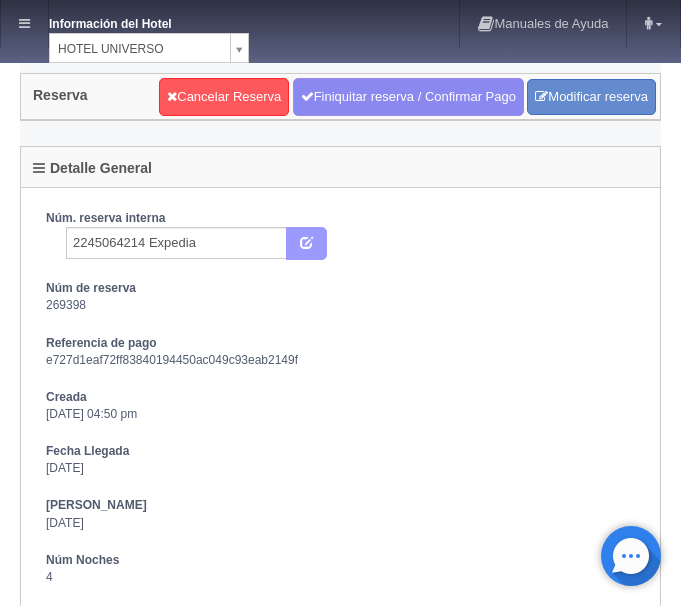 click at bounding box center (306, 244) 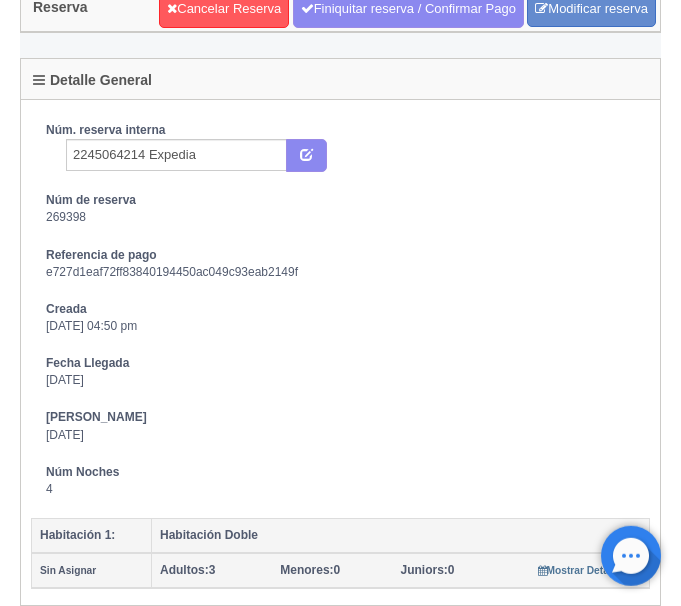 scroll, scrollTop: 0, scrollLeft: 0, axis: both 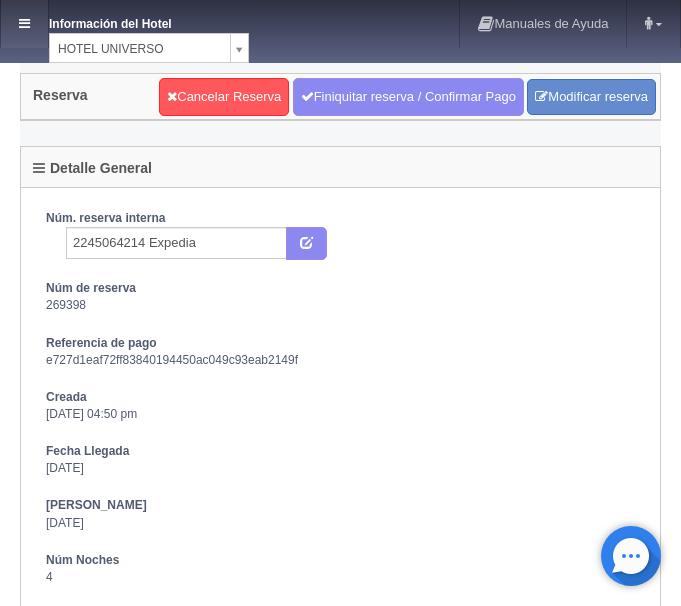 click at bounding box center (24, 23) 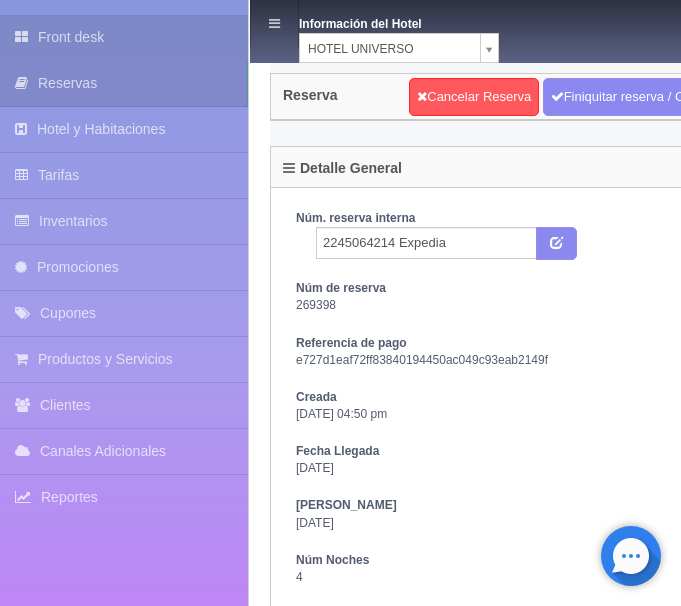 click on "Front desk" at bounding box center (124, 37) 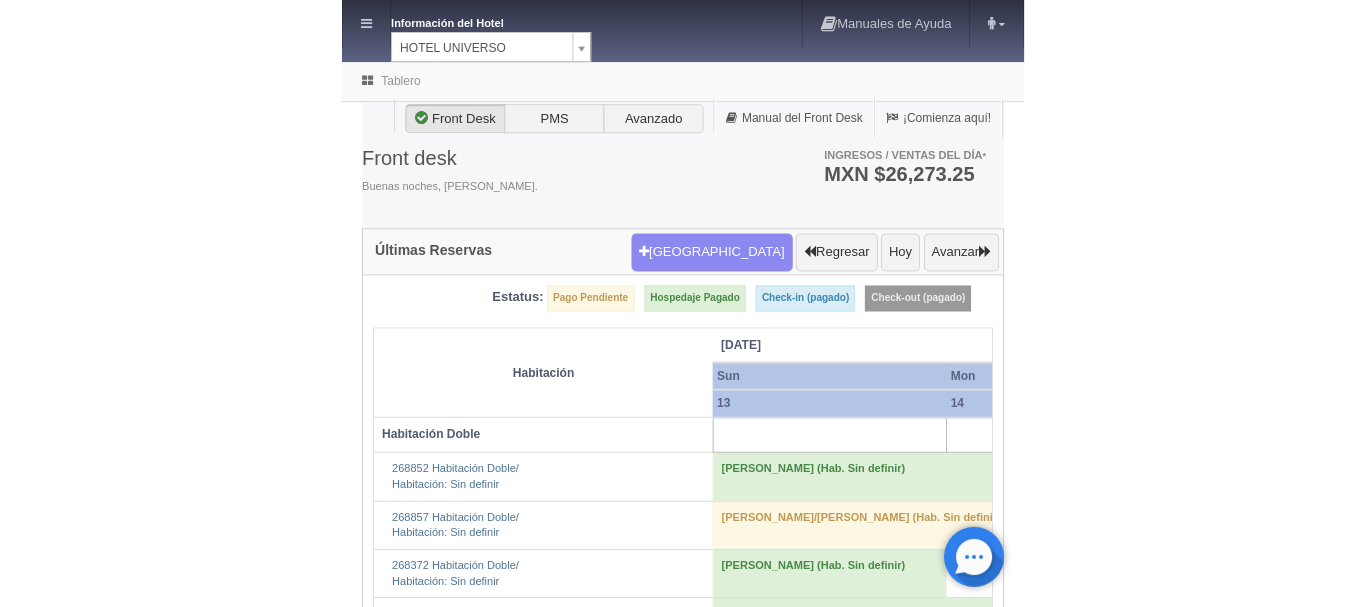 scroll, scrollTop: 0, scrollLeft: 0, axis: both 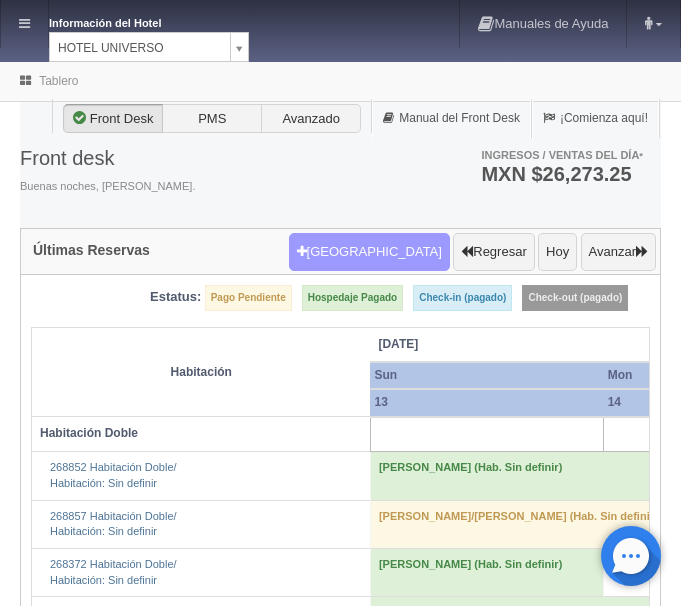 click on "Nueva Reserva" at bounding box center (369, 252) 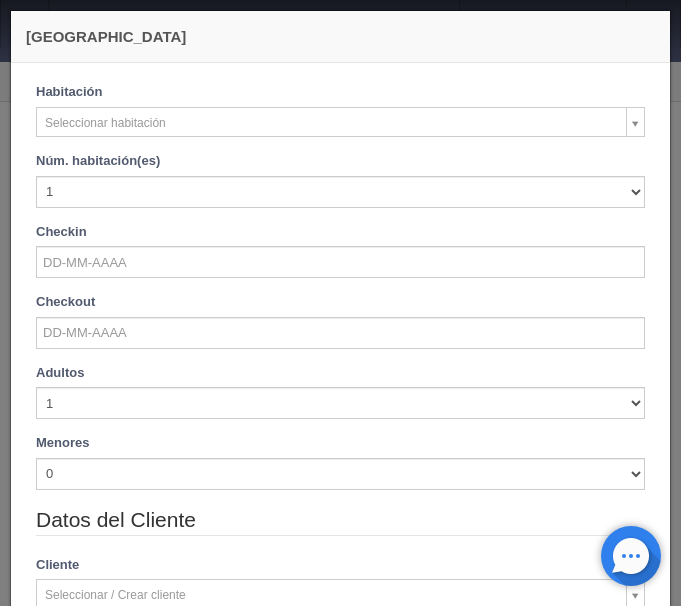 checkbox on "false" 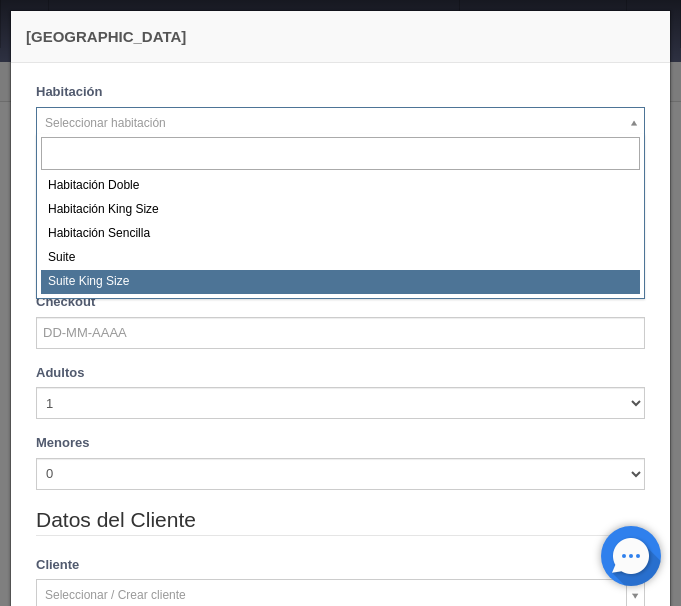 select on "588" 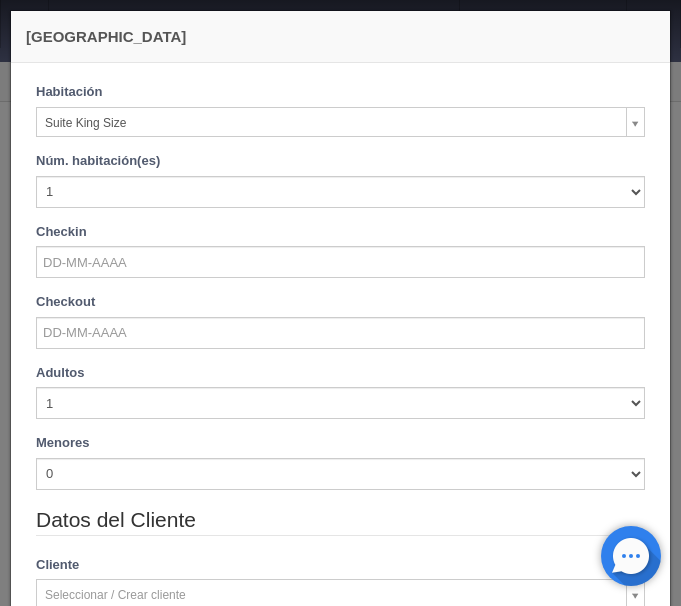 checkbox on "false" 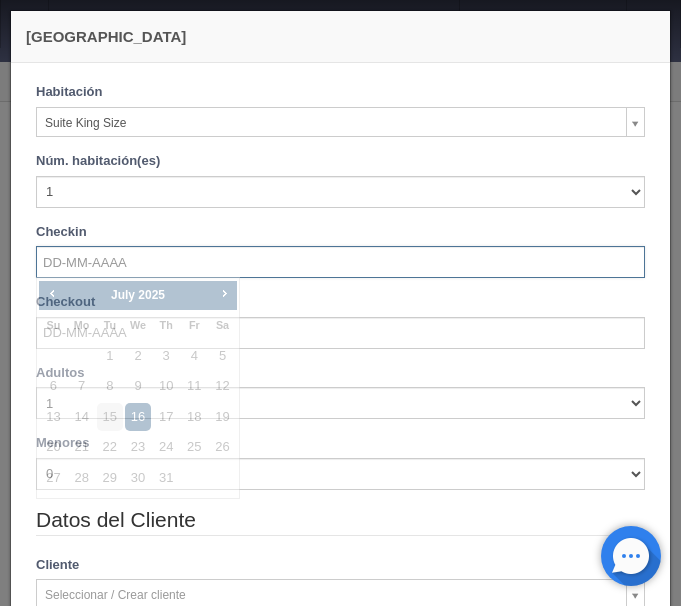 click at bounding box center (340, 262) 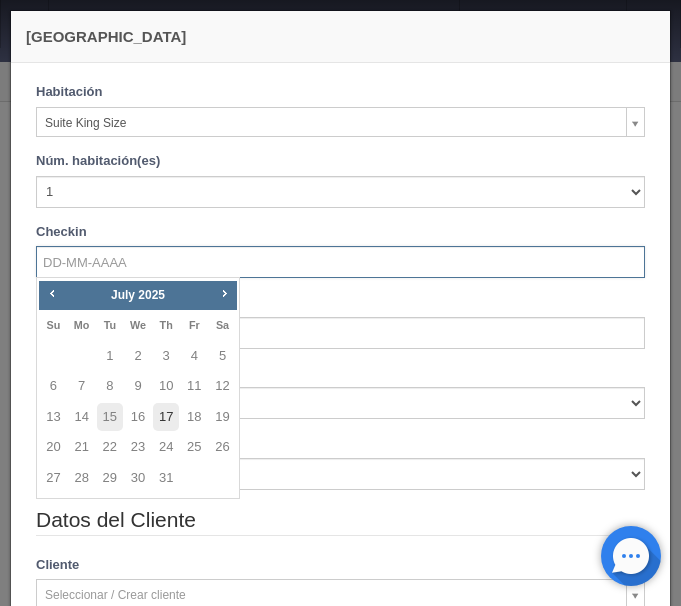 click on "17" at bounding box center [166, 417] 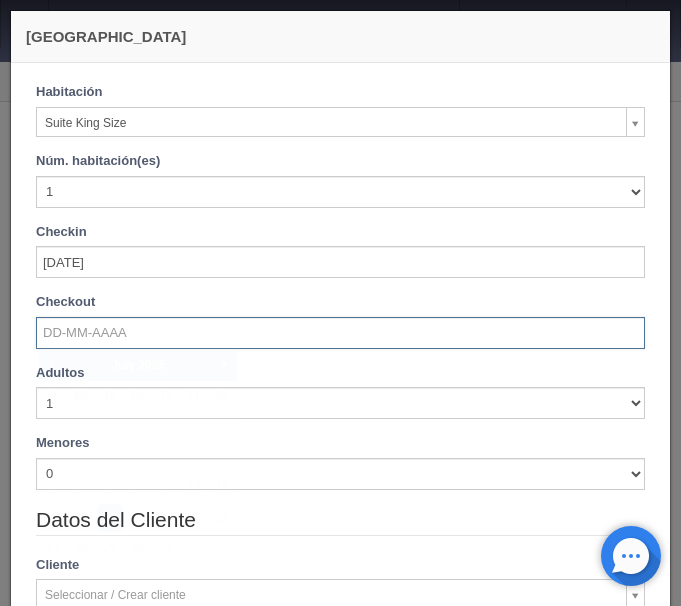click at bounding box center (340, 333) 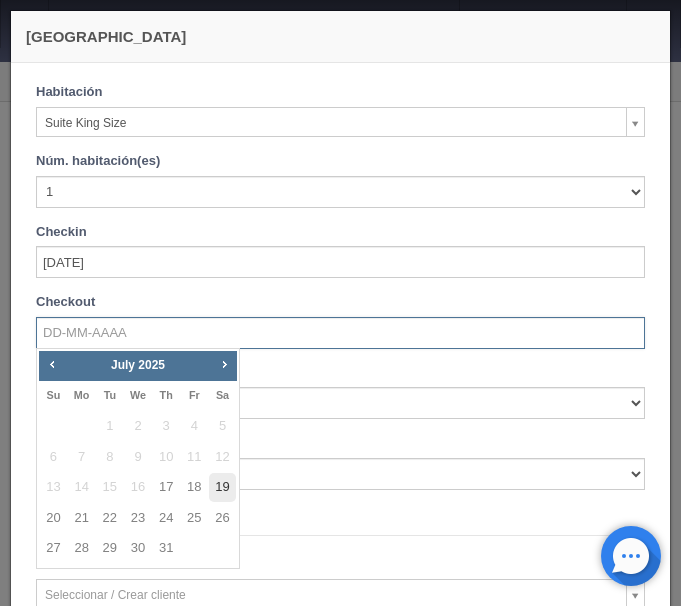 click on "19" at bounding box center (222, 487) 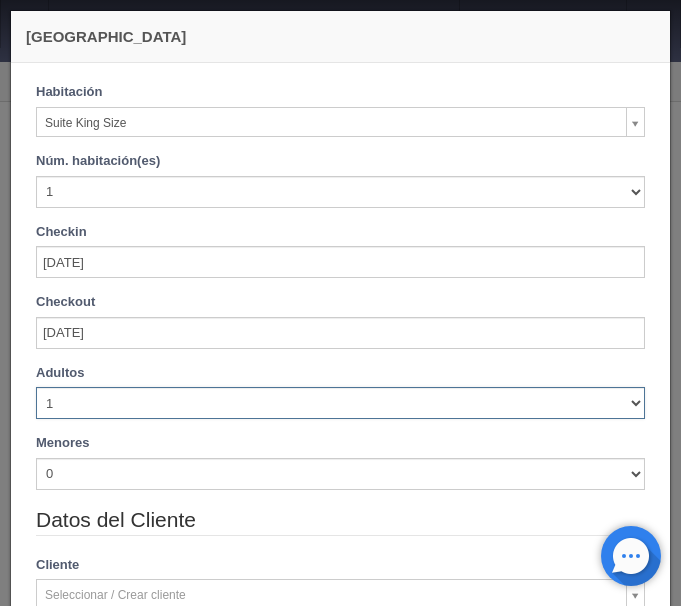 click on "1
2
3
4
5
6
7
8
9
10" at bounding box center [340, 403] 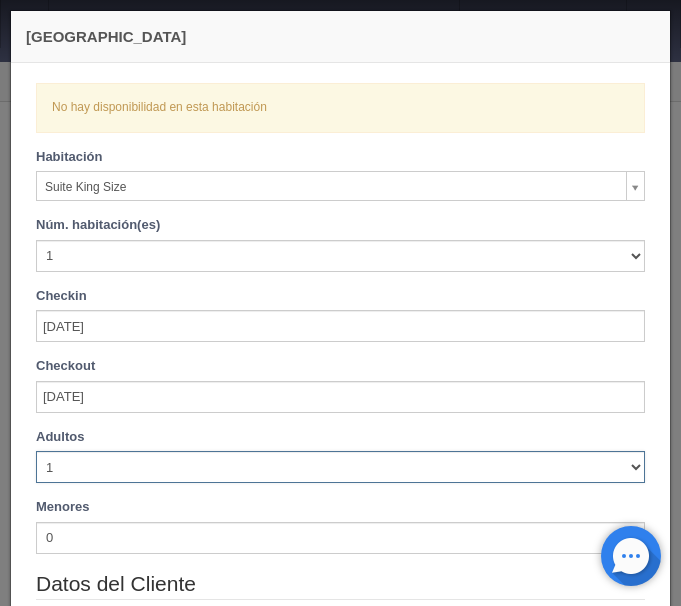 select on "4" 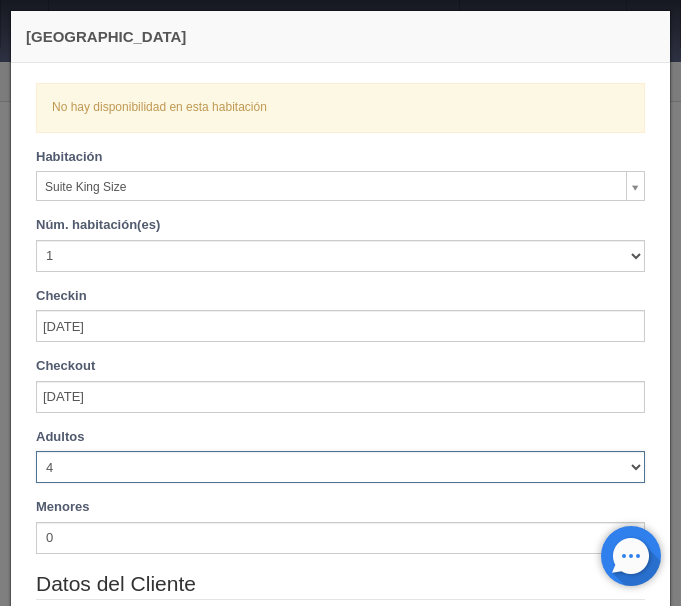 click on "4" at bounding box center (0, 0) 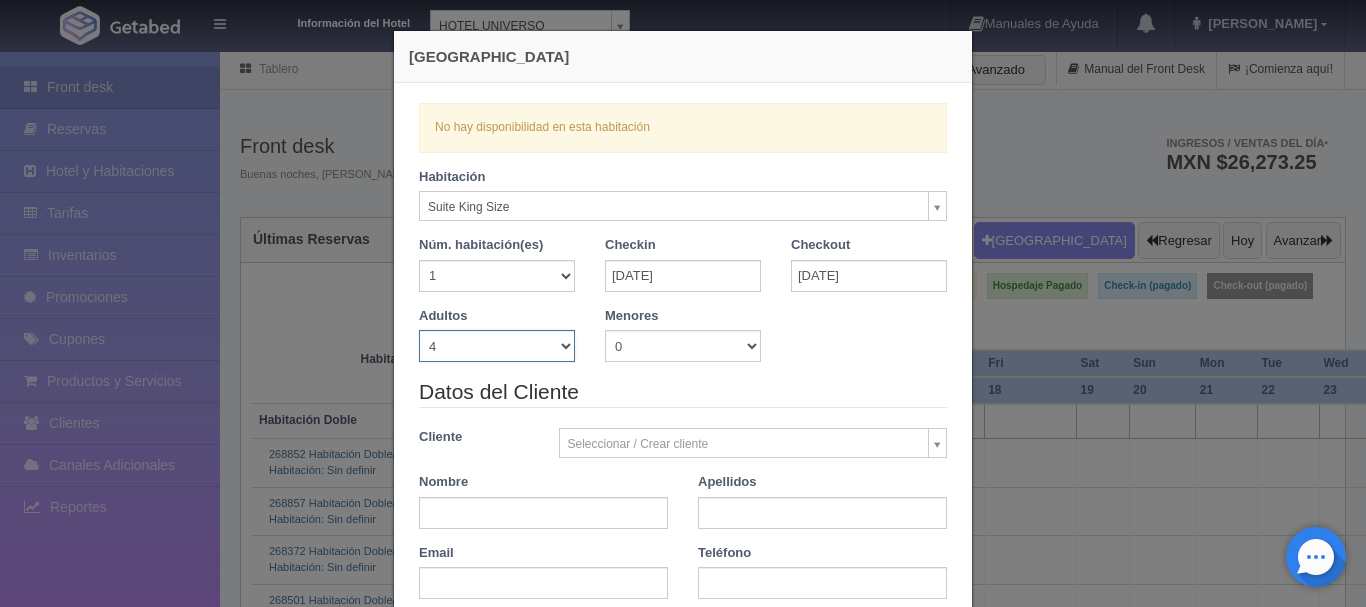 click on "Nueva Reserva
Verficando disponibilidad
No hay disponibilidad en esta habitación
Habitación
Suite King Size
Habitación Doble
Habitación King Size
Habitación Sencilla
Suite
Suite King Size
Núm. habitación(es)
1
2
3
4
5
6
7
8
9
10
11
12
13
14
15
16
17
18
19
20
Checkin
17-07-2025
Checkout
19-07-2025
Adultos
1
2
3
4
5
6
7
8
9
10
Menores
0
1
2
3
4
5
6
7
8
9
10
0" at bounding box center (683, 303) 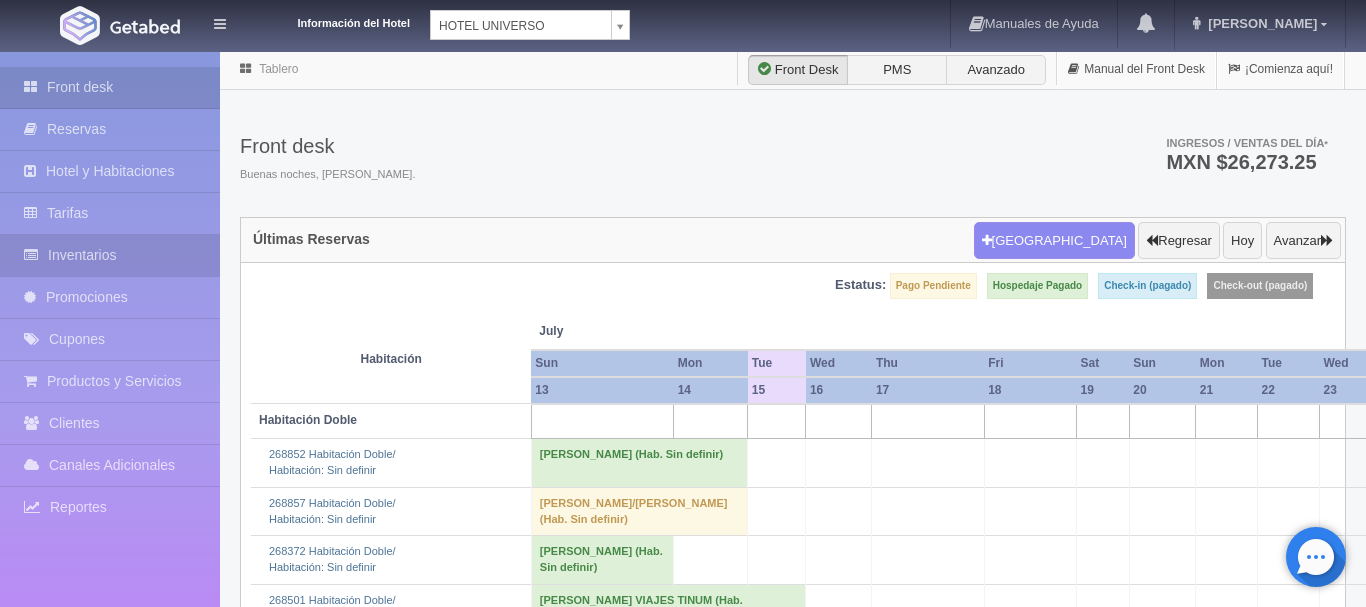 click on "Inventarios" at bounding box center (110, 255) 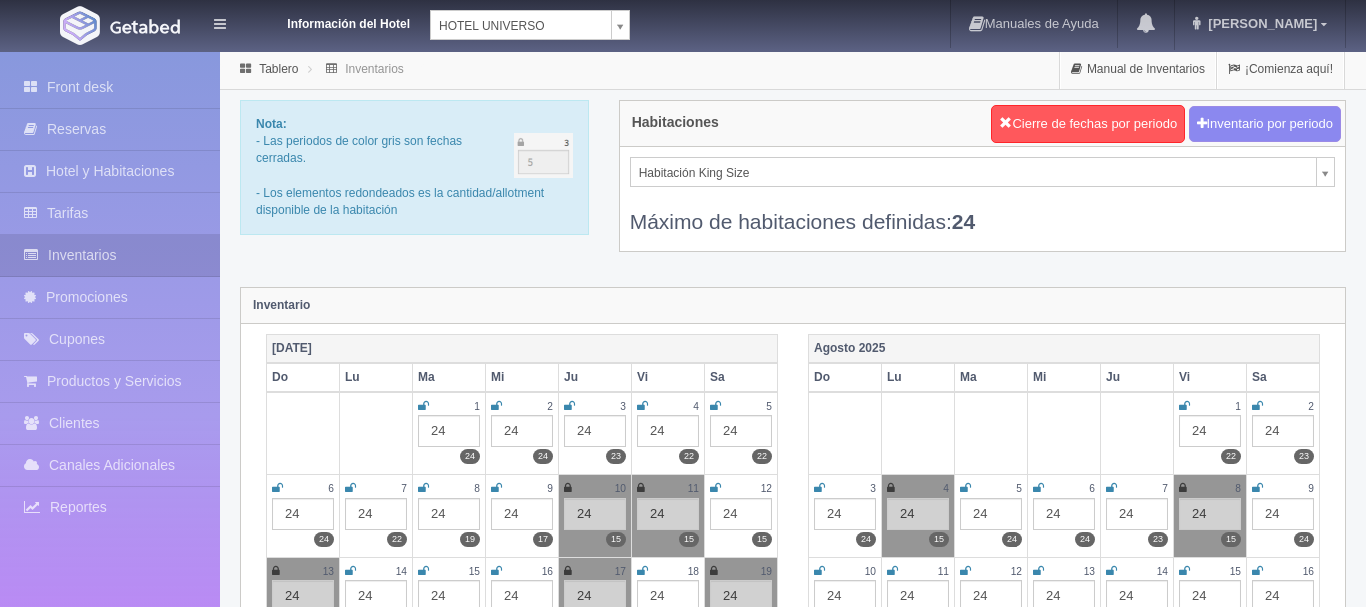scroll, scrollTop: 0, scrollLeft: 0, axis: both 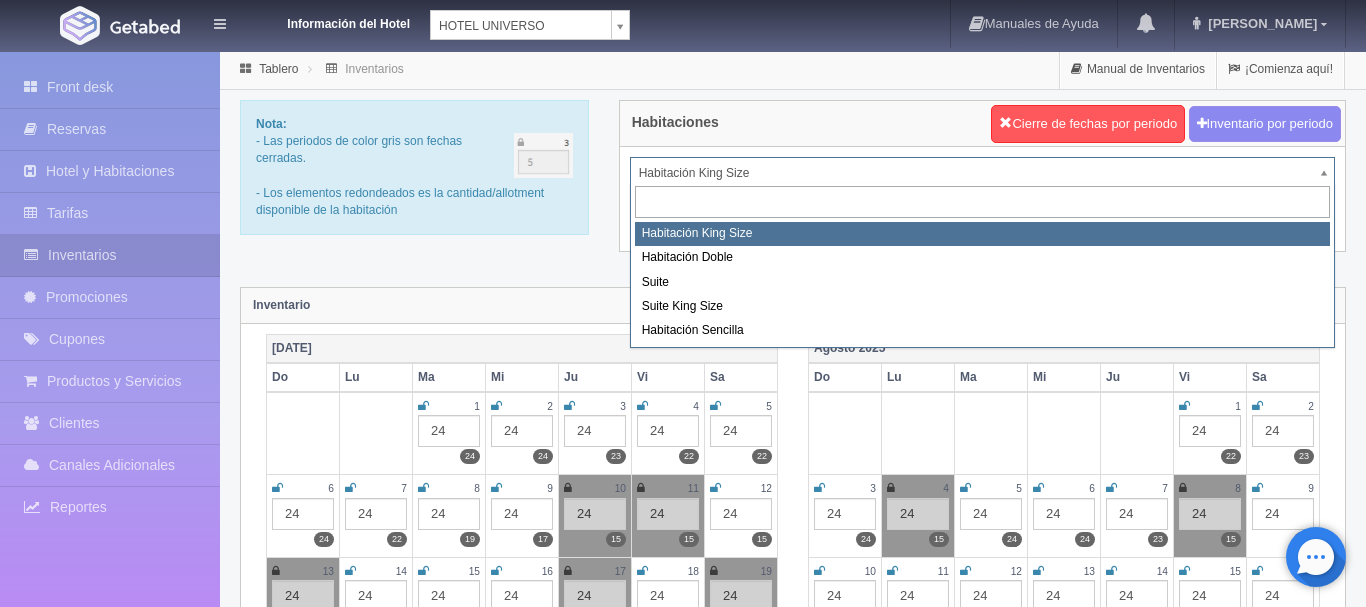 click on "Información del Hotel
[GEOGRAPHIC_DATA][PERSON_NAME]
Manuales de Ayuda
Actualizaciones recientes
[PERSON_NAME]
Mi Perfil
Salir / Log Out
Procesando...
Front desk
Reservas
Hotel y Habitaciones
Tarifas
Inventarios
Promociones
Cupones
Productos y Servicios" at bounding box center [683, 1776] 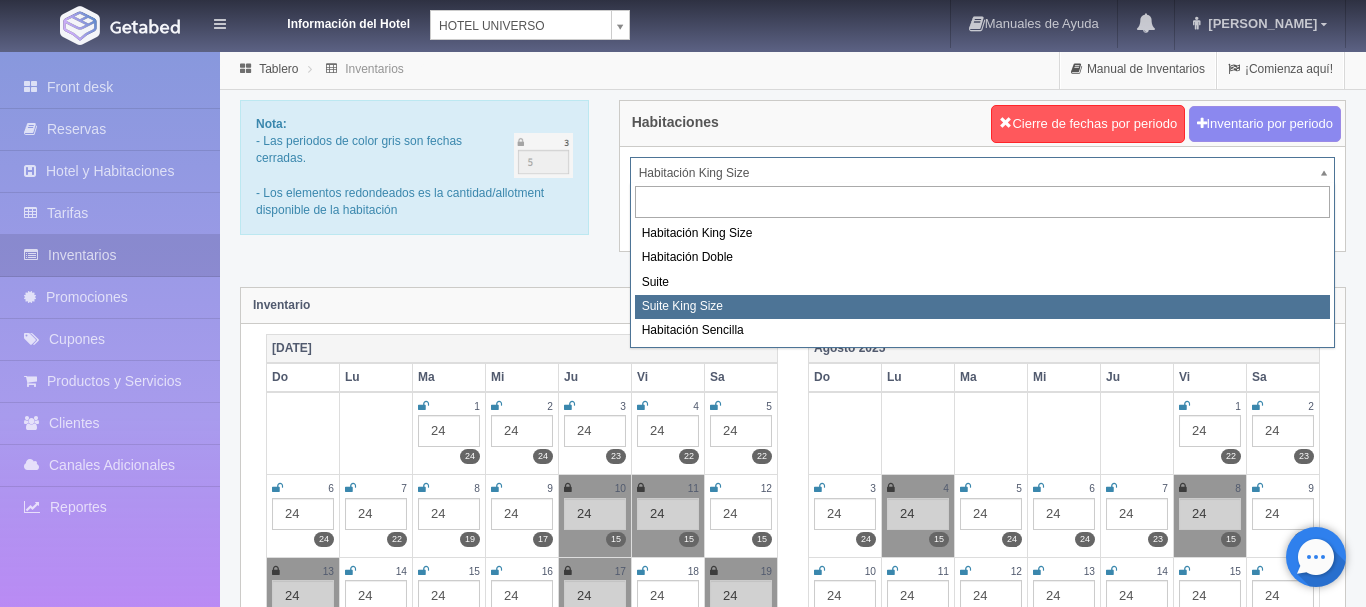 select on "588" 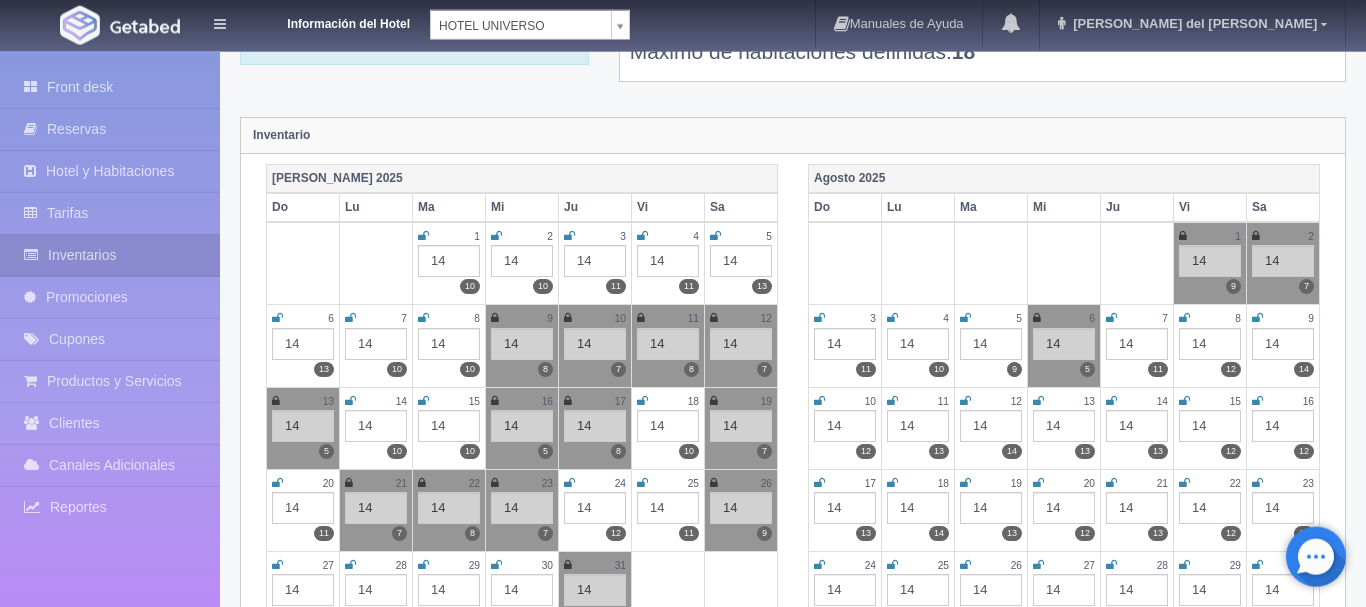 scroll, scrollTop: 204, scrollLeft: 0, axis: vertical 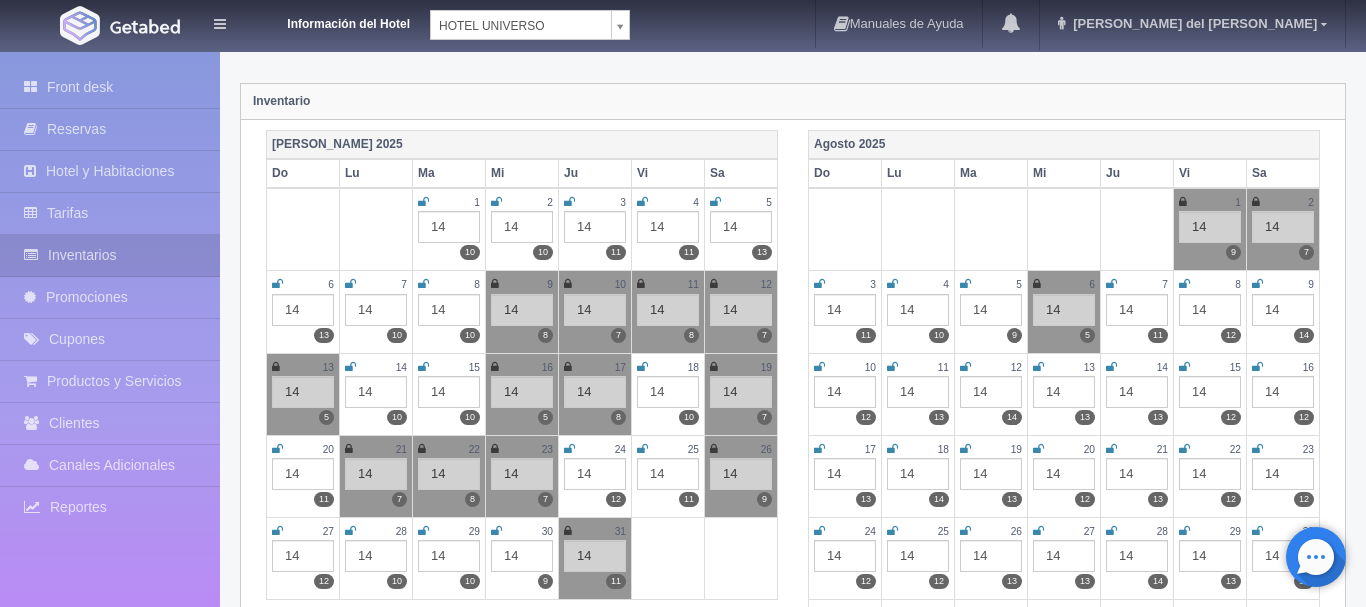 click at bounding box center (568, 367) 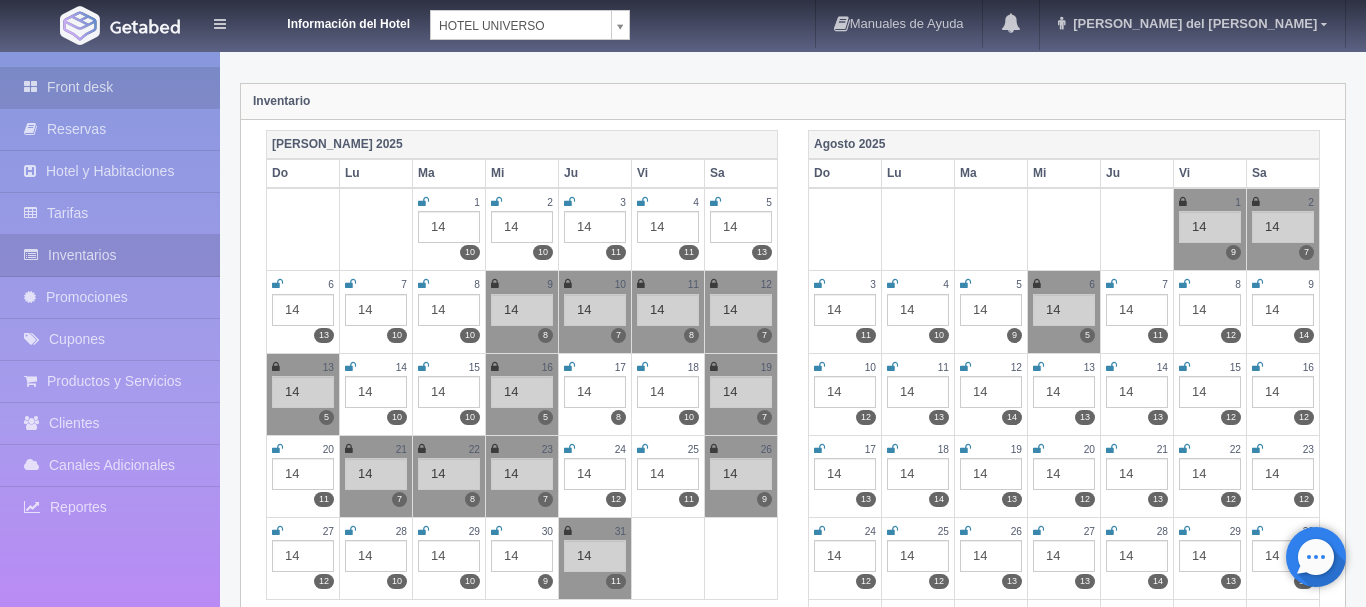 click on "Front desk" at bounding box center (110, 87) 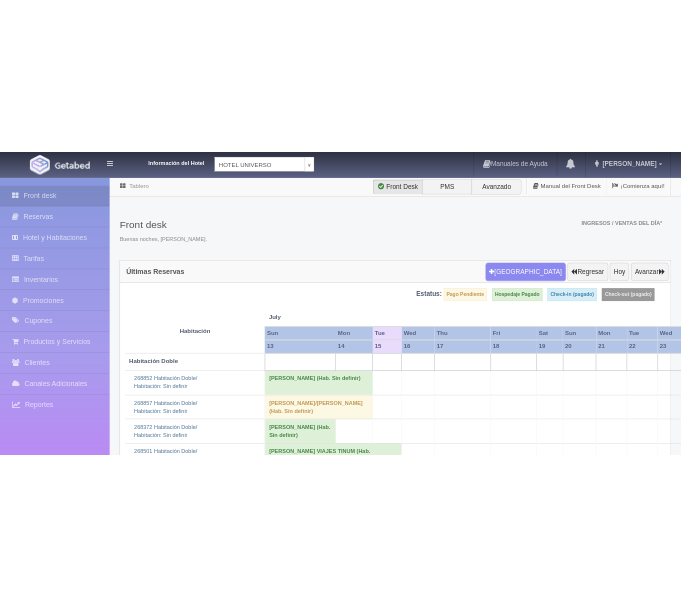 scroll, scrollTop: 0, scrollLeft: 0, axis: both 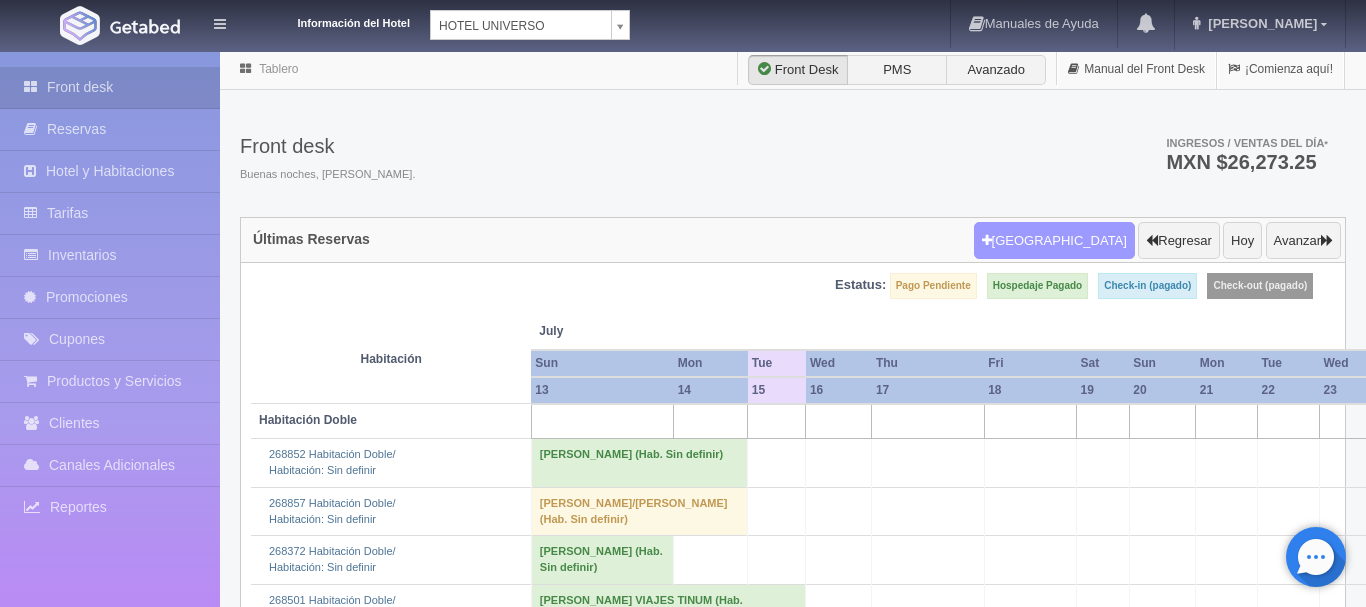click on "[GEOGRAPHIC_DATA]" at bounding box center [1054, 241] 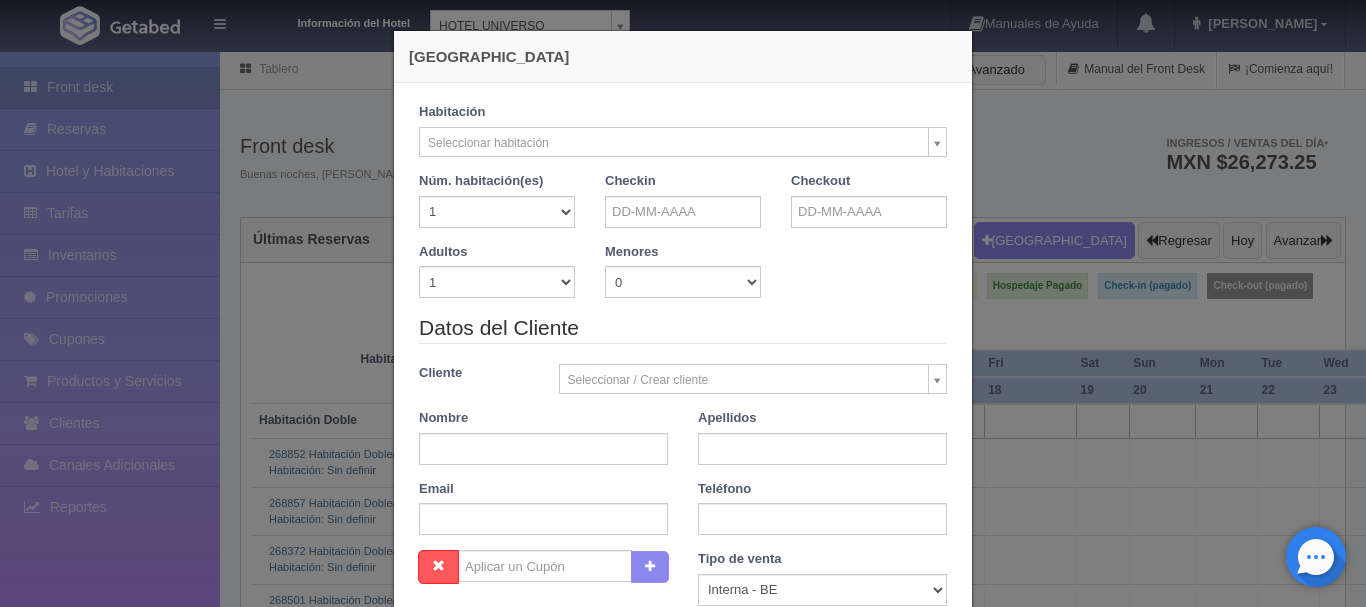 checkbox on "false" 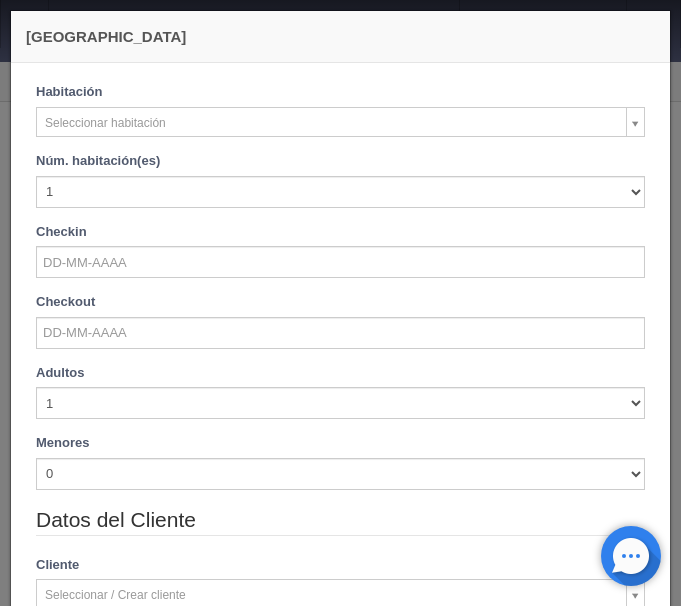 click on "Información del Hotel
[GEOGRAPHIC_DATA][PERSON_NAME]
Manuales de Ayuda
Actualizaciones recientes
[PERSON_NAME]
Mi Perfil
Salir / Log Out
Procesando...
Front desk
Reservas
Hotel y Habitaciones
Tarifas
Inventarios
Promociones
Cupones
Productos y Servicios" at bounding box center [340, 3369] 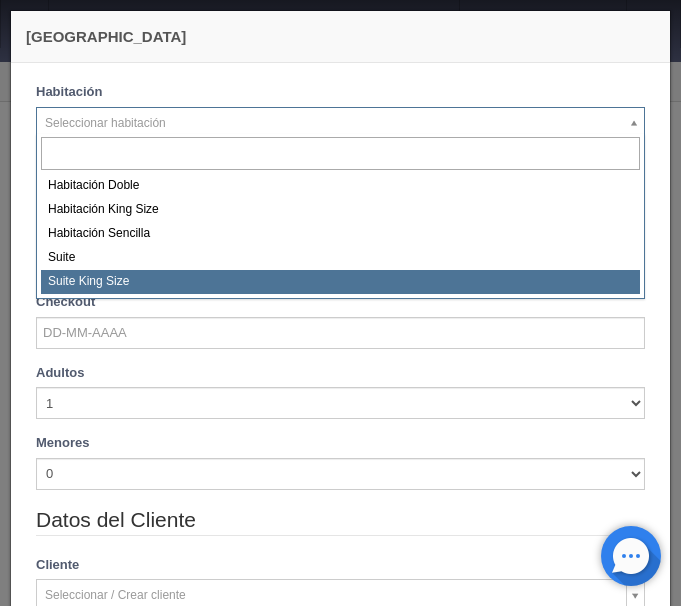 select on "588" 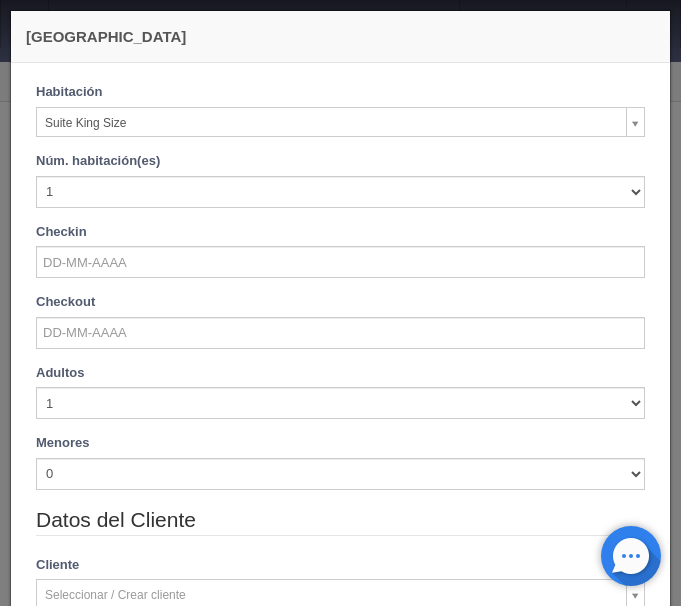 checkbox on "false" 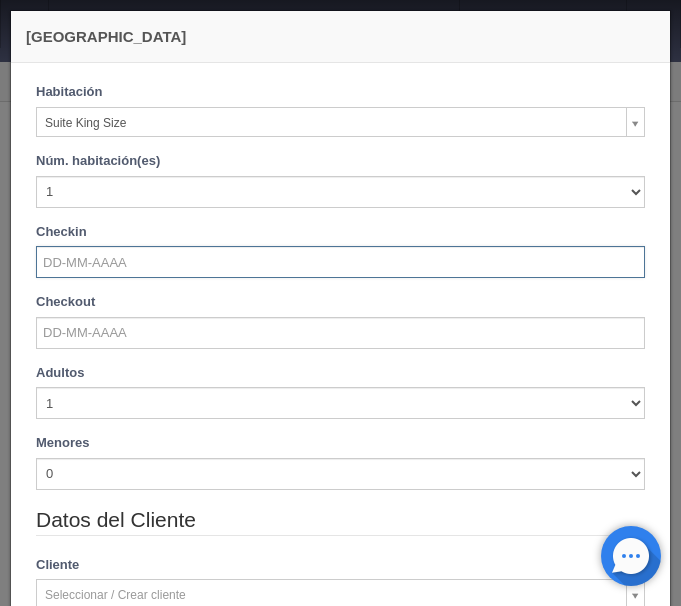 click at bounding box center (340, 262) 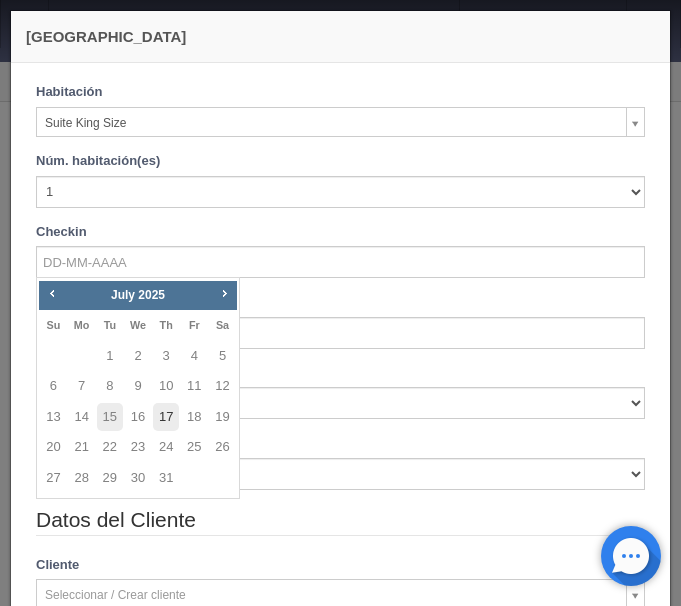 click on "17" at bounding box center (166, 417) 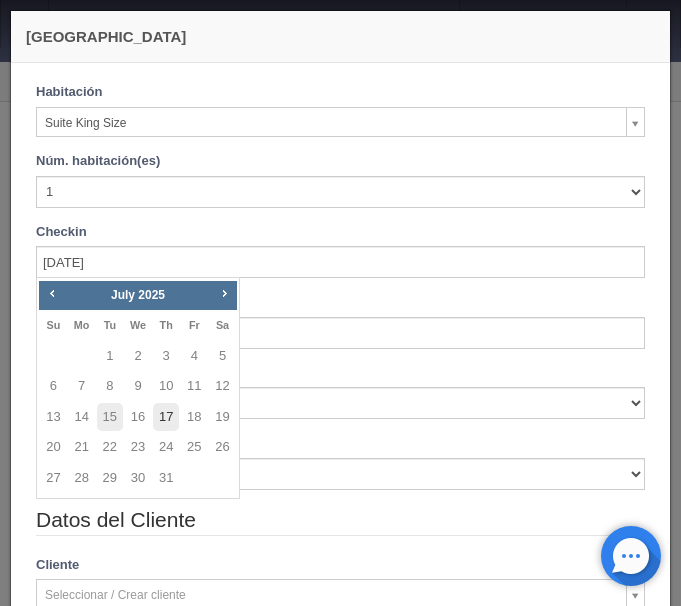 checkbox on "false" 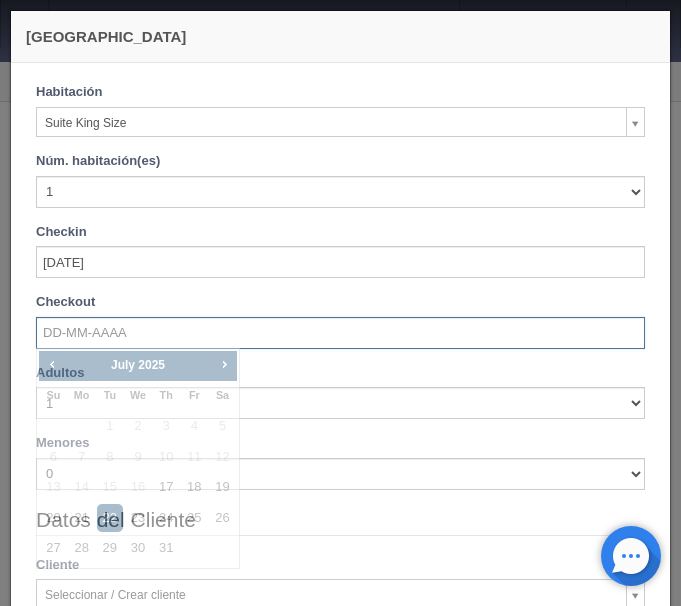 click at bounding box center (340, 333) 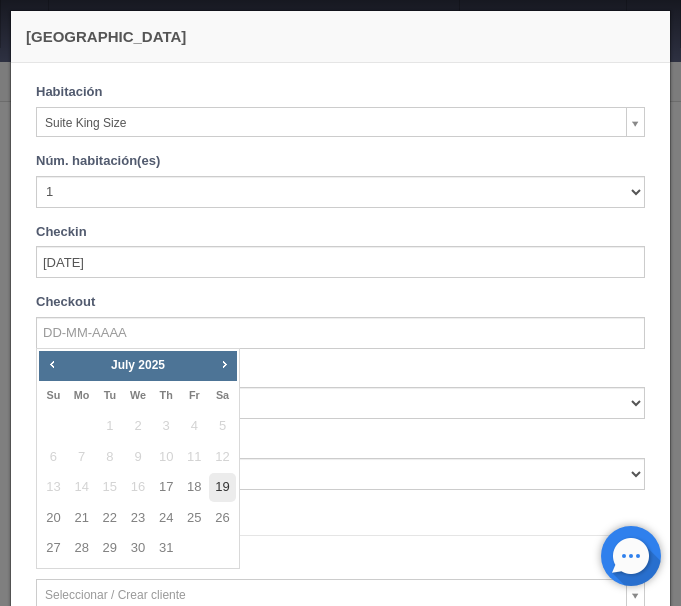 click on "19" at bounding box center (222, 487) 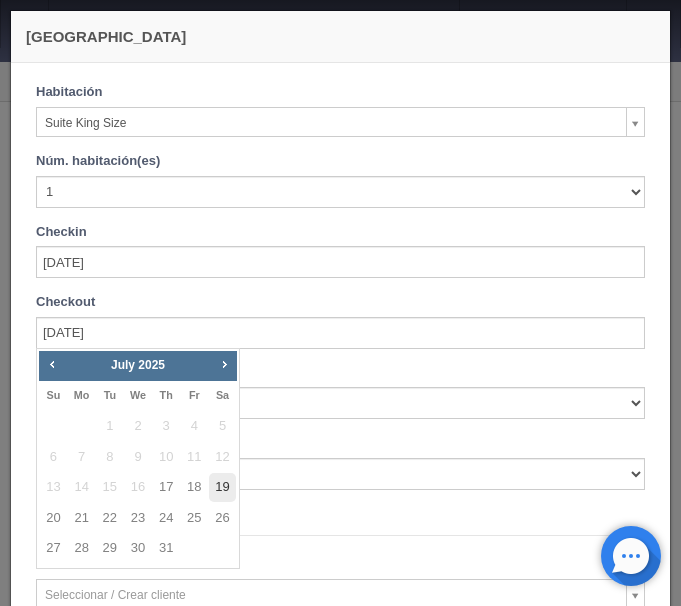 checkbox on "false" 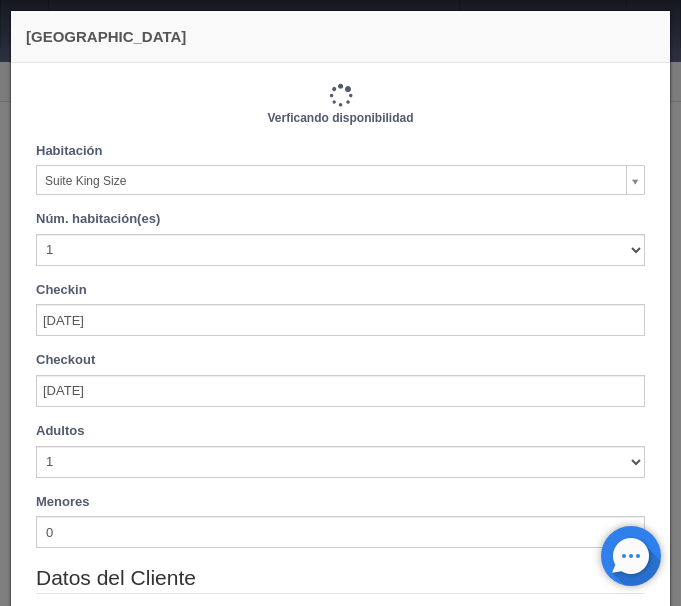 type on "2420.00" 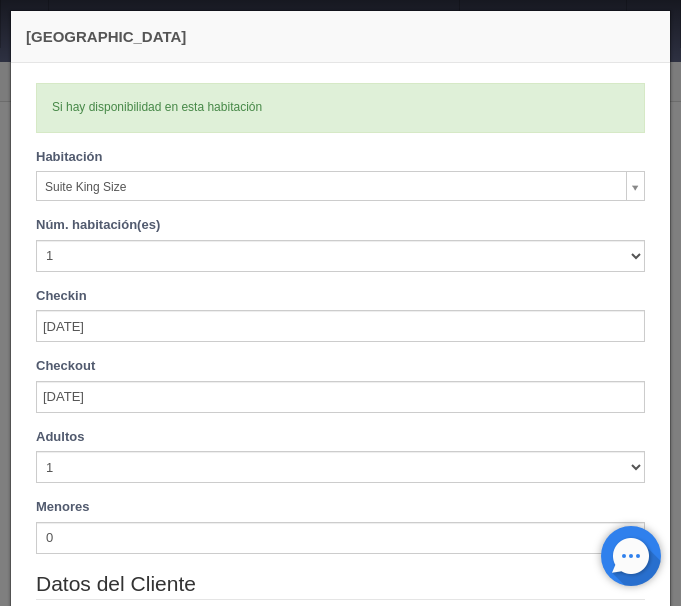scroll, scrollTop: 84, scrollLeft: 0, axis: vertical 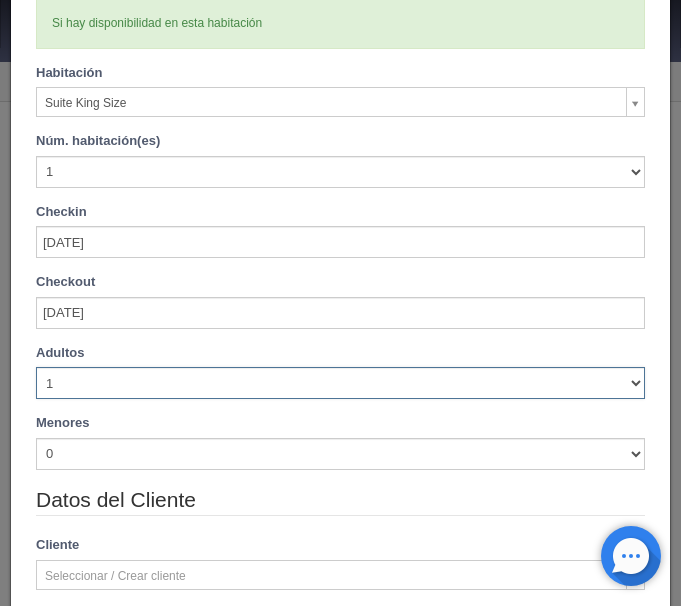 click on "1
2
3
4
5
6
7
8
9
10" at bounding box center [340, 383] 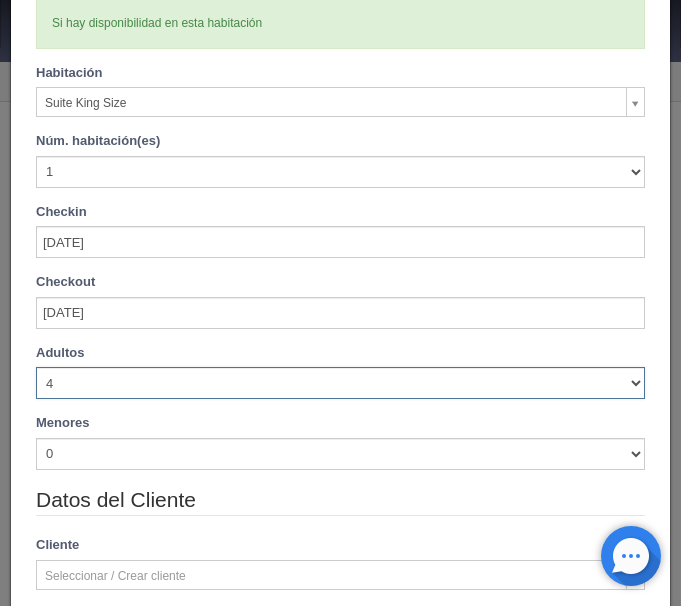 click on "4" at bounding box center [0, 0] 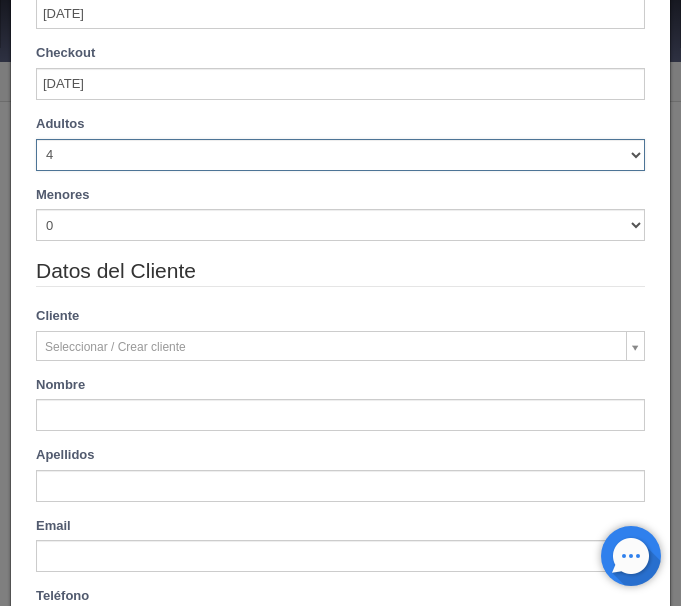 type on "2420.00" 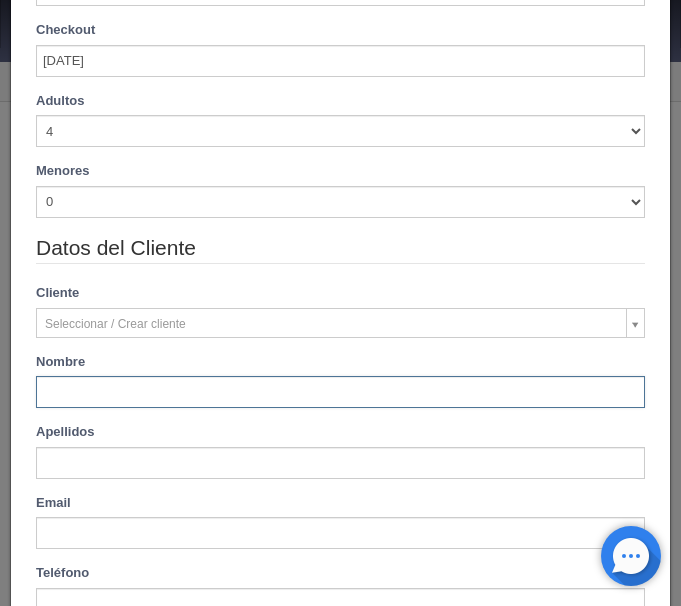 click at bounding box center [340, 392] 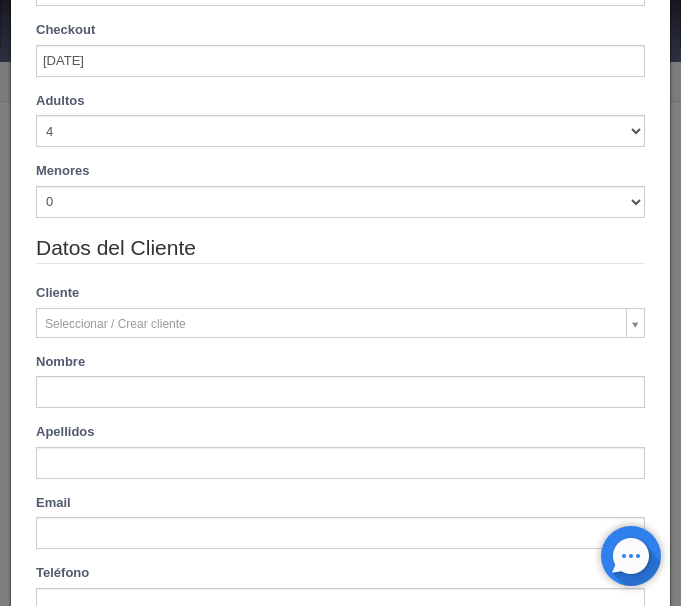 type on "Rafaela" 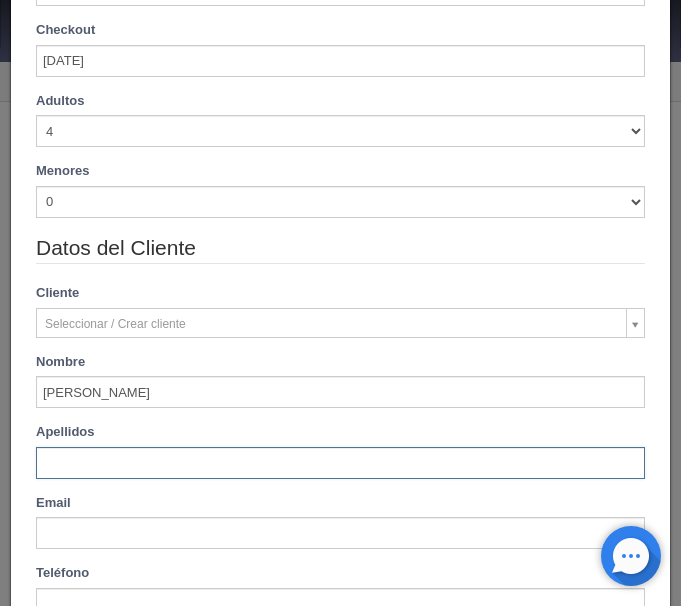 click at bounding box center (340, 463) 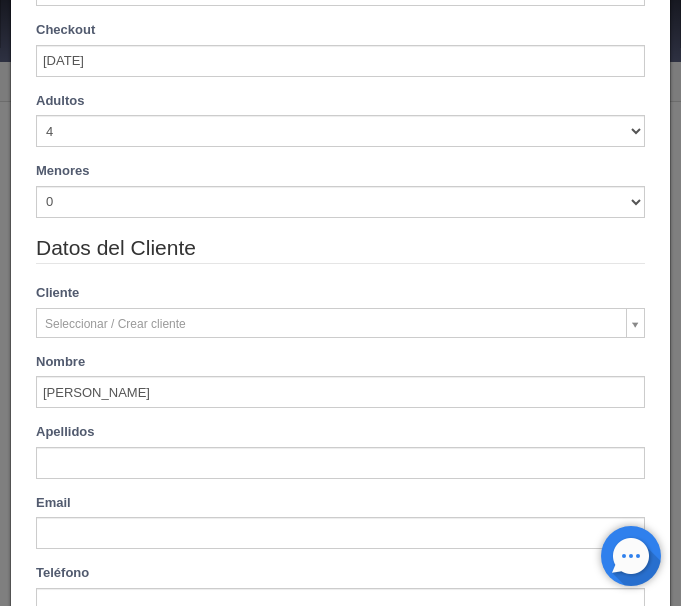 type on "Palomera Bravo" 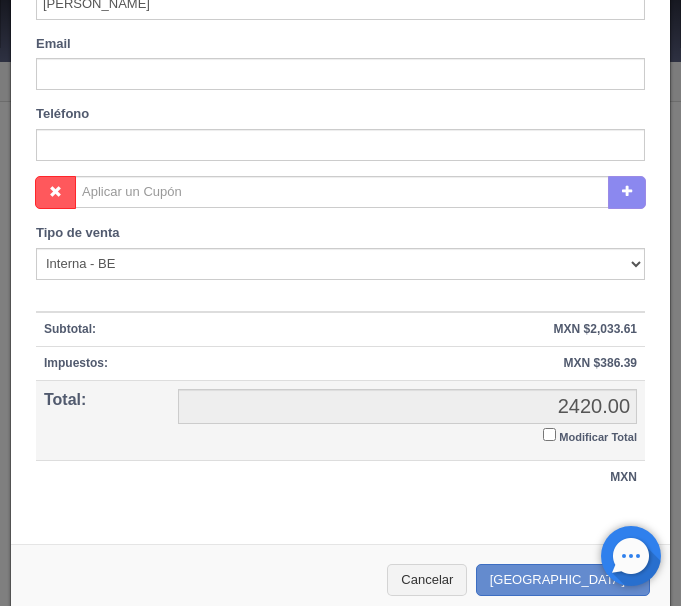 scroll, scrollTop: 815, scrollLeft: 0, axis: vertical 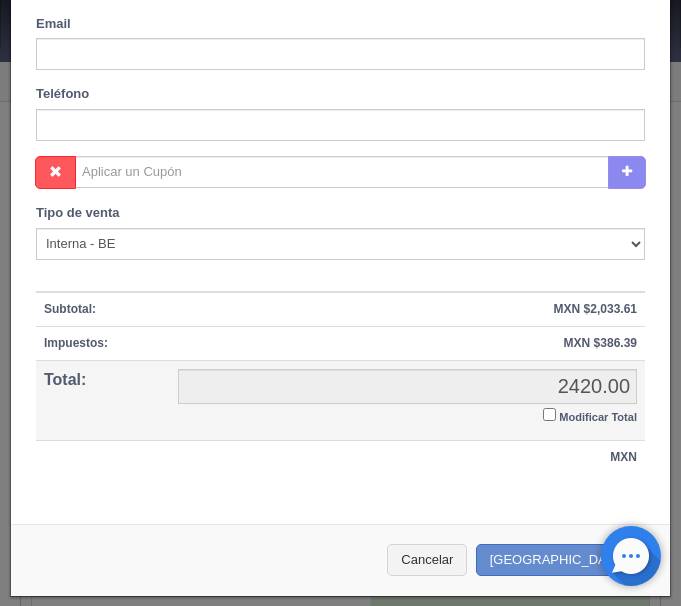 click on "Modificar Total" at bounding box center [549, 414] 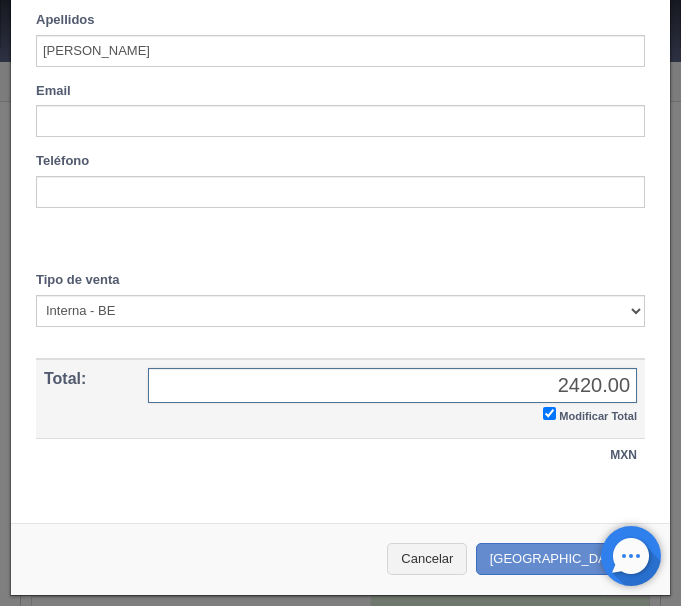 checkbox on "true" 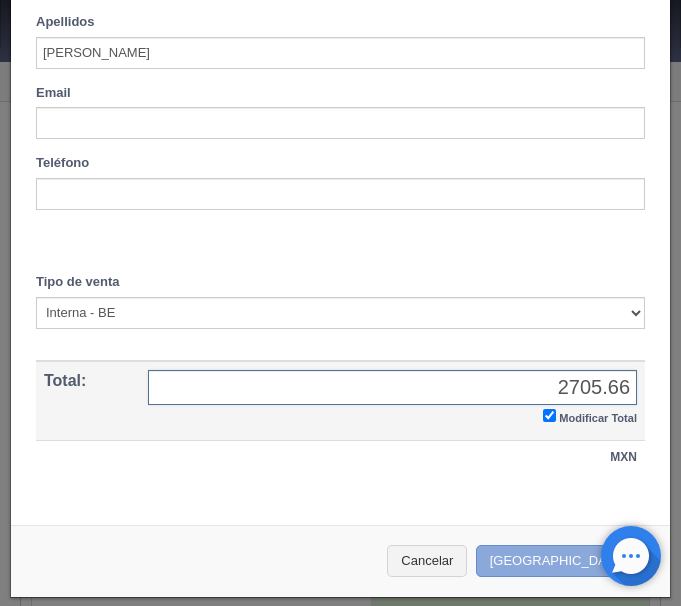 type on "2705.66" 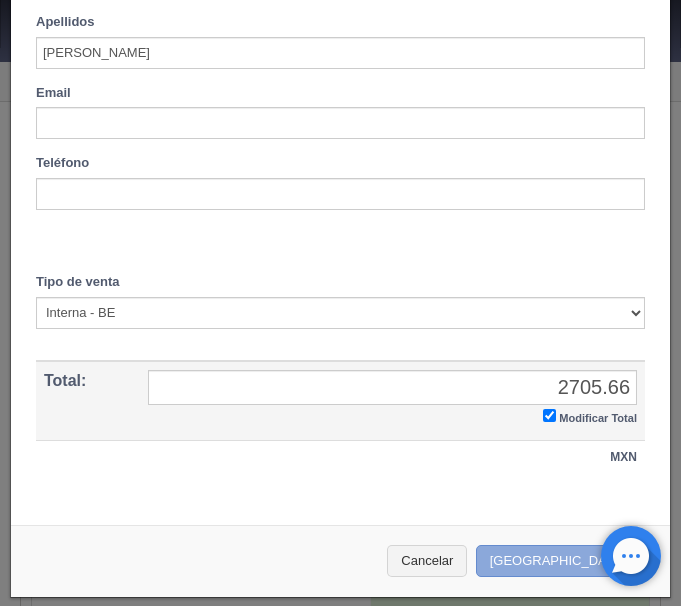 click on "[GEOGRAPHIC_DATA]" at bounding box center (563, 561) 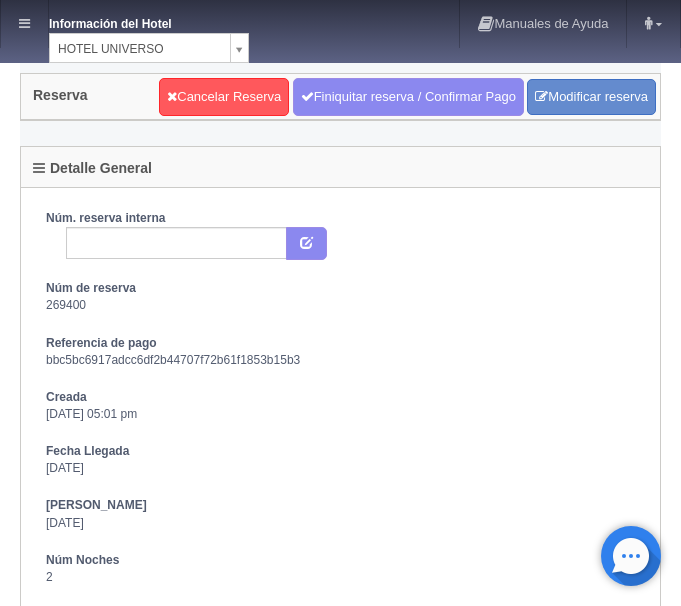 scroll, scrollTop: 0, scrollLeft: 0, axis: both 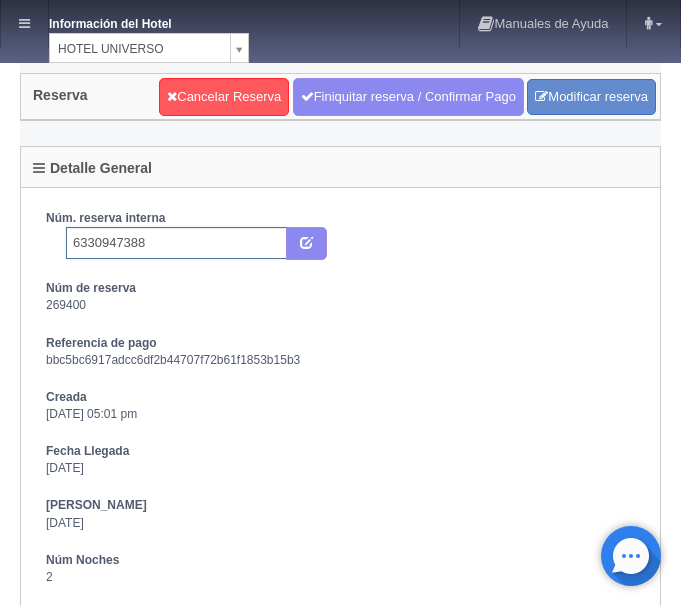 click on "6330947388" at bounding box center [176, 243] 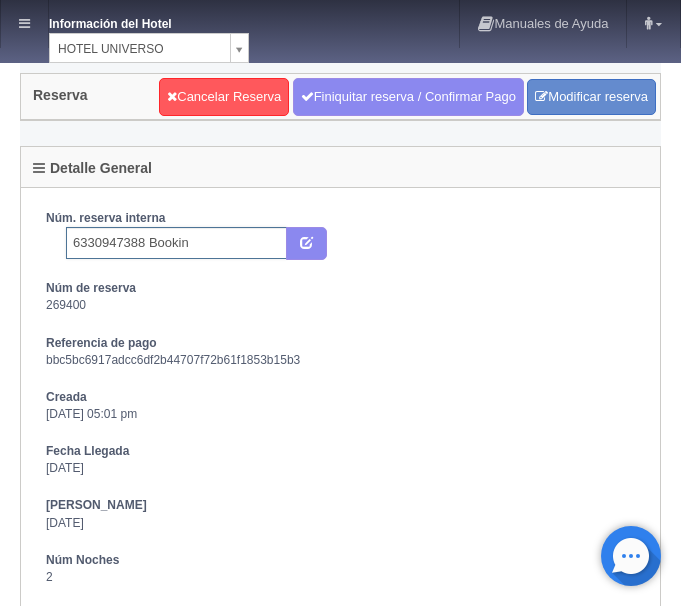 type on "6330947388 Booking" 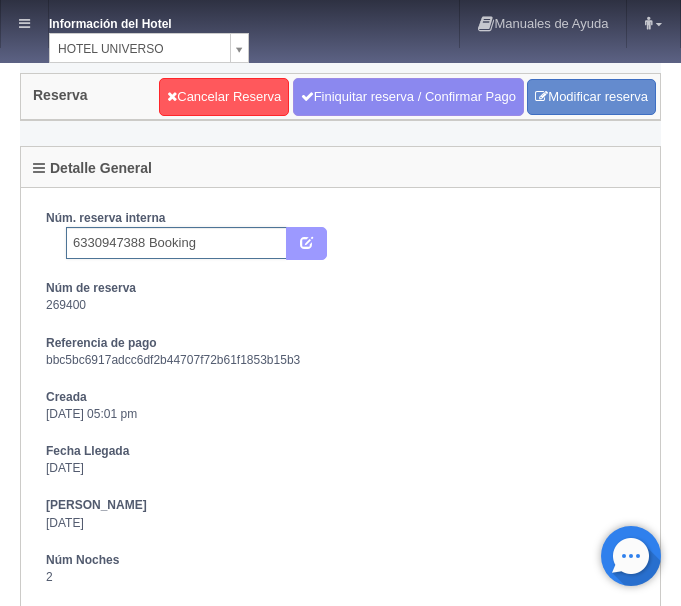 click at bounding box center (306, 241) 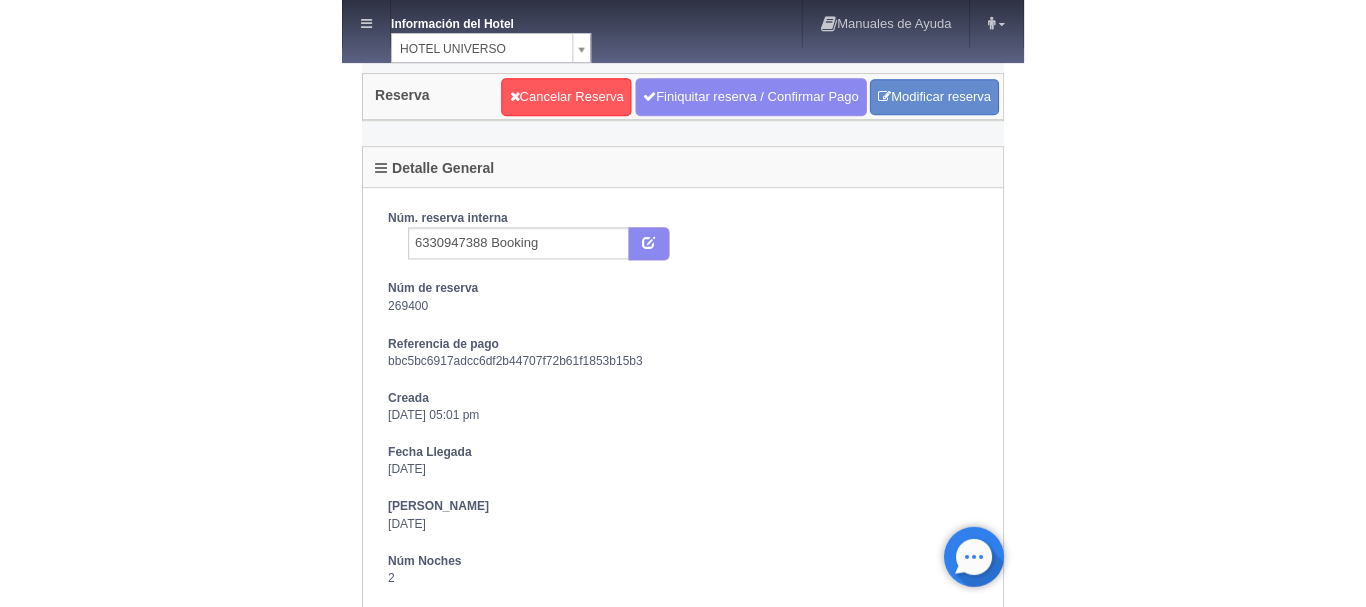 scroll, scrollTop: 0, scrollLeft: 0, axis: both 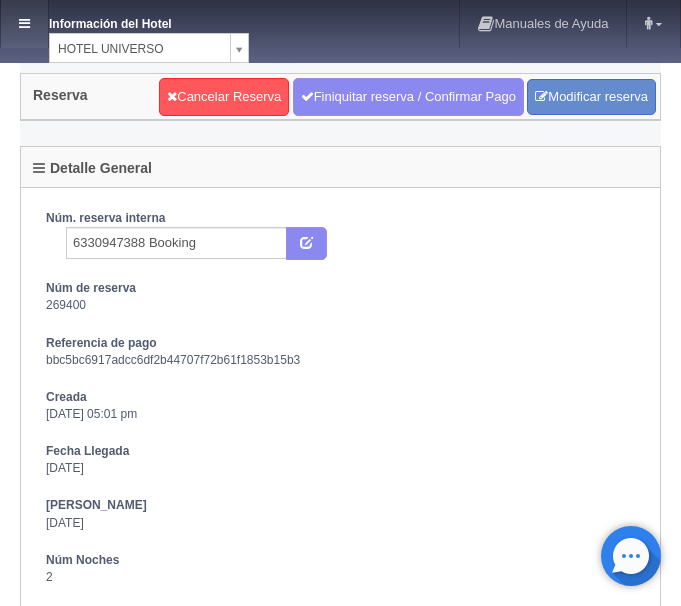 click at bounding box center (24, 24) 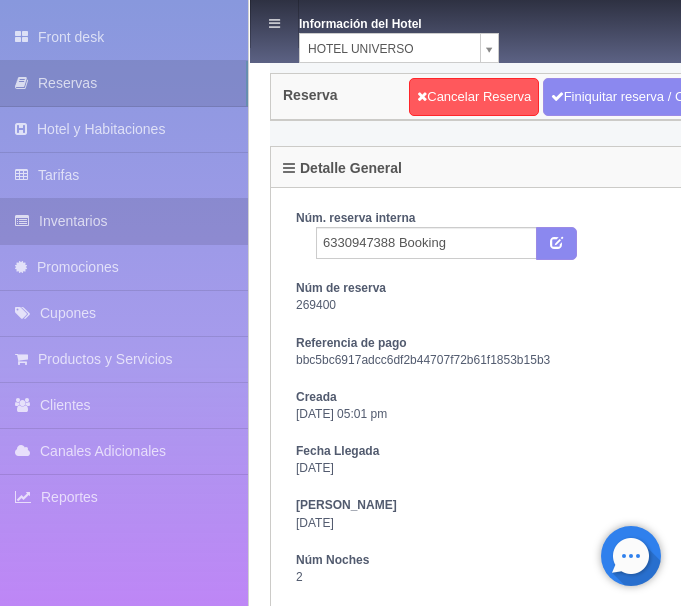 click on "Inventarios" at bounding box center [124, 221] 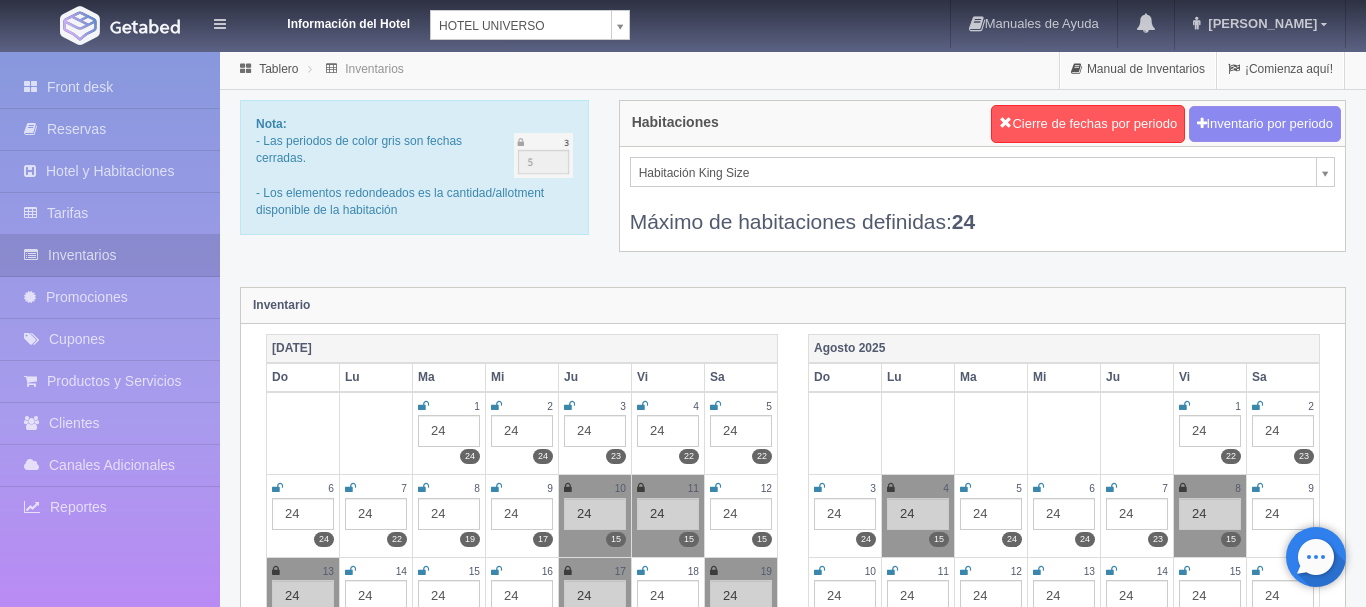 scroll, scrollTop: 0, scrollLeft: 0, axis: both 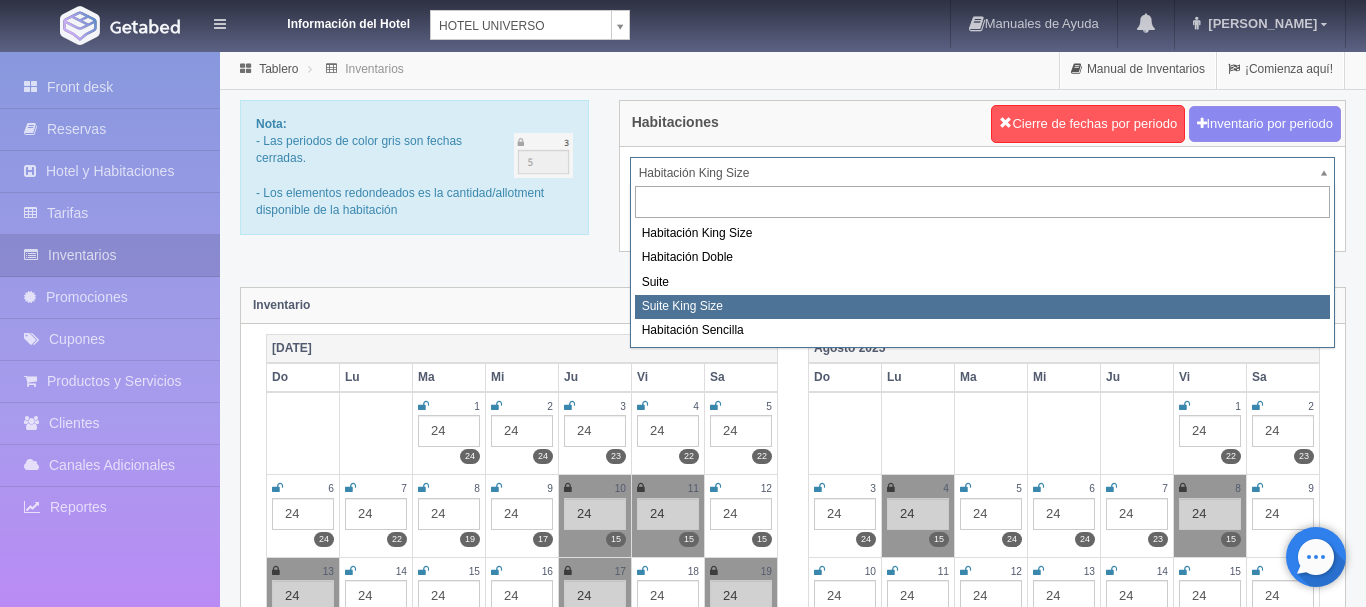 select on "588" 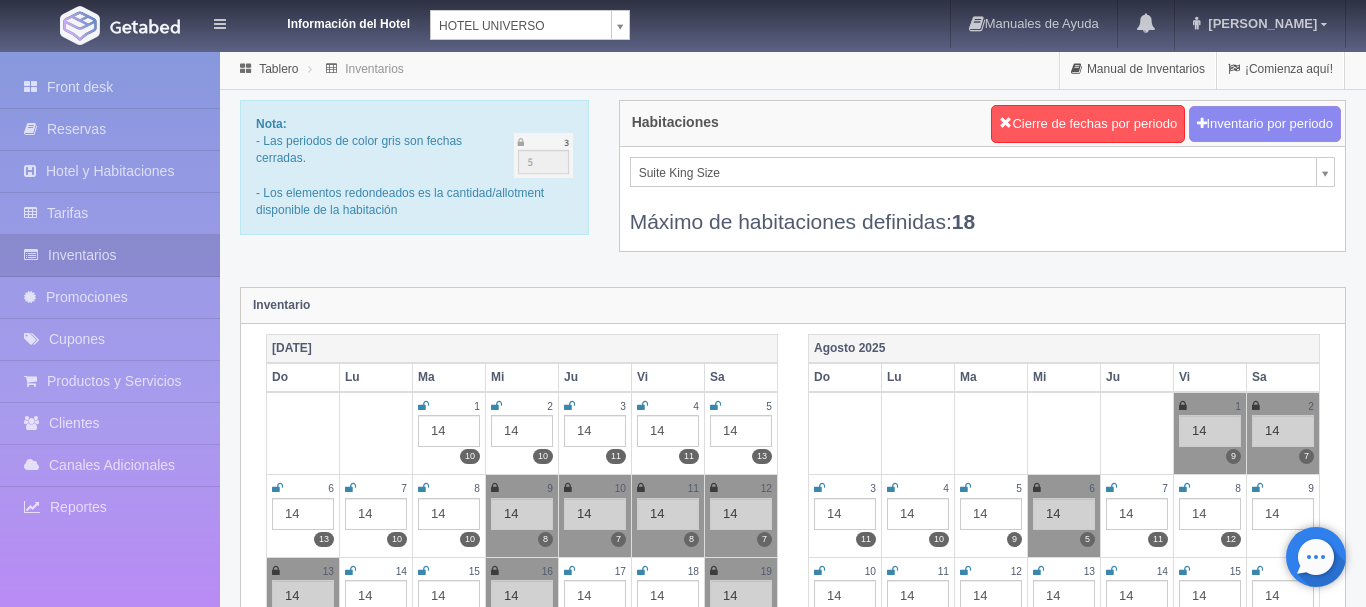 scroll, scrollTop: 102, scrollLeft: 0, axis: vertical 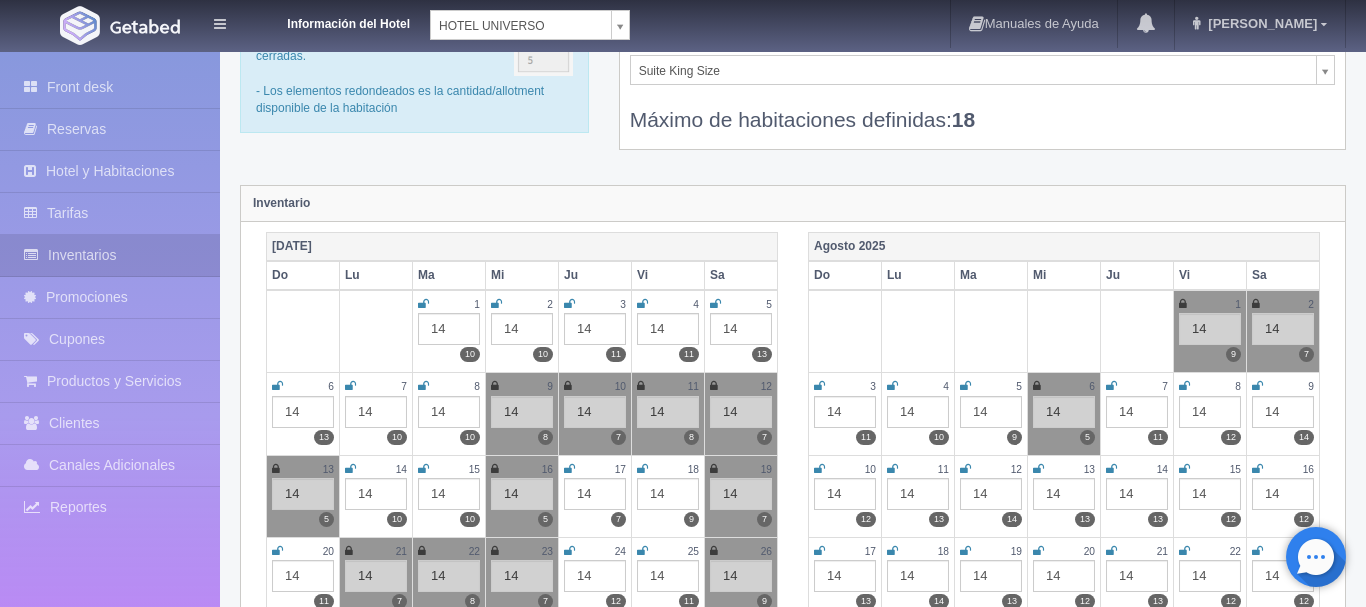 click at bounding box center [569, 469] 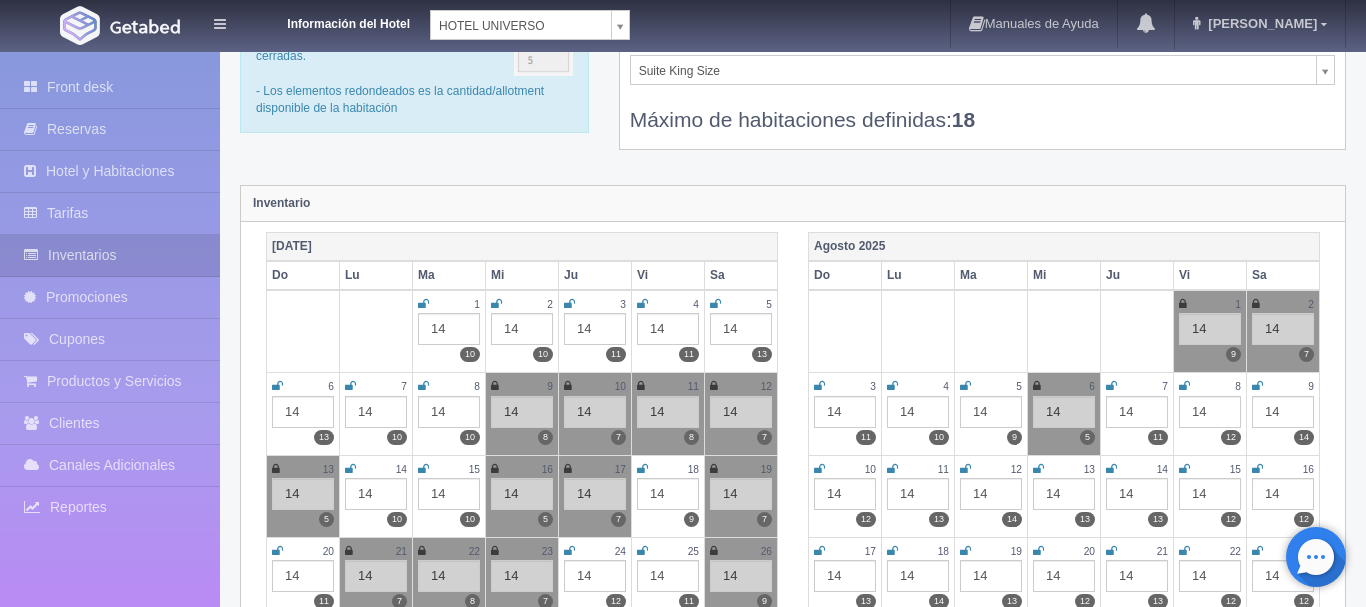 click on "Nota:
- Las periodos de color gris son fechas cerradas.
- Los elementos redondeados es la cantidad/allotment disponible de la habitación
Habitaciones
Cierre de fechas por periodo
Inventario por periodo
Suite [PERSON_NAME] Size
Habitación [PERSON_NAME] Size
Habitación Doble
Suite
Suite [PERSON_NAME] Size
Habitación Sencilla
Máximo de habitaciones definidas:  18" at bounding box center (793, 86) 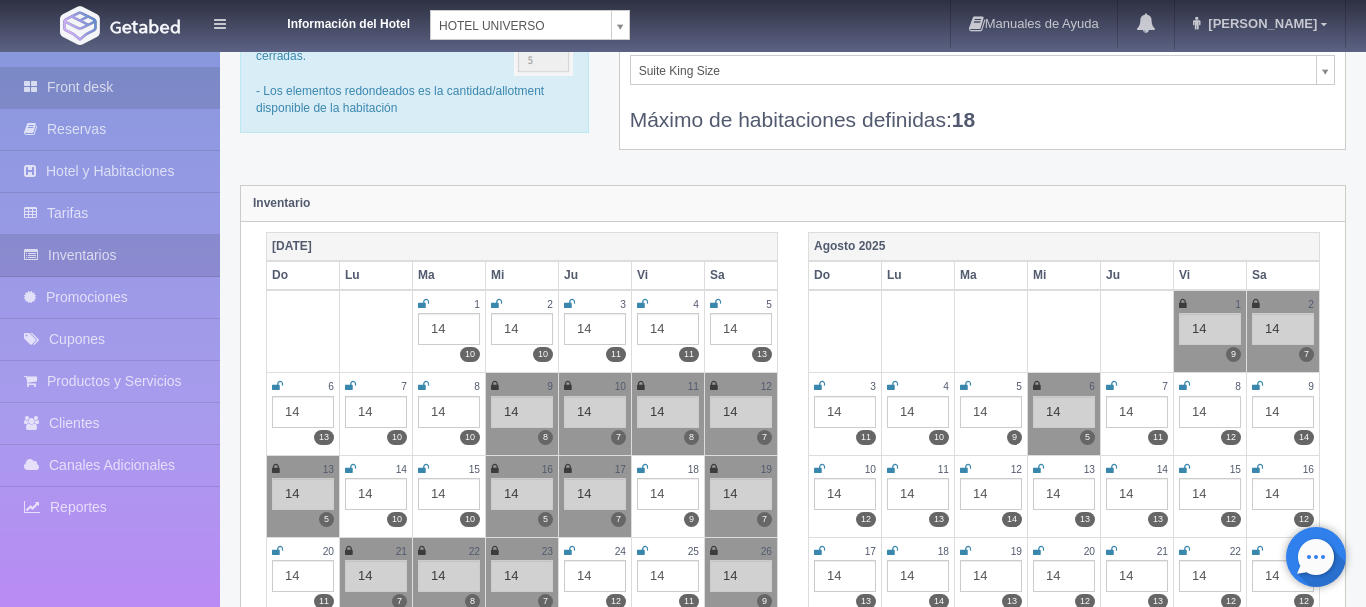 click on "Front desk" at bounding box center [110, 87] 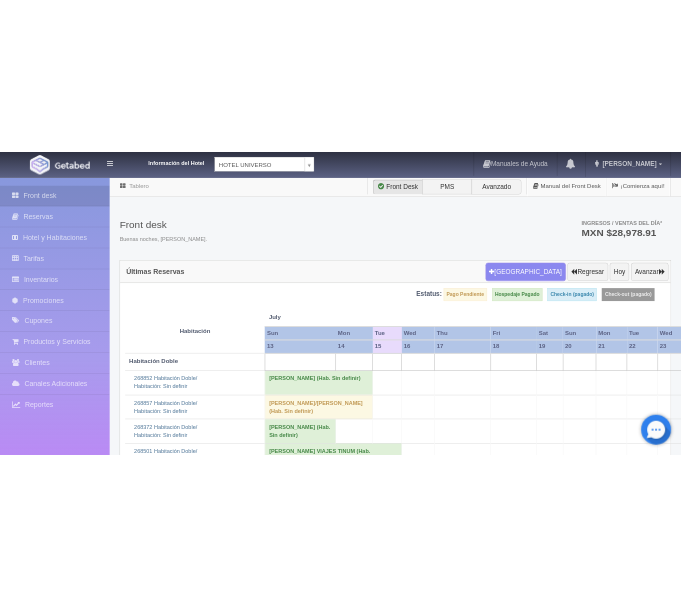 scroll, scrollTop: 0, scrollLeft: 0, axis: both 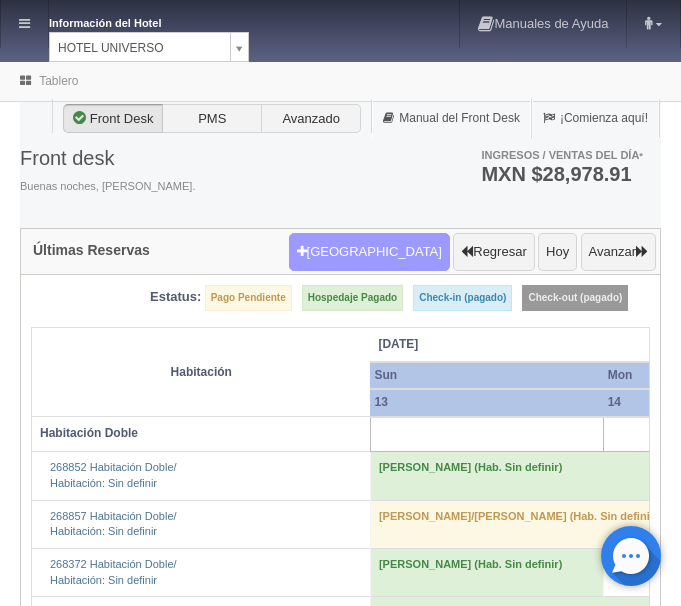click on "Nueva Reserva" at bounding box center [369, 252] 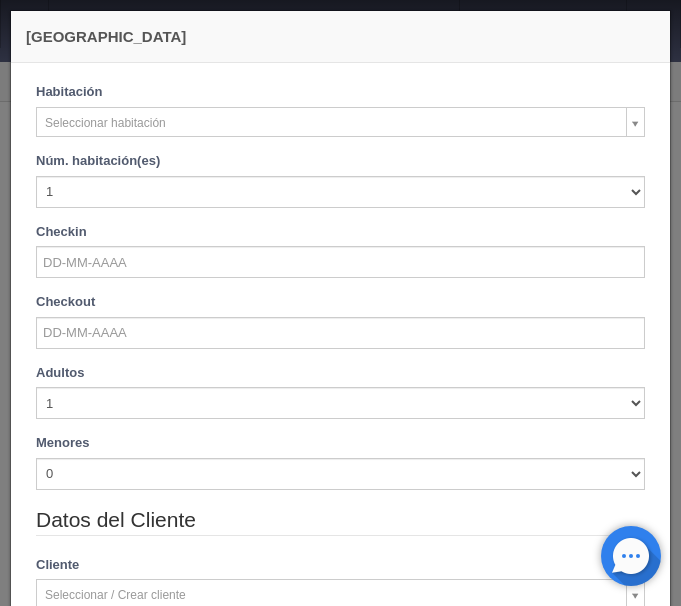 checkbox on "false" 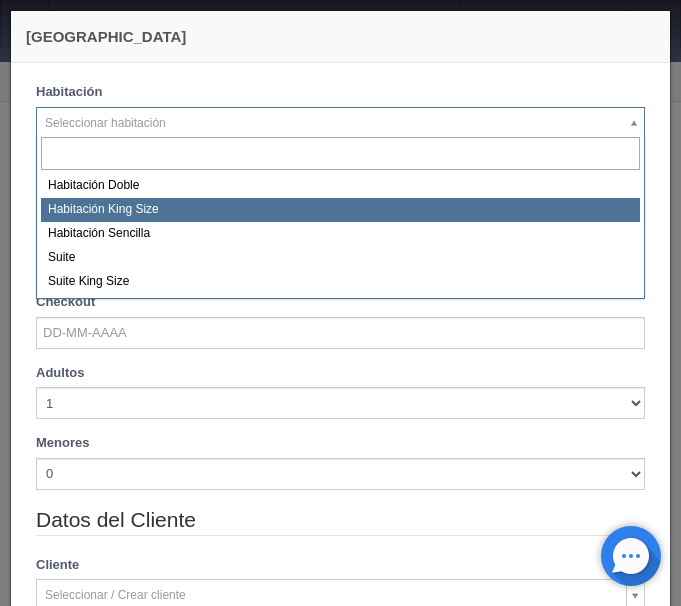 select on "582" 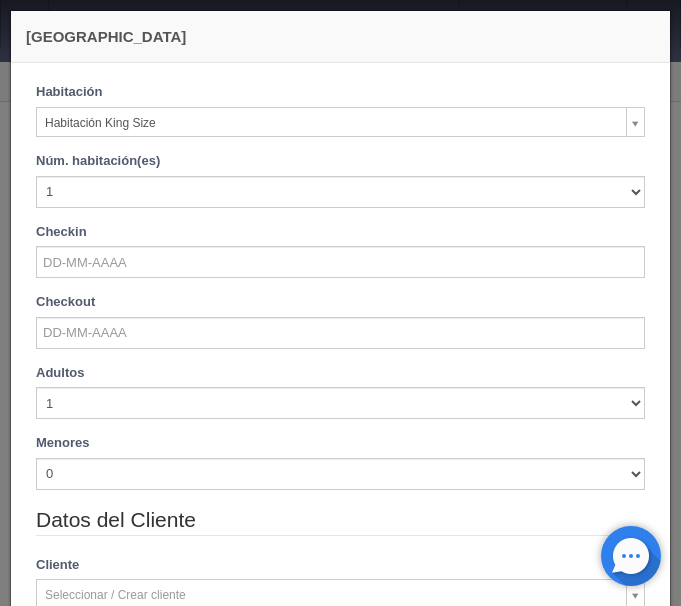 checkbox on "false" 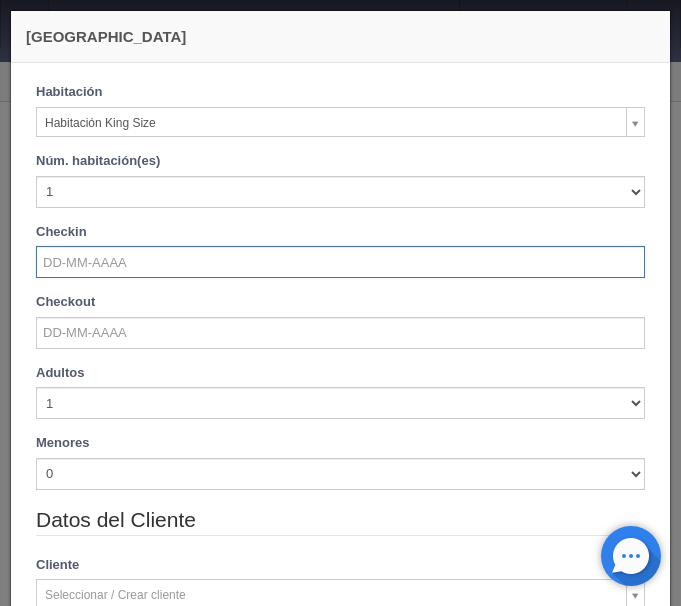 click at bounding box center [340, 262] 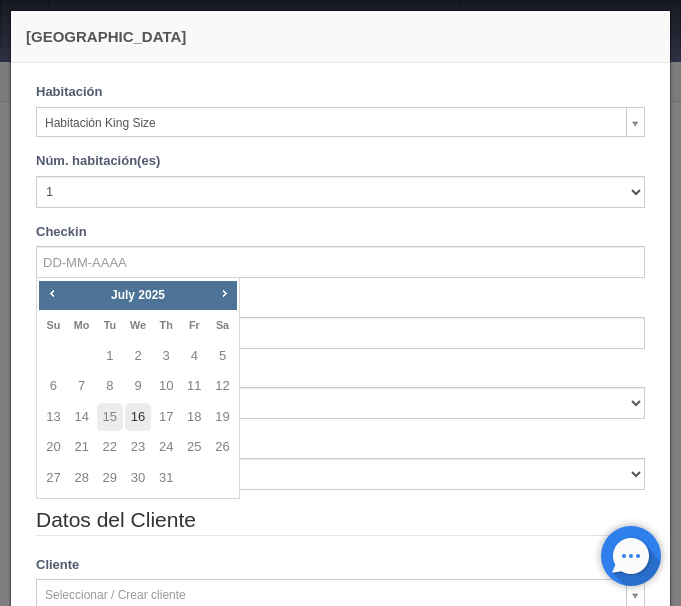 click on "16" at bounding box center [138, 417] 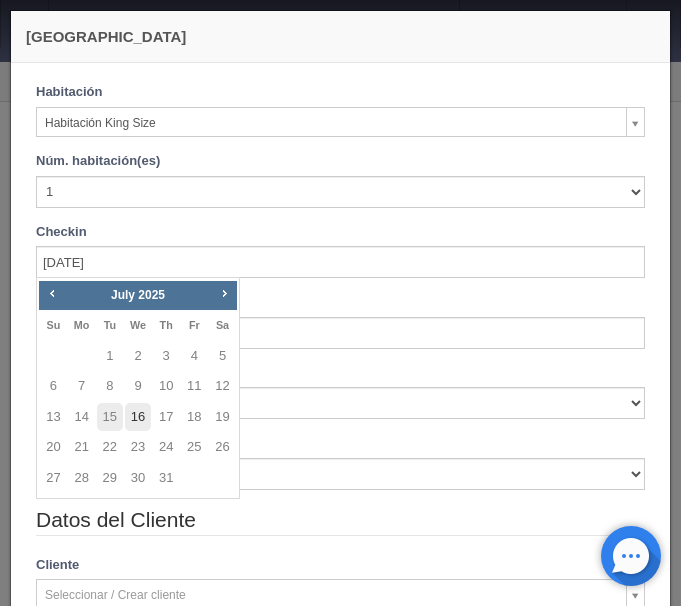 checkbox on "false" 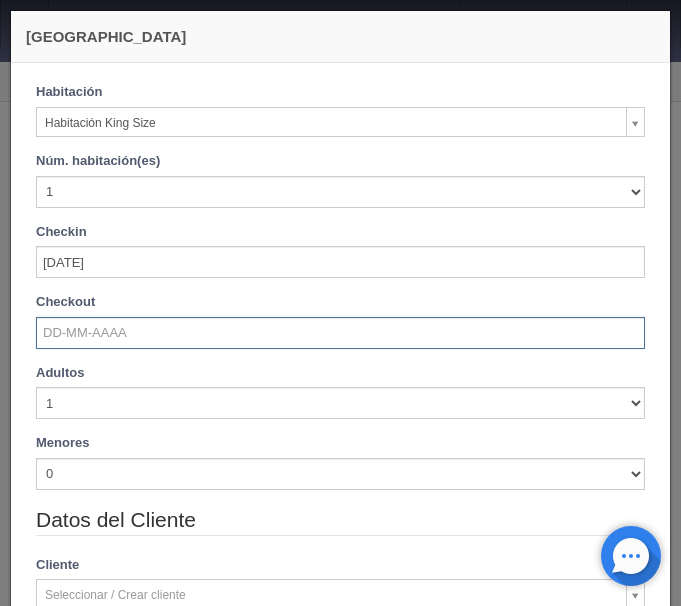 click at bounding box center (340, 333) 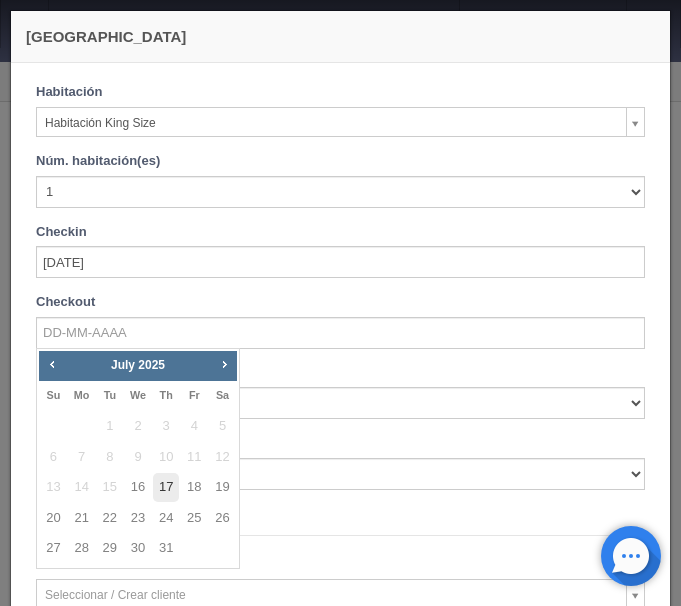 click on "17" at bounding box center (166, 487) 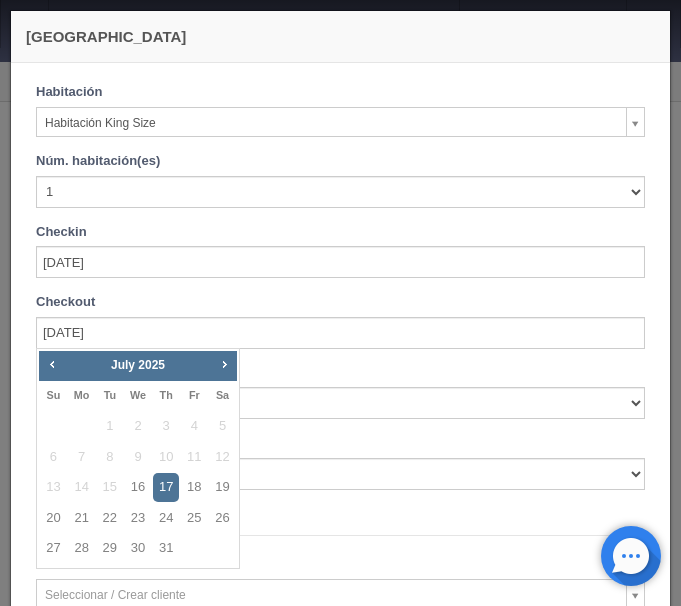checkbox on "false" 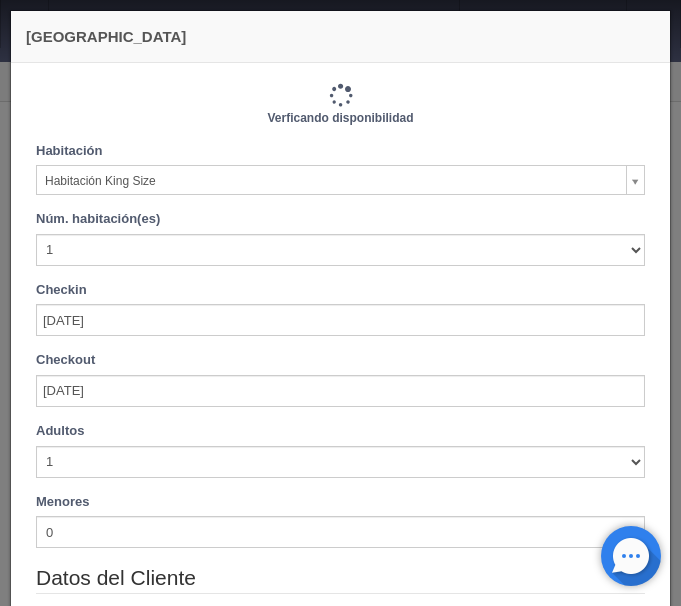 type on "1000.00" 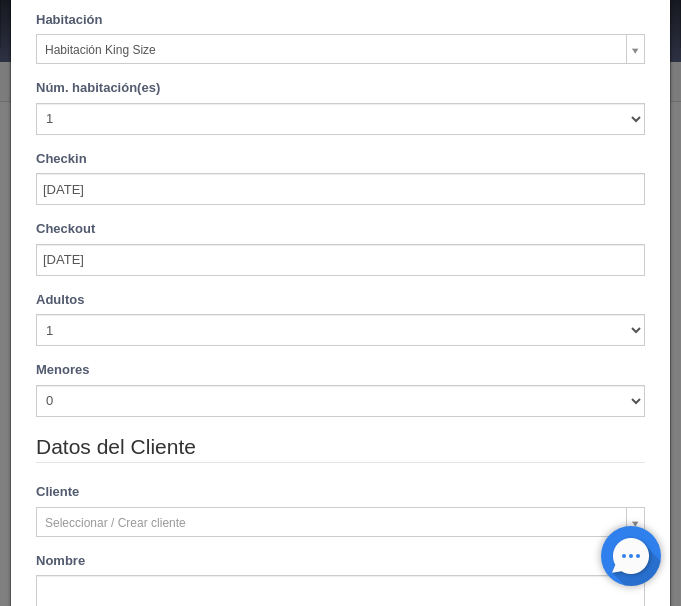 scroll, scrollTop: 168, scrollLeft: 0, axis: vertical 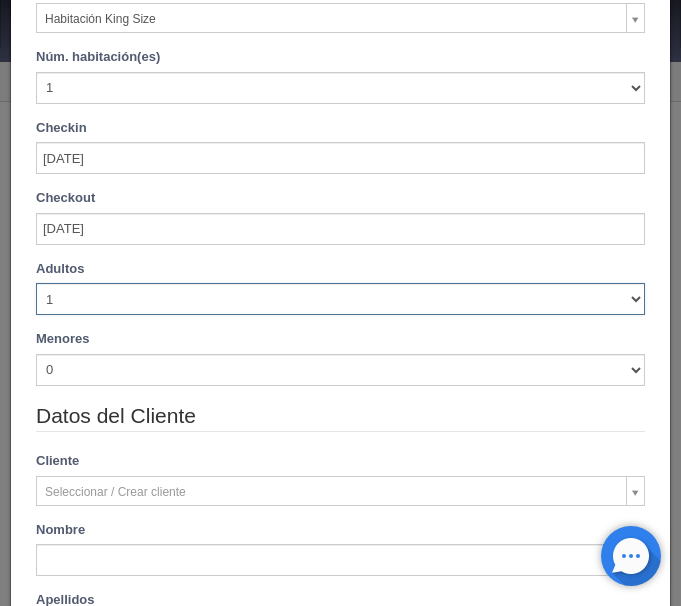 click on "1
2
3
4
5
6
7
8
9
10" at bounding box center (340, 299) 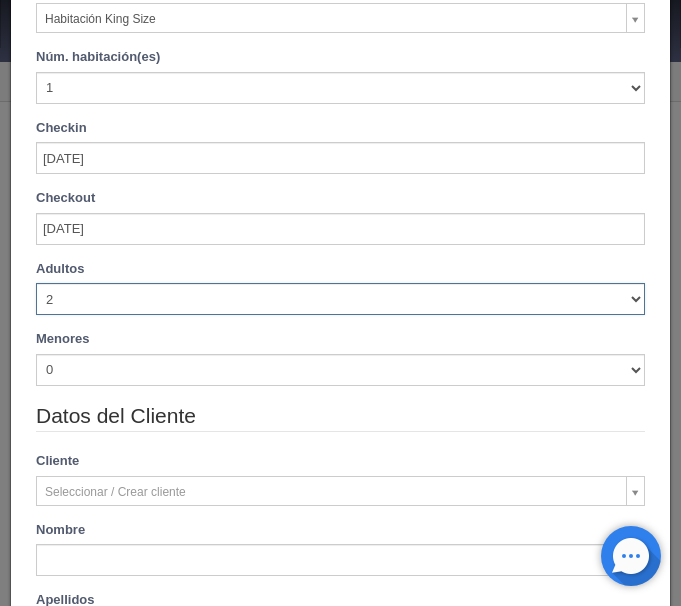 click on "2" at bounding box center [0, 0] 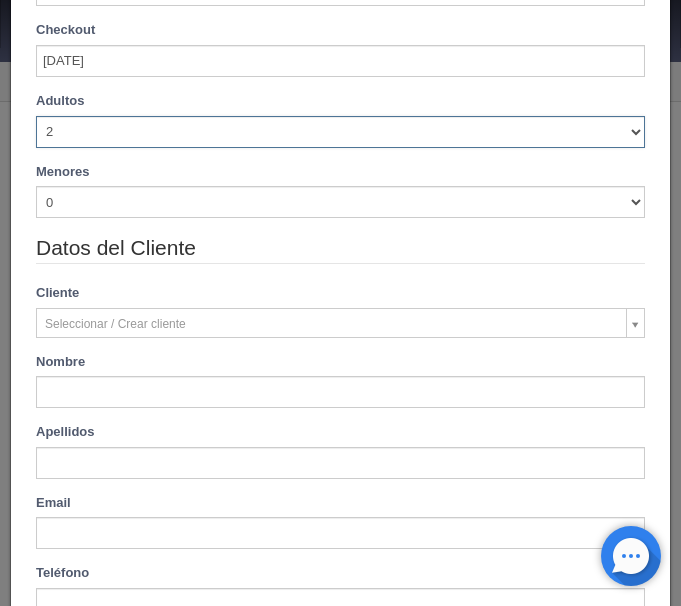 type on "1000.00" 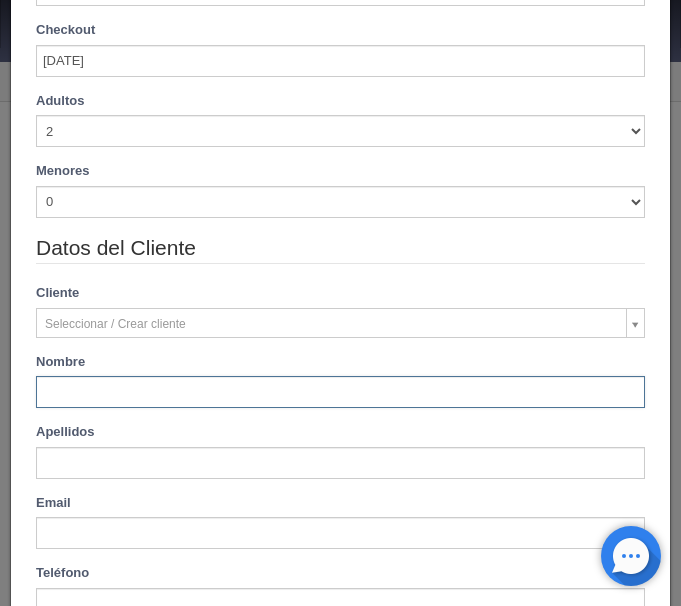 click at bounding box center (340, 392) 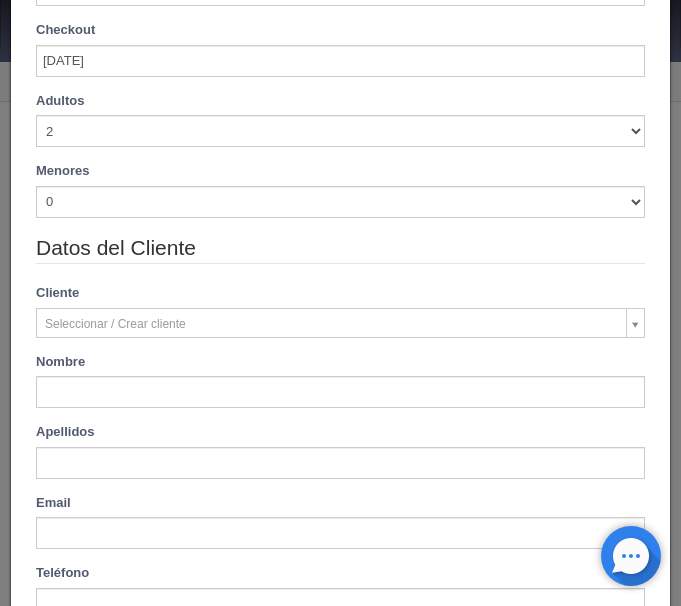 type on "Misael" 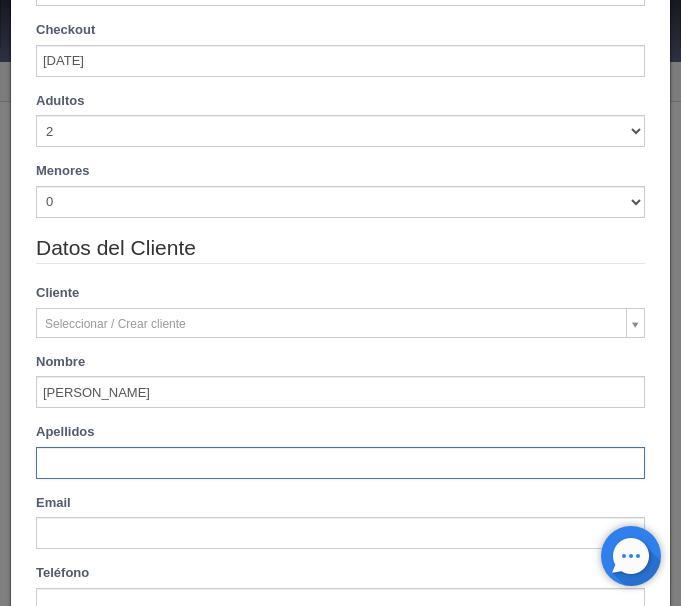 click at bounding box center (340, 463) 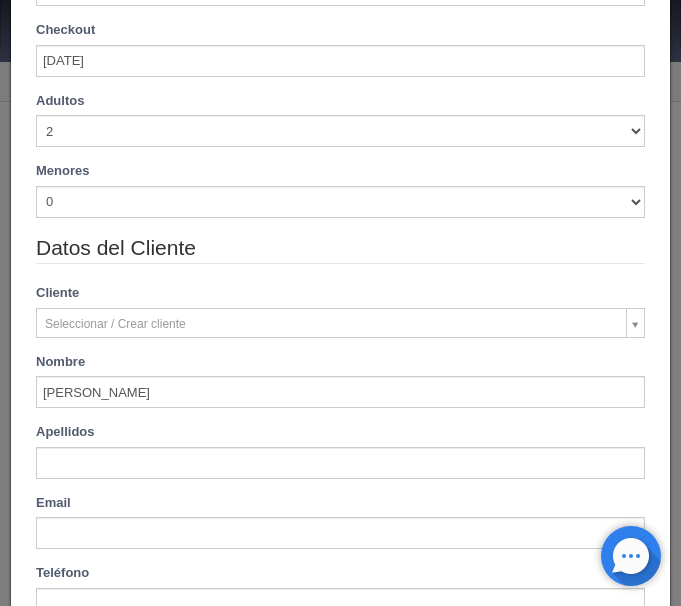 type on "Sainz" 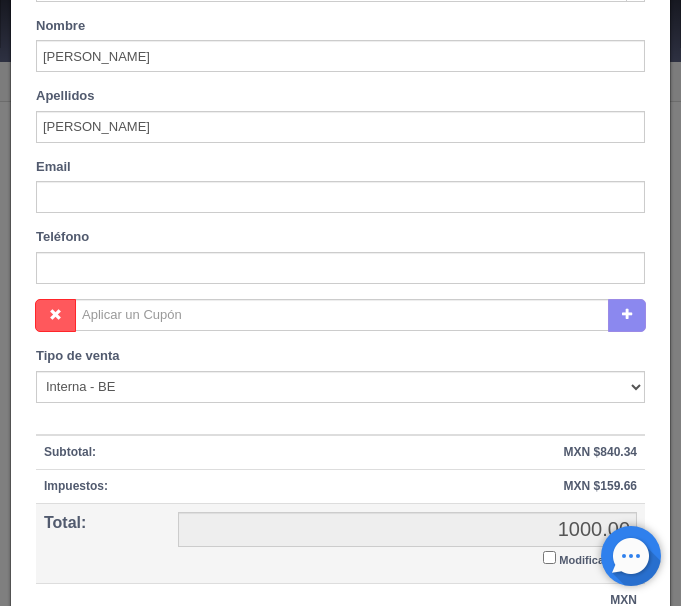 scroll, scrollTop: 815, scrollLeft: 0, axis: vertical 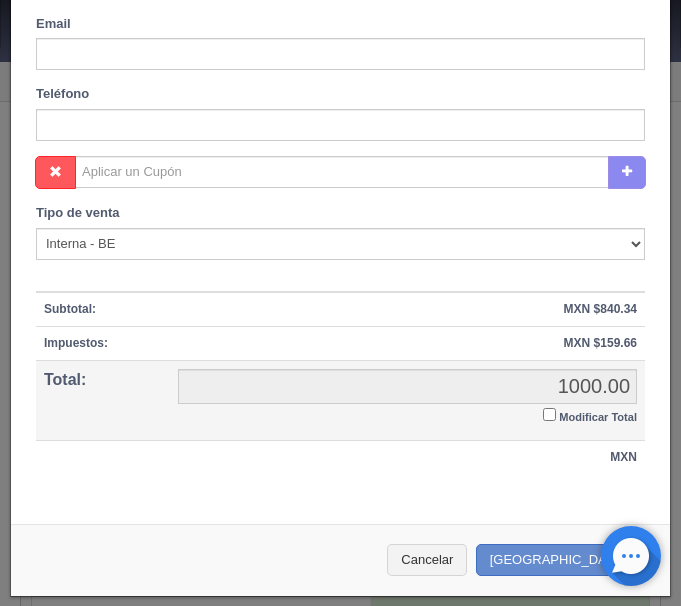click on "Modificar Total" at bounding box center (549, 414) 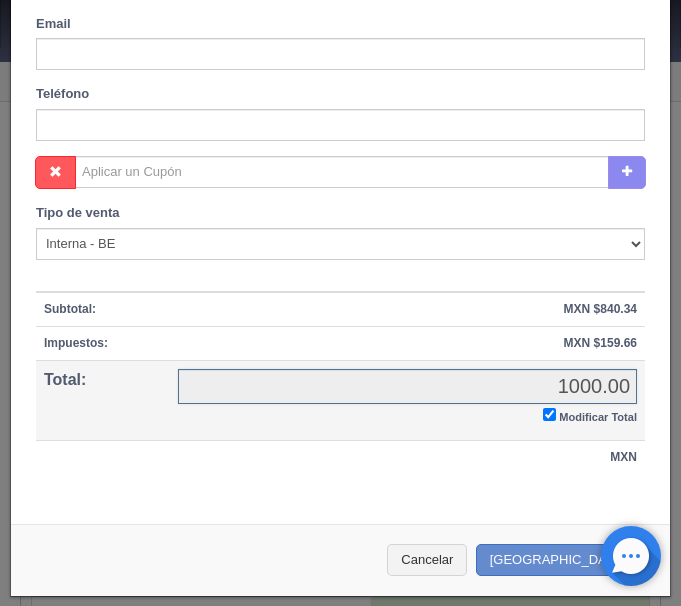 checkbox on "true" 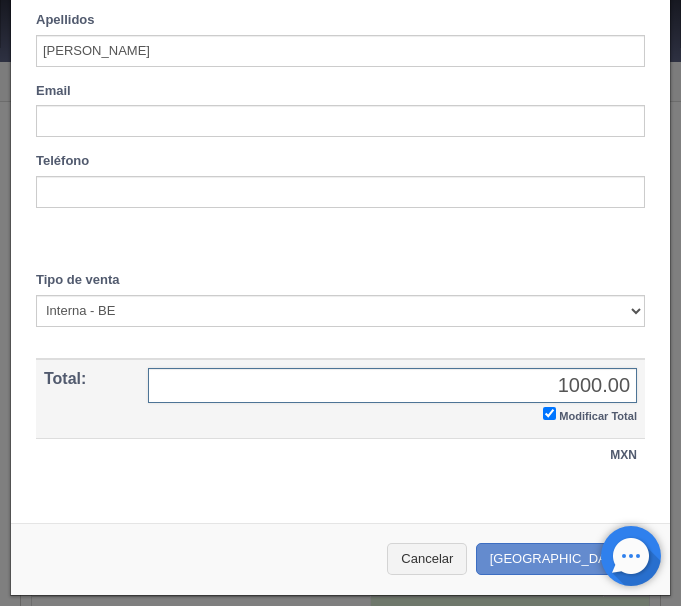scroll, scrollTop: 746, scrollLeft: 0, axis: vertical 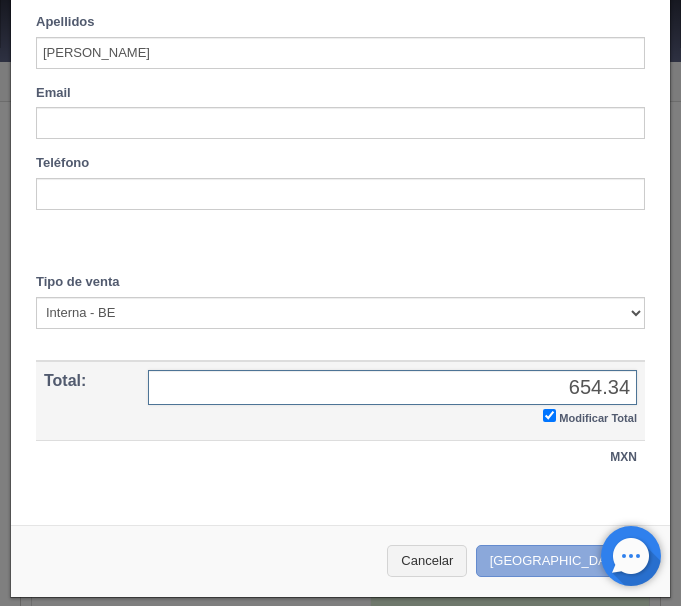 type on "654.34" 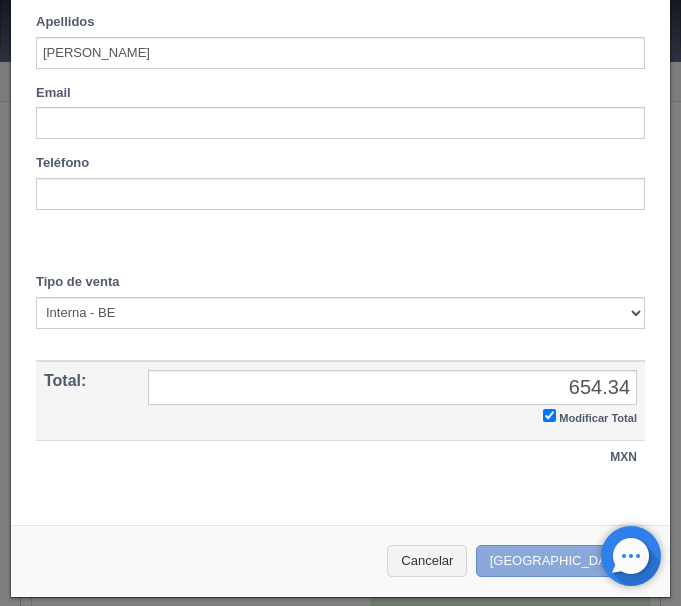 click on "[GEOGRAPHIC_DATA]" at bounding box center (563, 561) 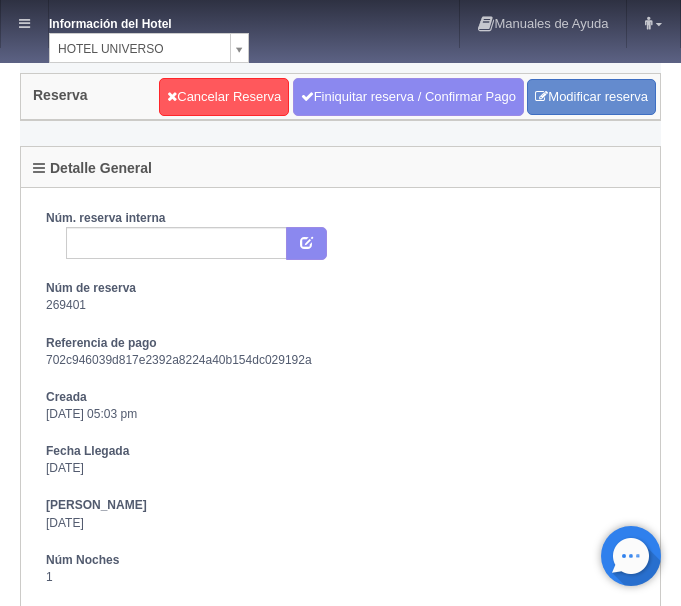 scroll, scrollTop: 0, scrollLeft: 0, axis: both 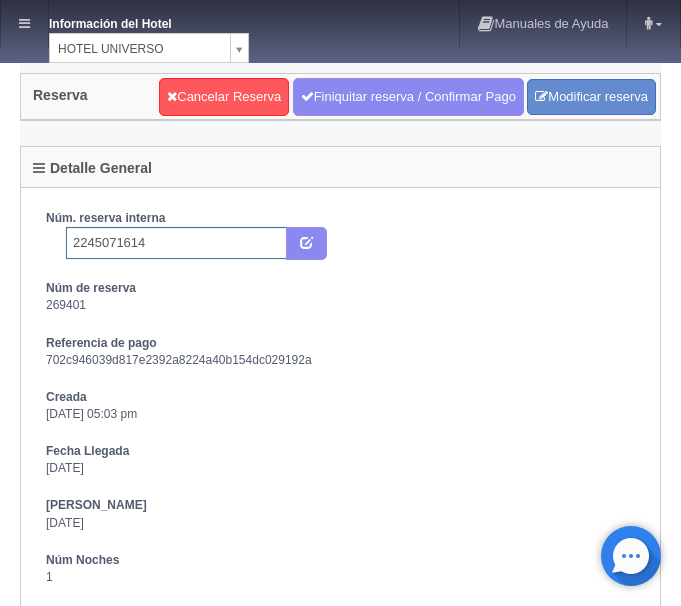 click on "2245071614" at bounding box center (176, 243) 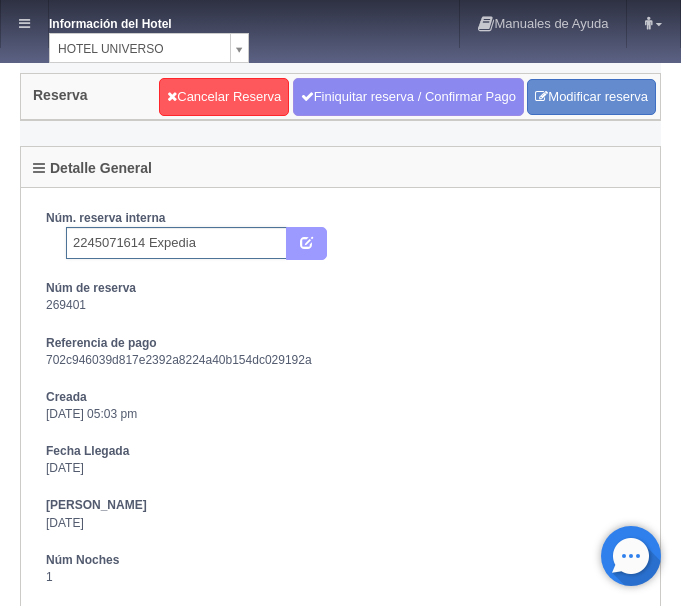 type on "2245071614 Expedia" 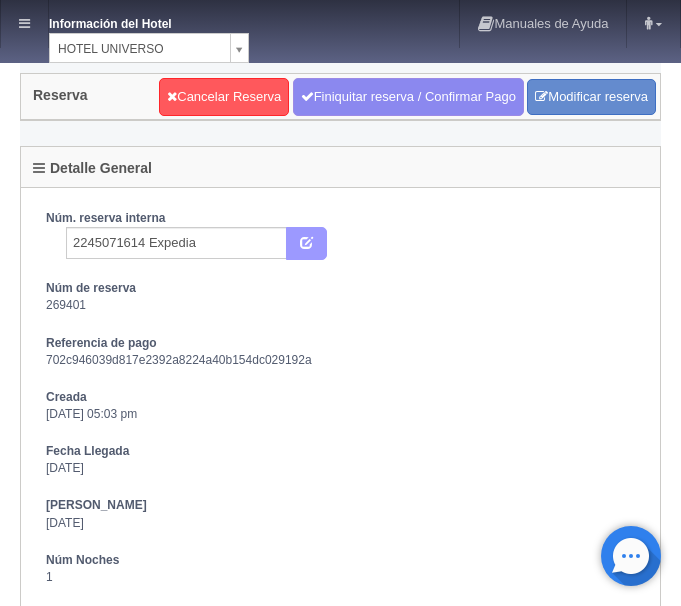 click at bounding box center (306, 244) 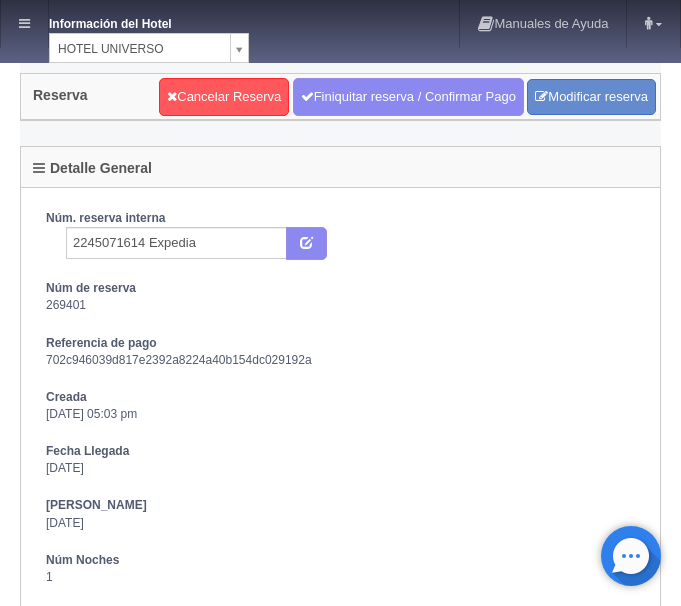 scroll, scrollTop: 0, scrollLeft: 0, axis: both 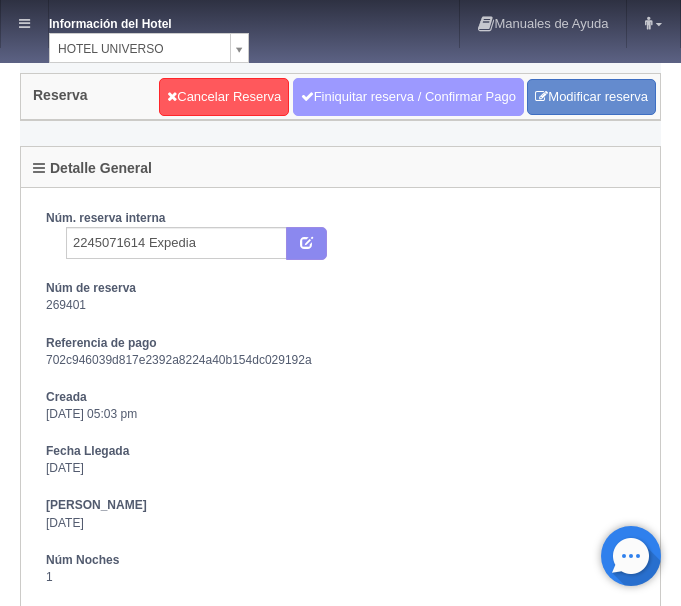 click on "Finiquitar reserva / Confirmar Pago" at bounding box center [408, 97] 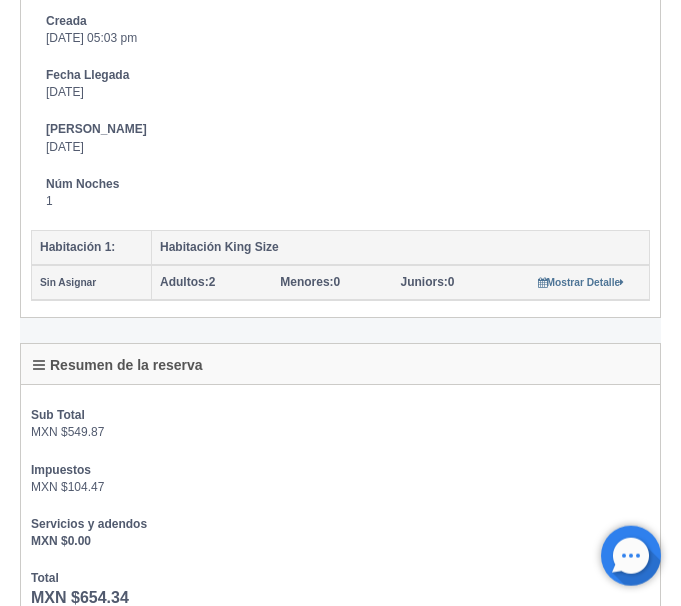 scroll, scrollTop: 408, scrollLeft: 0, axis: vertical 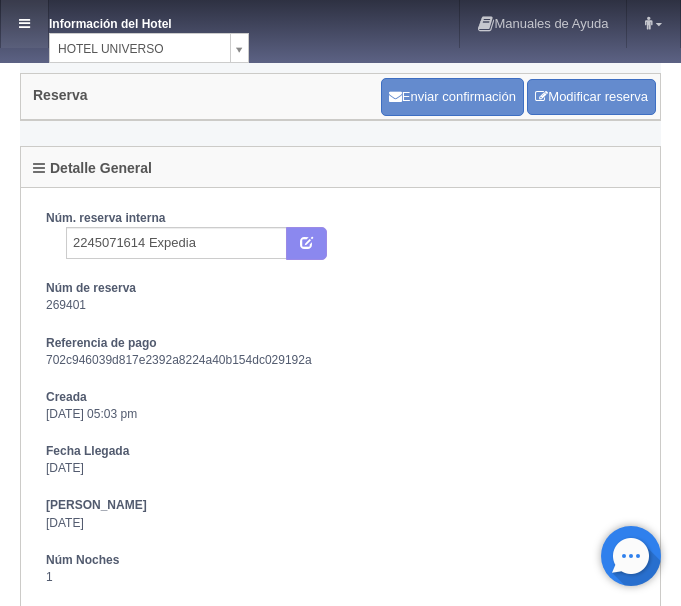 click at bounding box center [24, 23] 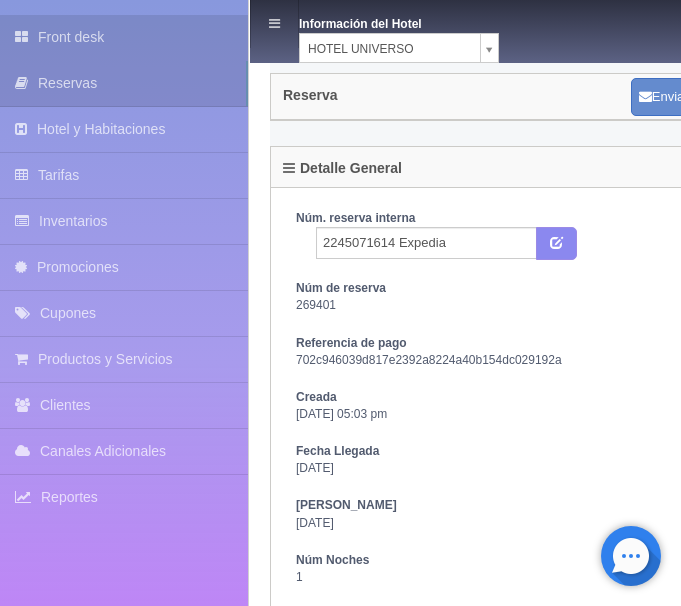 click on "Front desk" at bounding box center (124, 37) 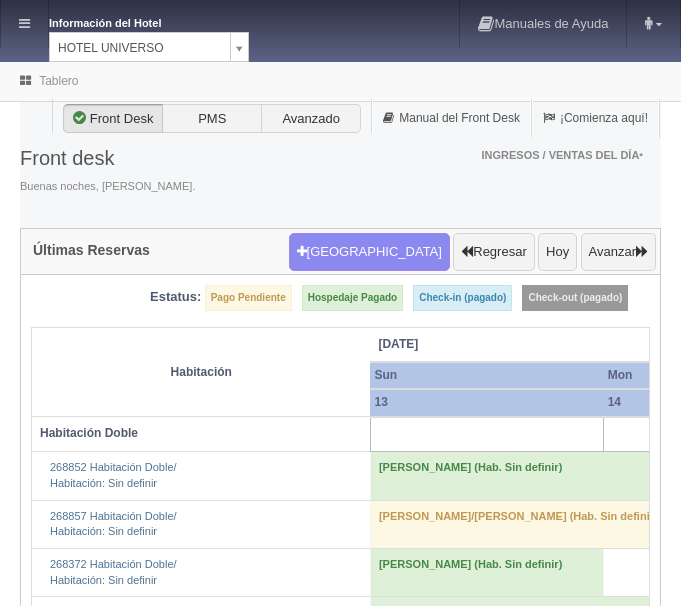 scroll, scrollTop: 0, scrollLeft: 0, axis: both 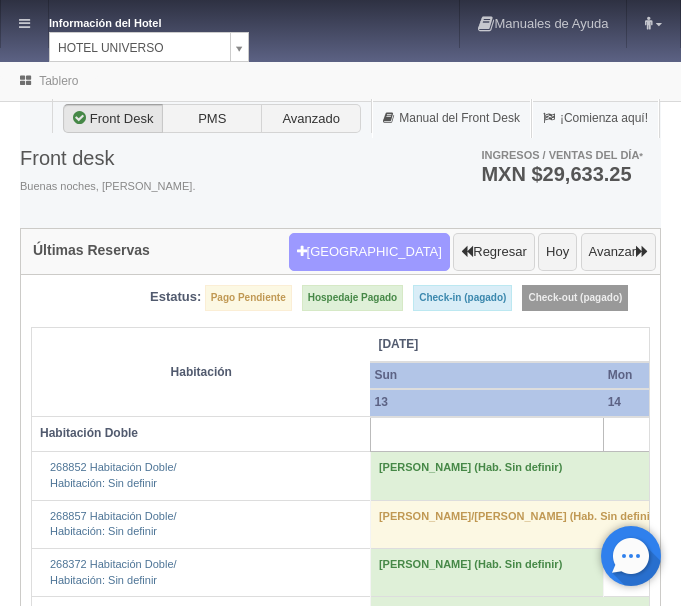 click on "[GEOGRAPHIC_DATA]" at bounding box center [369, 252] 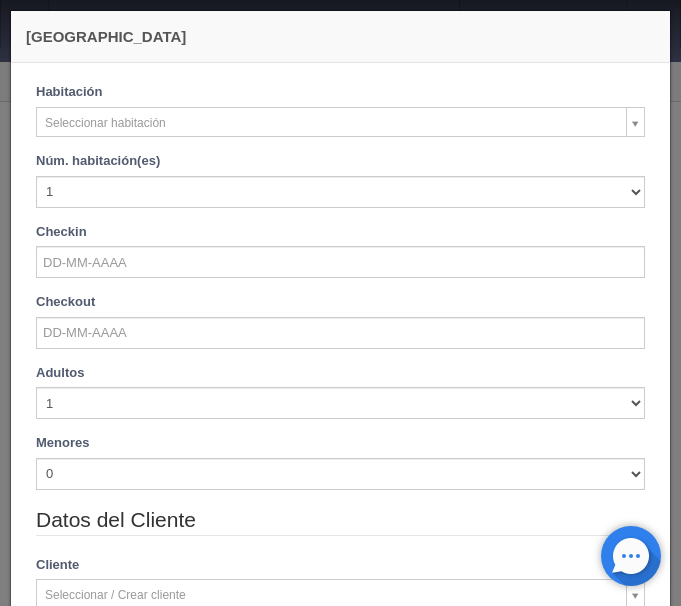 checkbox on "false" 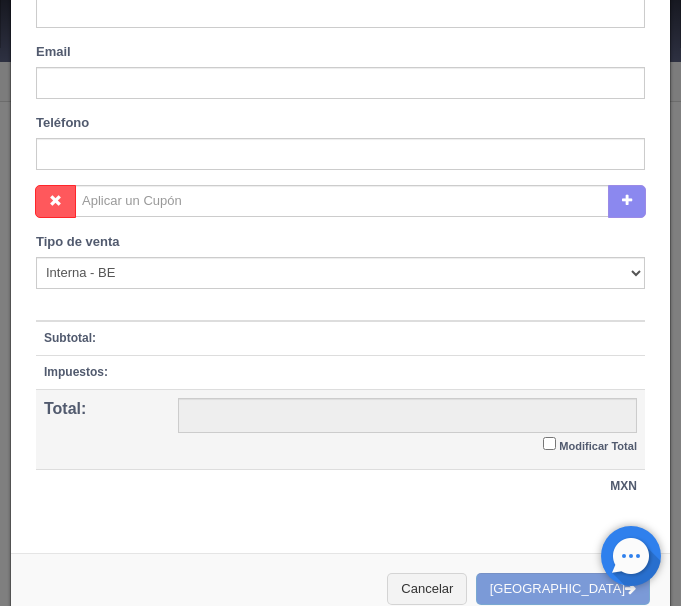 scroll, scrollTop: 751, scrollLeft: 0, axis: vertical 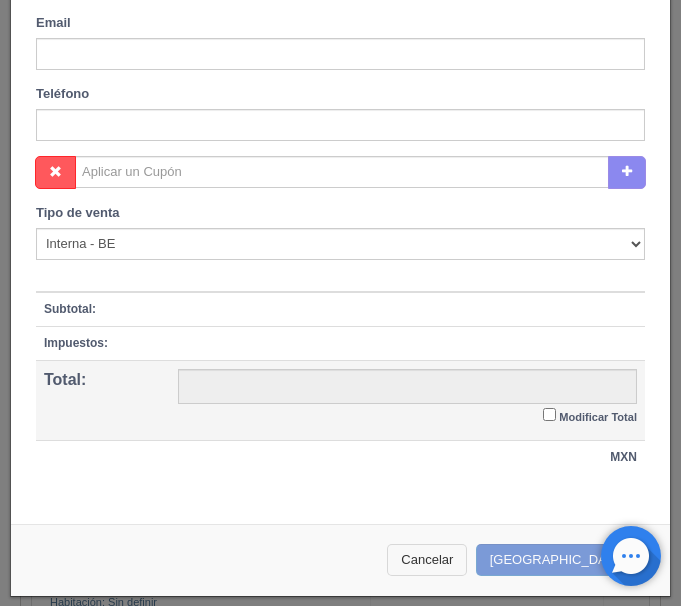 click on "Cancelar" at bounding box center (427, 560) 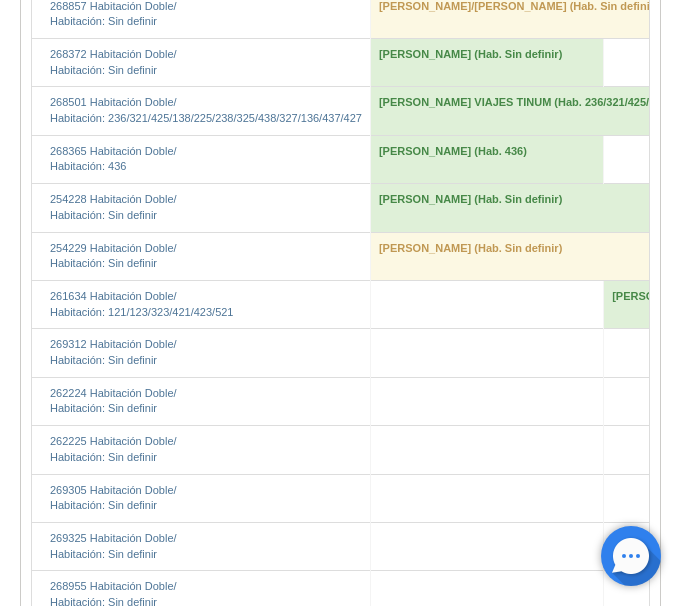 scroll, scrollTop: 0, scrollLeft: 0, axis: both 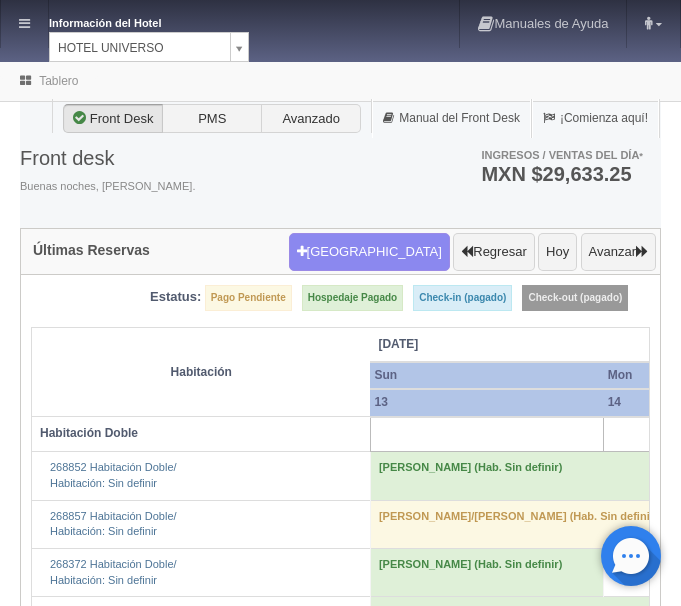 click on "Información del Hotel
HOTEL UNIVERSO
HOTEL SAN FRANCISCO PLAZA
HOTEL UNIVERSO
Hotel Latino
Manuales de Ayuda
Actualizaciones recientes
ana del carmen
Mi Perfil
Salir / Log Out
Procesando...
Front desk
Reservas
Hotel y Habitaciones
Tarifas
Inventarios
Promociones
Cupones
Productos y Servicios" at bounding box center (340, 3417) 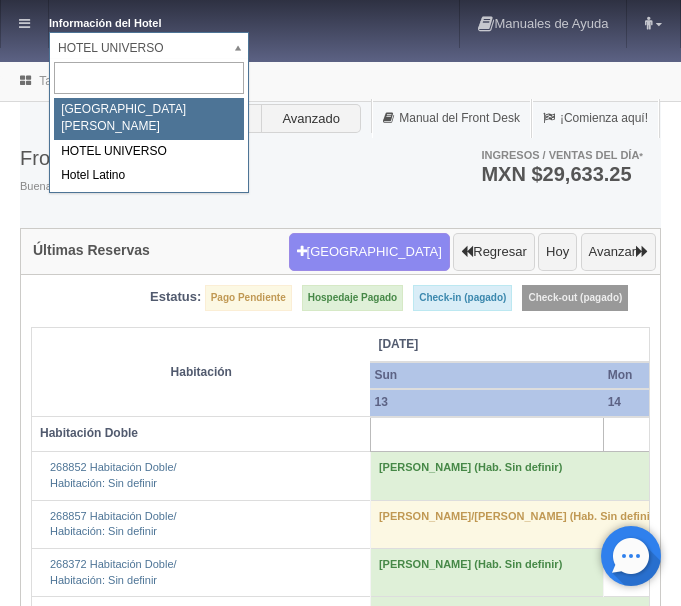 select on "357" 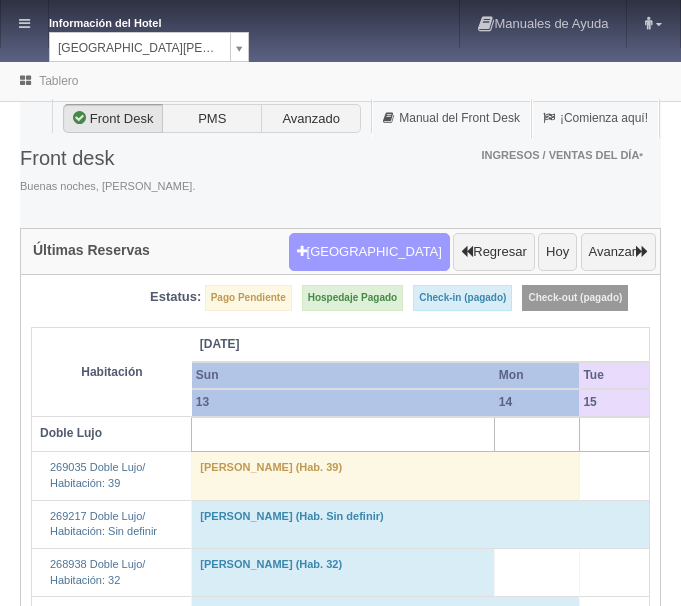 scroll, scrollTop: 0, scrollLeft: 0, axis: both 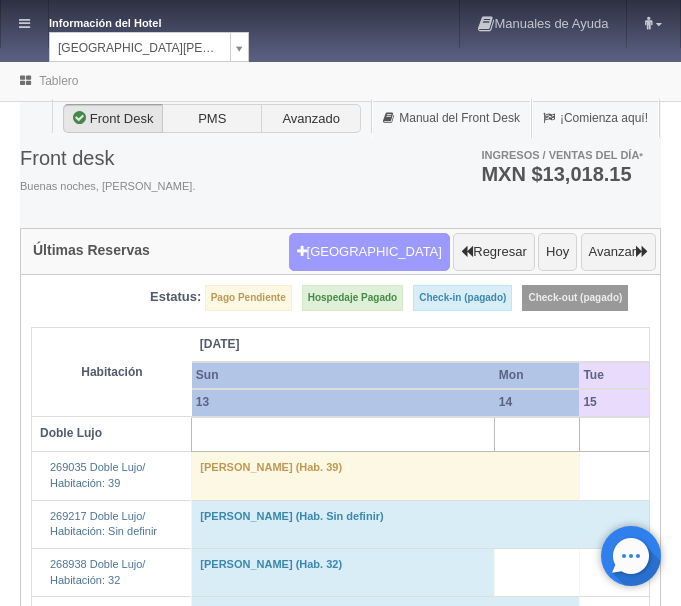 click on "[GEOGRAPHIC_DATA]" at bounding box center [369, 252] 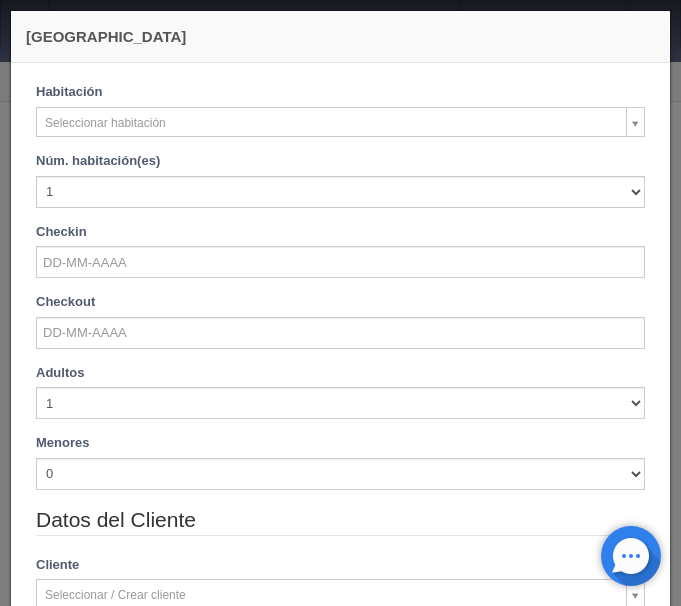 scroll, scrollTop: 751, scrollLeft: 0, axis: vertical 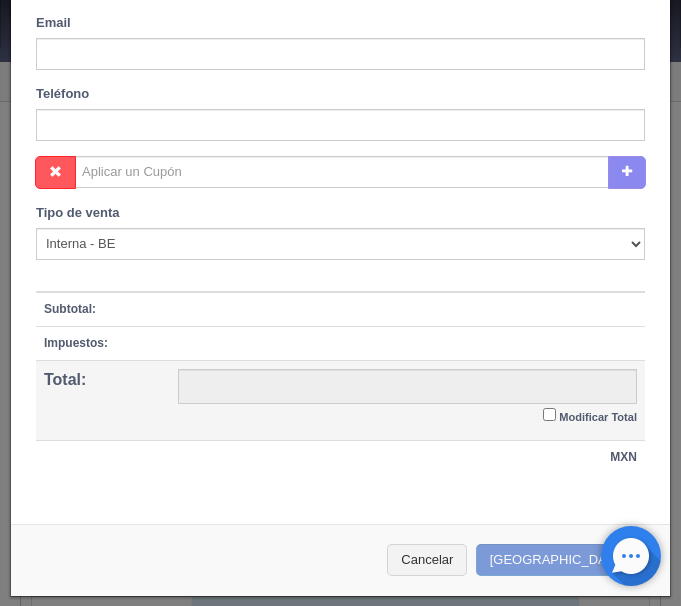 checkbox on "false" 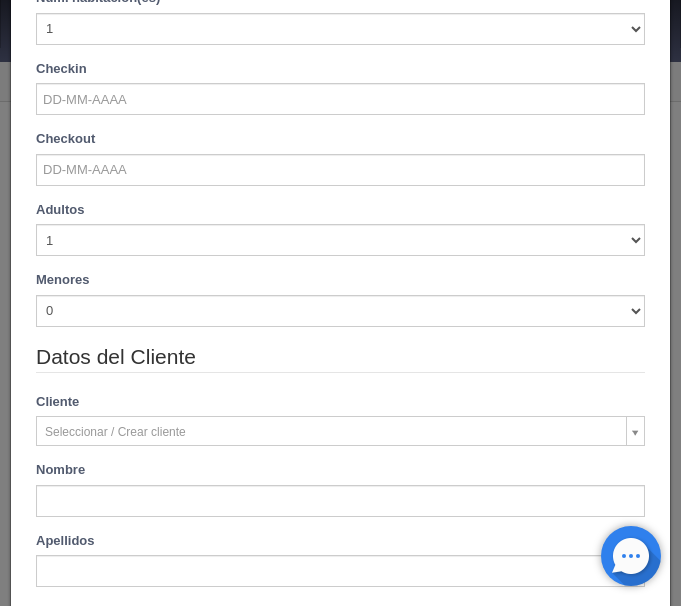scroll, scrollTop: 0, scrollLeft: 0, axis: both 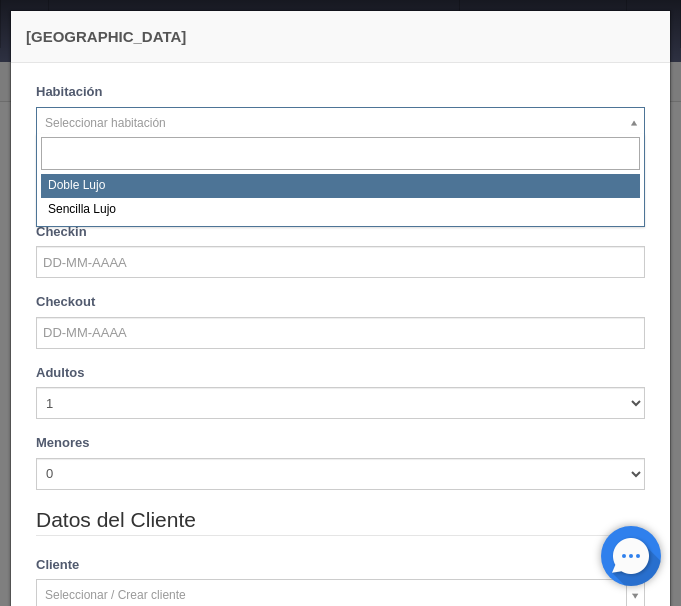 click on "Información del Hotel
HOTEL SAN FRANCISCO PLAZA
HOTEL SAN FRANCISCO PLAZA
HOTEL UNIVERSO
Hotel Latino
Manuales de Ayuda
Actualizaciones recientes
ana del carmen
Mi Perfil
Salir / Log Out
Procesando...
Front desk
Reservas
Hotel y Habitaciones
Tarifas
Inventarios
Promociones
Cupones
Productos y Servicios" at bounding box center [340, 1912] 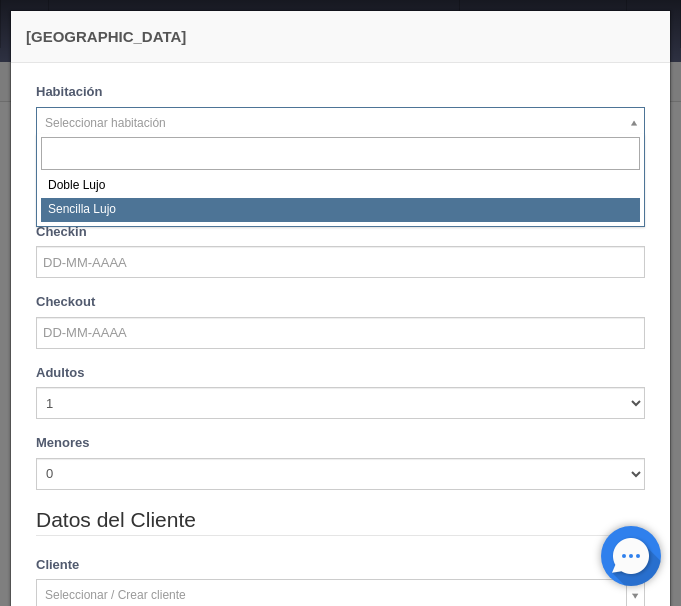 select on "576" 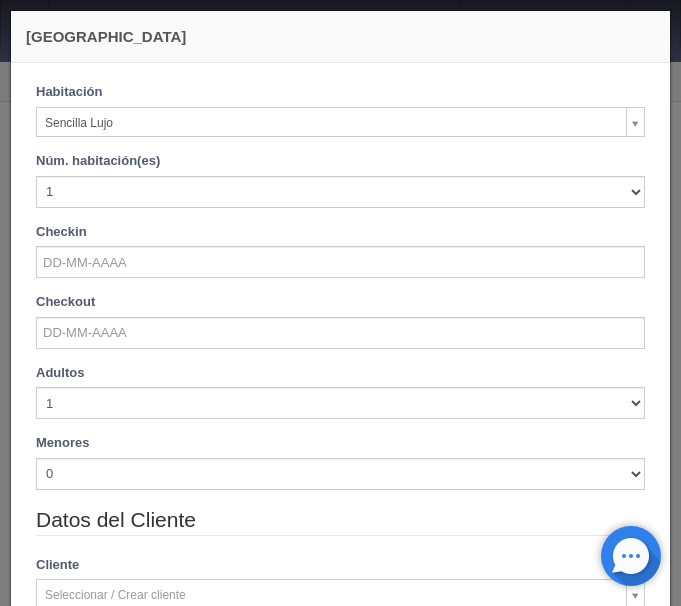 checkbox on "false" 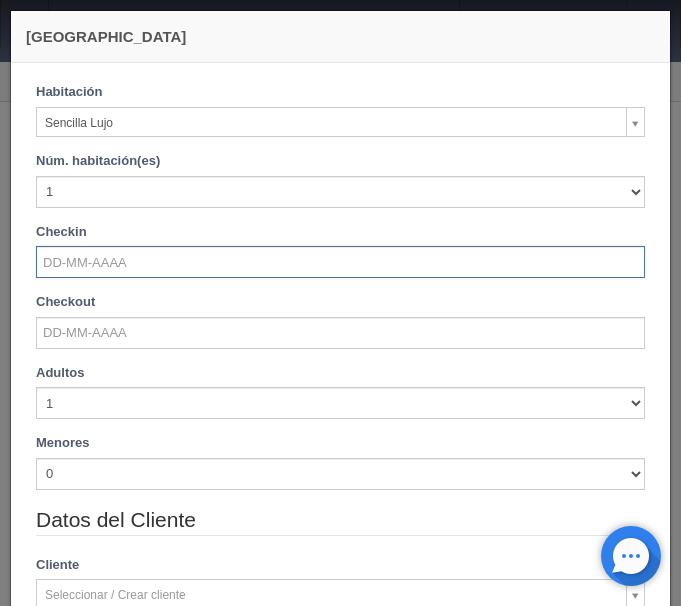 click at bounding box center (340, 262) 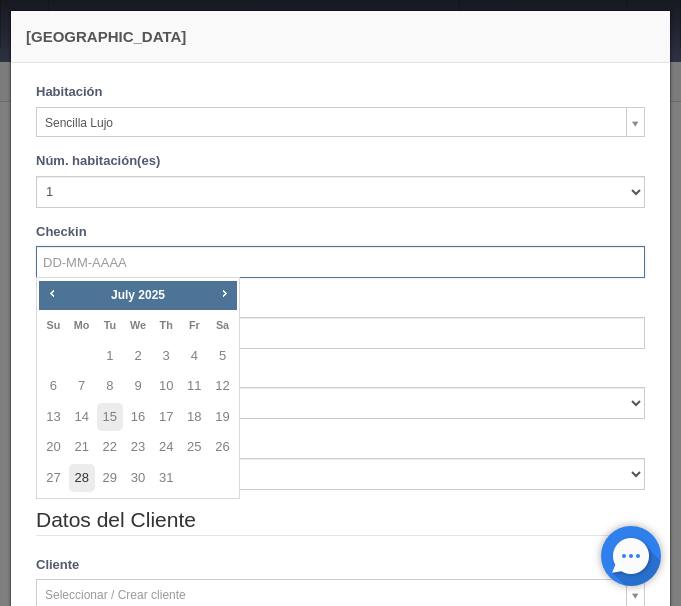 click on "28" at bounding box center [82, 478] 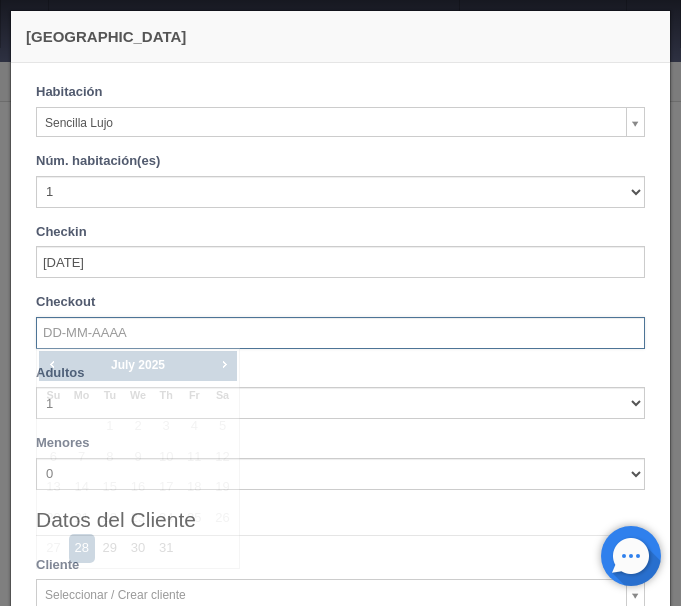 click at bounding box center [340, 333] 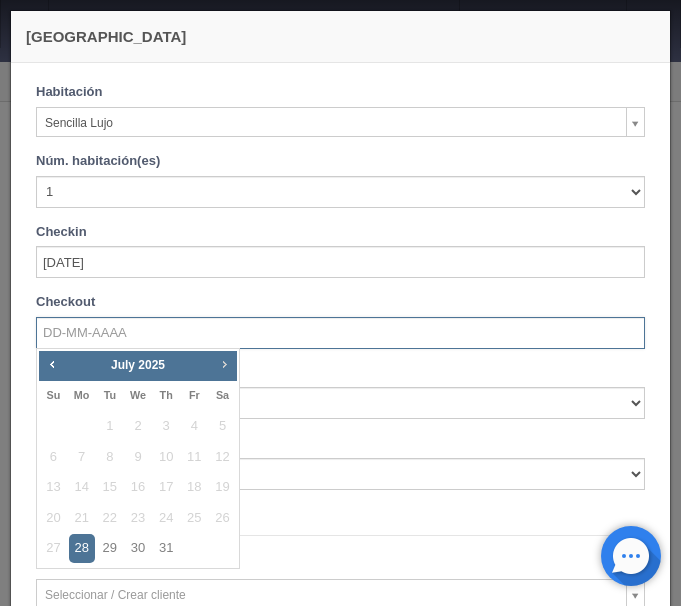 click on "Next" at bounding box center [224, 364] 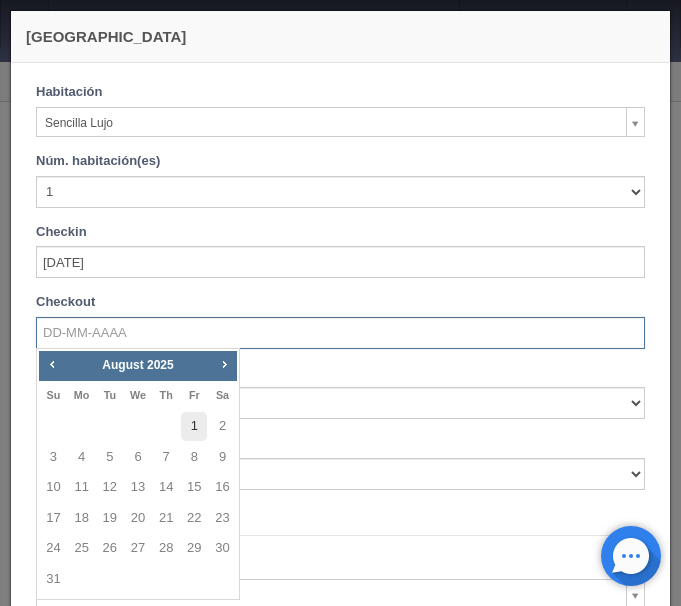 click on "1" at bounding box center (194, 426) 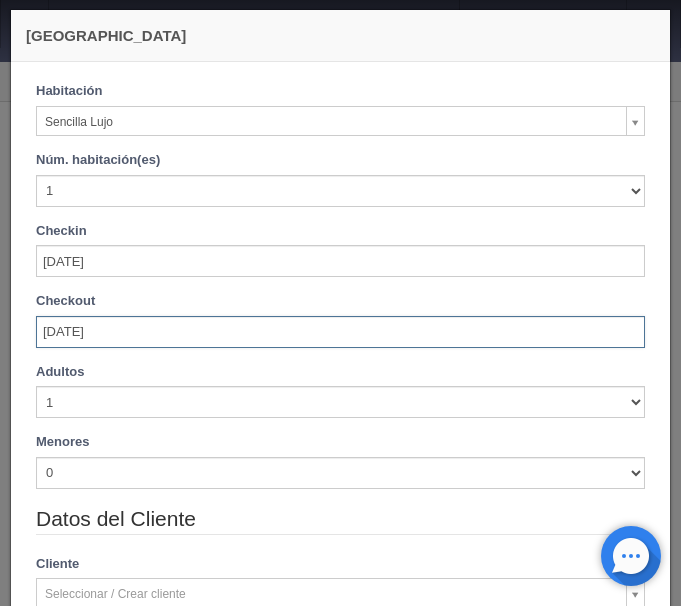 scroll, scrollTop: 0, scrollLeft: 0, axis: both 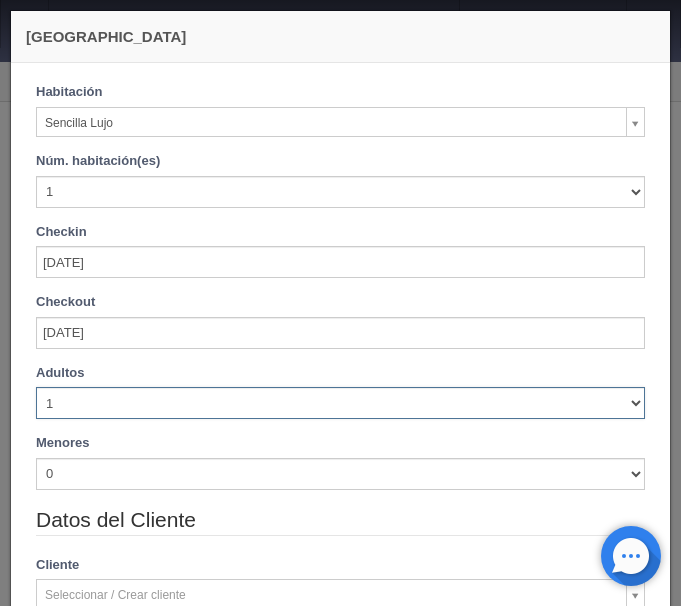 click on "1
2
3
4
5
6
7
8
9
10" at bounding box center (340, 403) 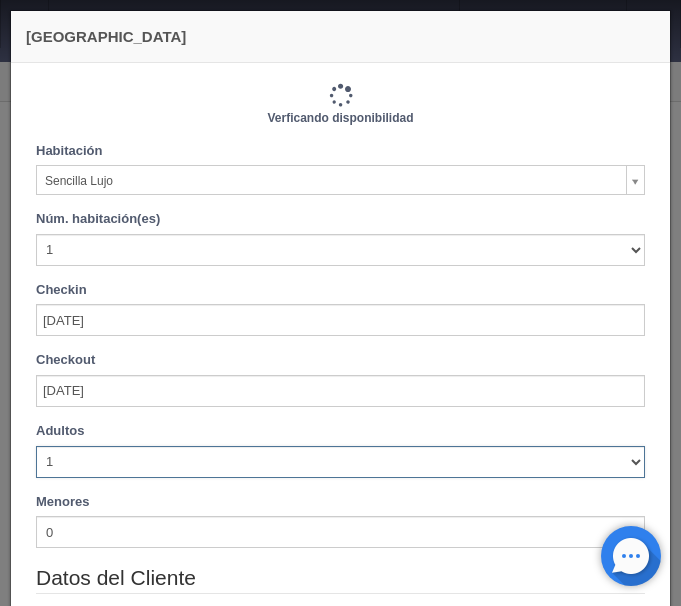 type on "4600.00" 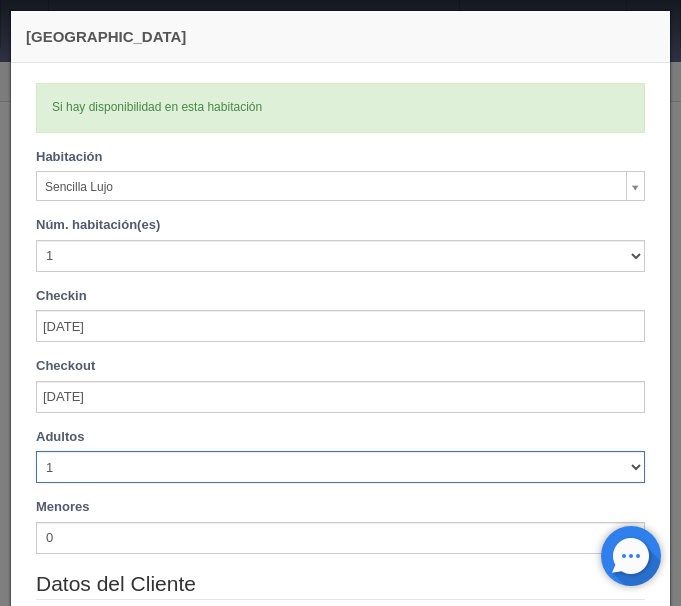 click on "1" at bounding box center (0, 0) 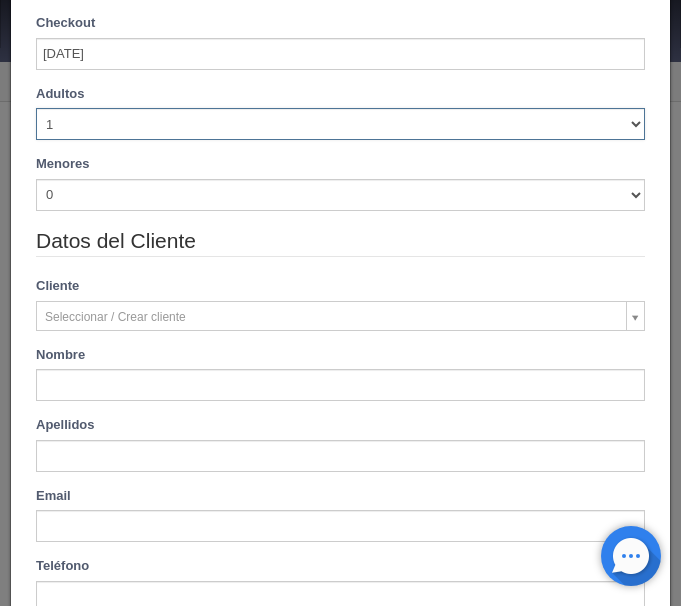 scroll, scrollTop: 420, scrollLeft: 0, axis: vertical 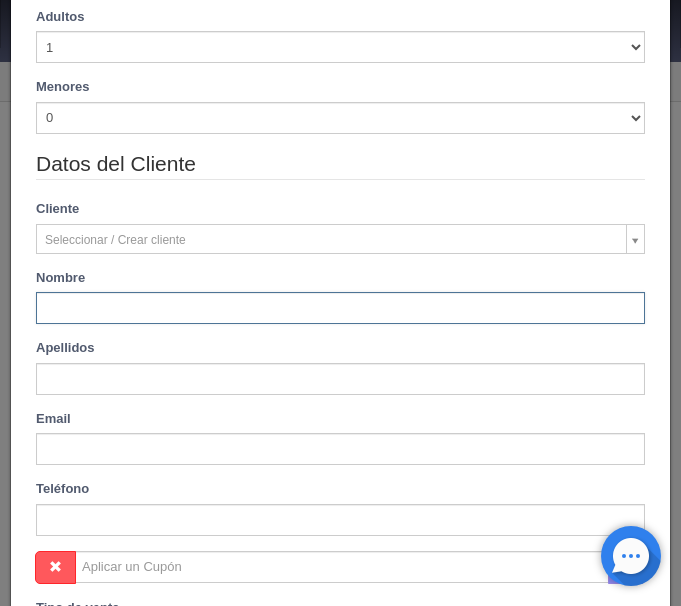 click at bounding box center (340, 308) 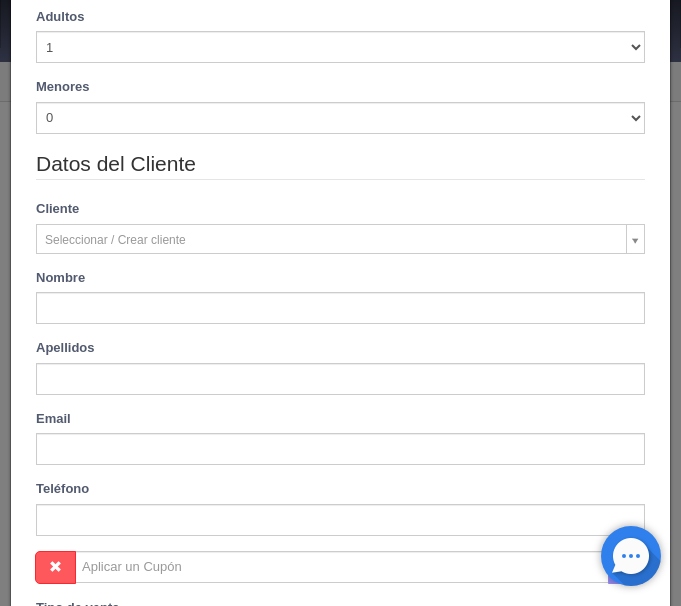 type on "David" 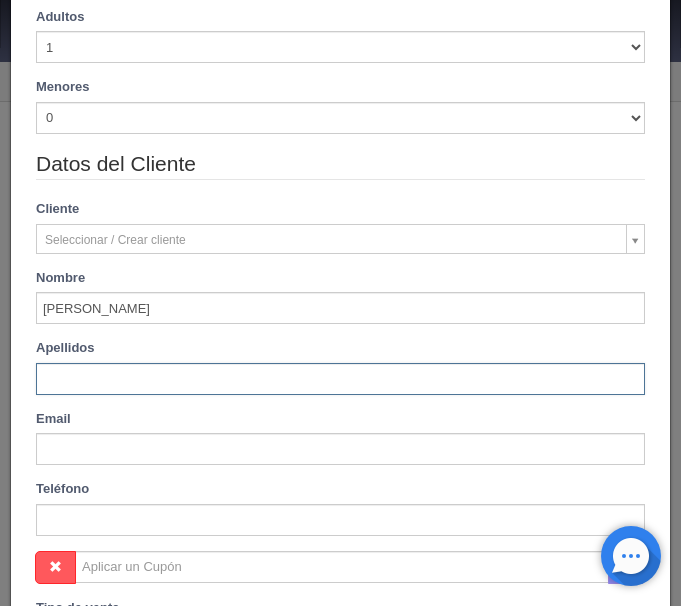 click at bounding box center [340, 379] 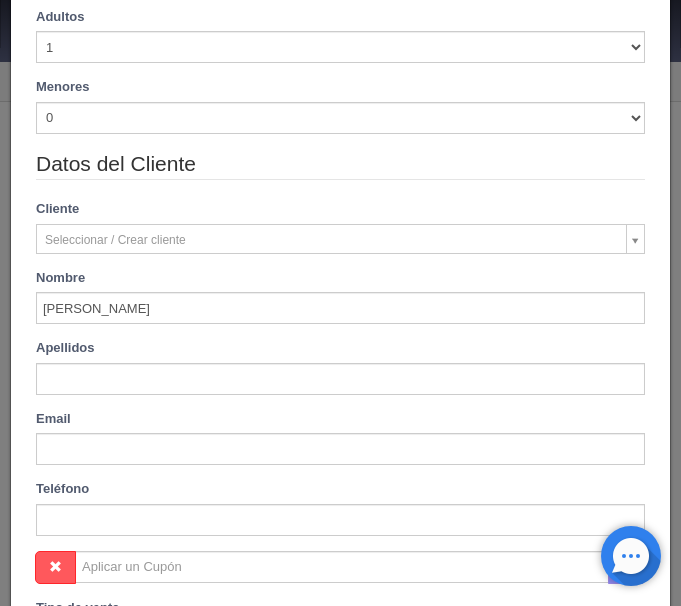 type on "Miller" 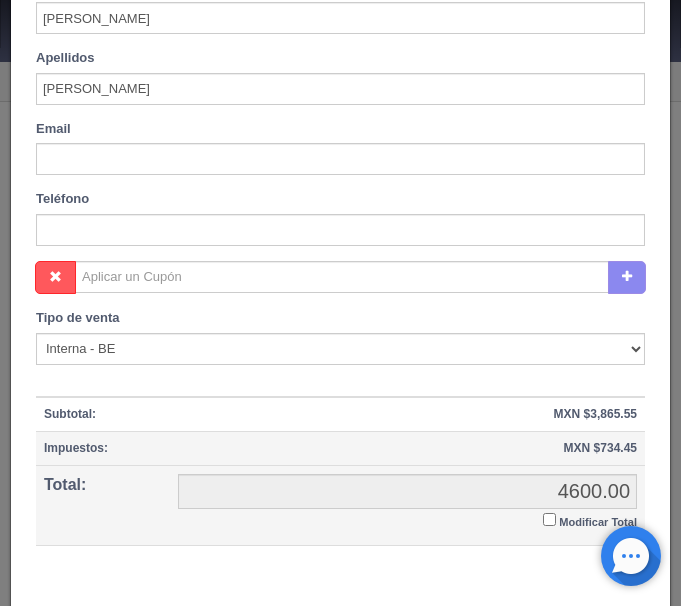 scroll, scrollTop: 756, scrollLeft: 0, axis: vertical 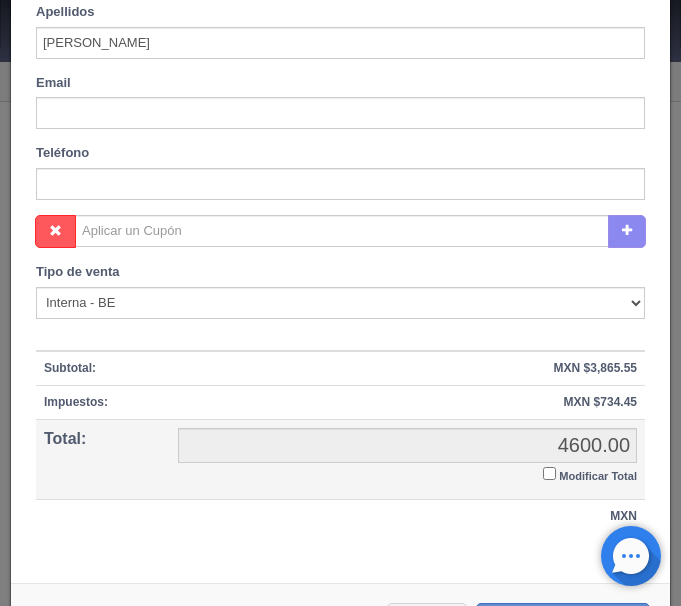 click on "Modificar Total" at bounding box center (549, 473) 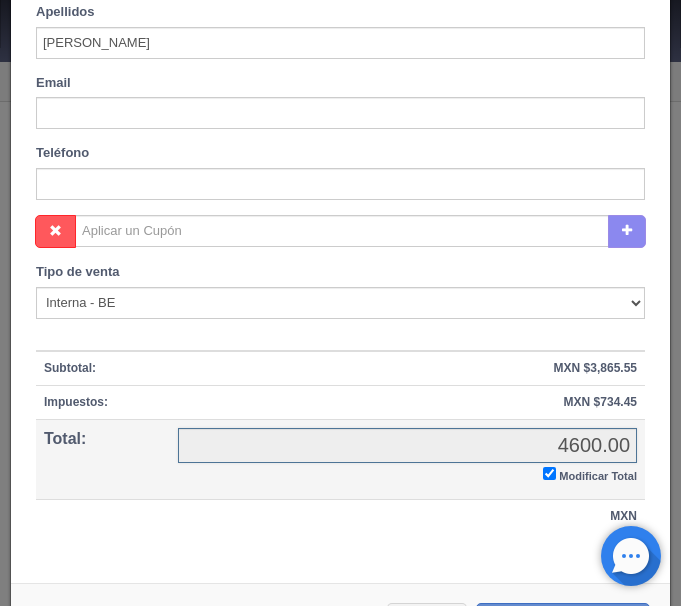 checkbox on "true" 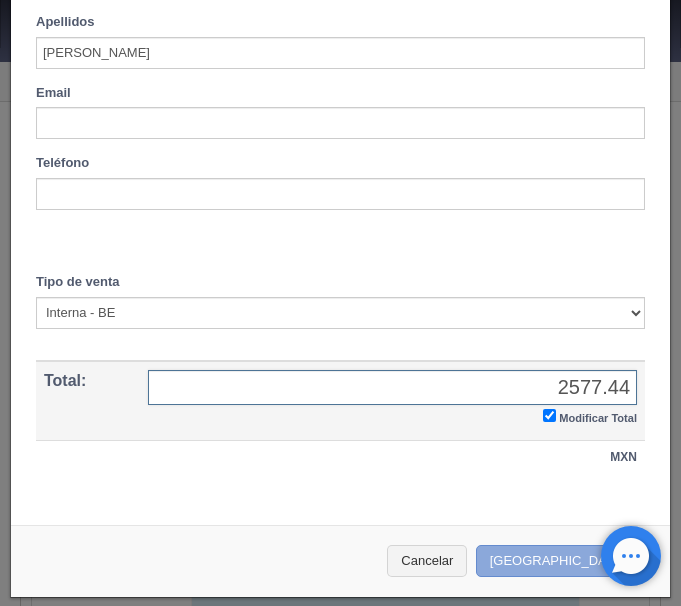 type on "2577.44" 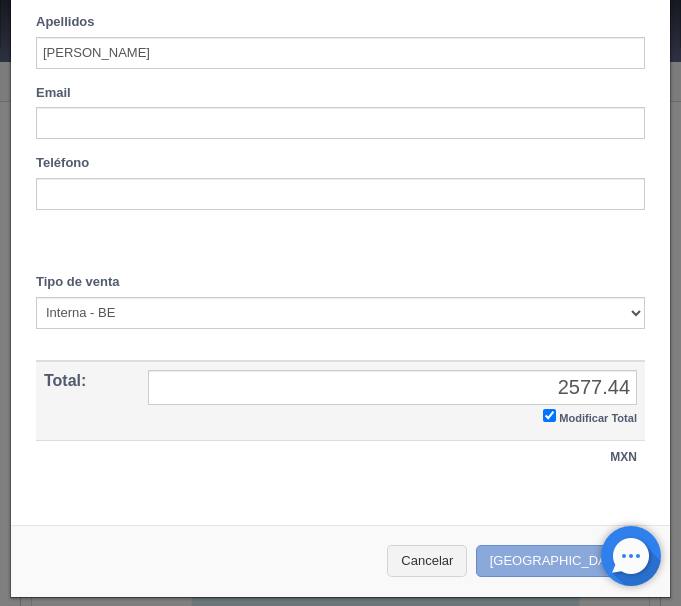 click on "[GEOGRAPHIC_DATA]" at bounding box center [563, 561] 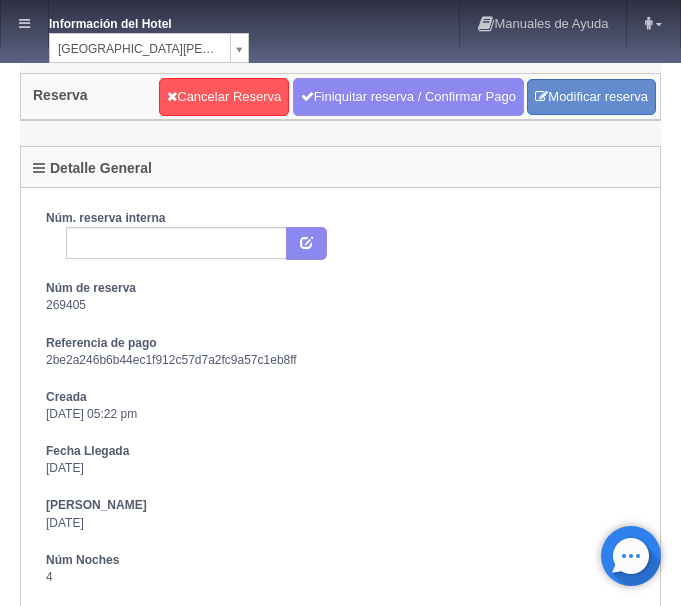 scroll, scrollTop: 0, scrollLeft: 0, axis: both 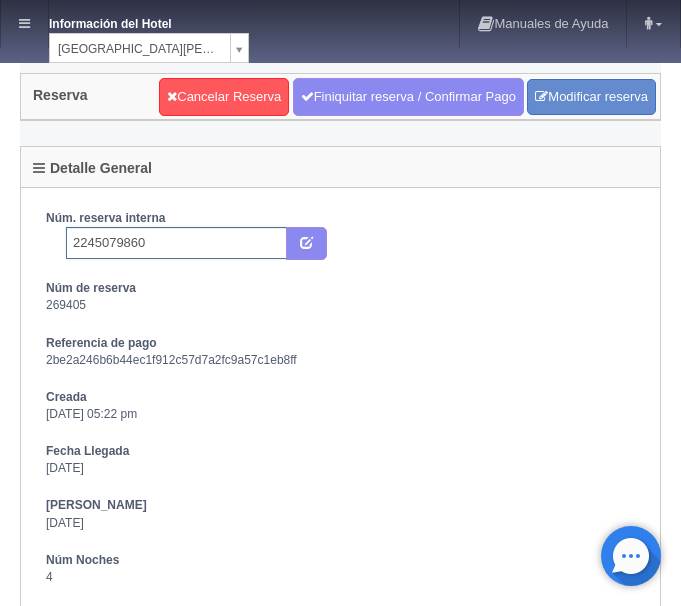 click on "2245079860" at bounding box center (176, 243) 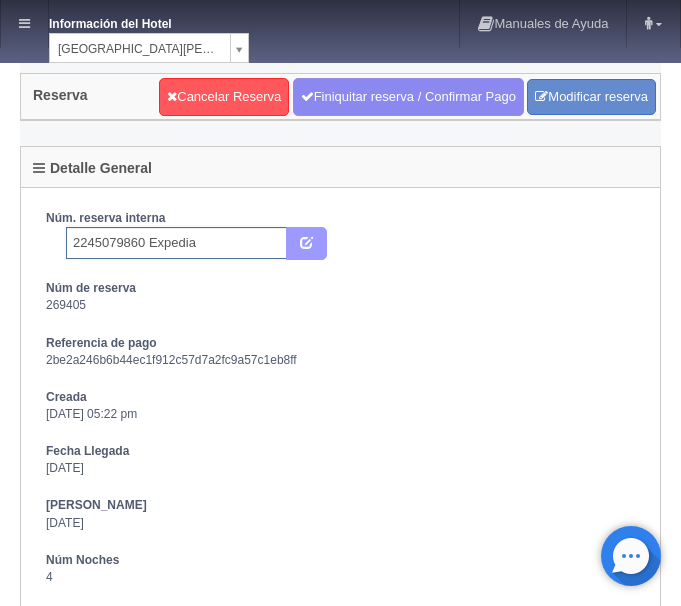 type on "2245079860 Expedia" 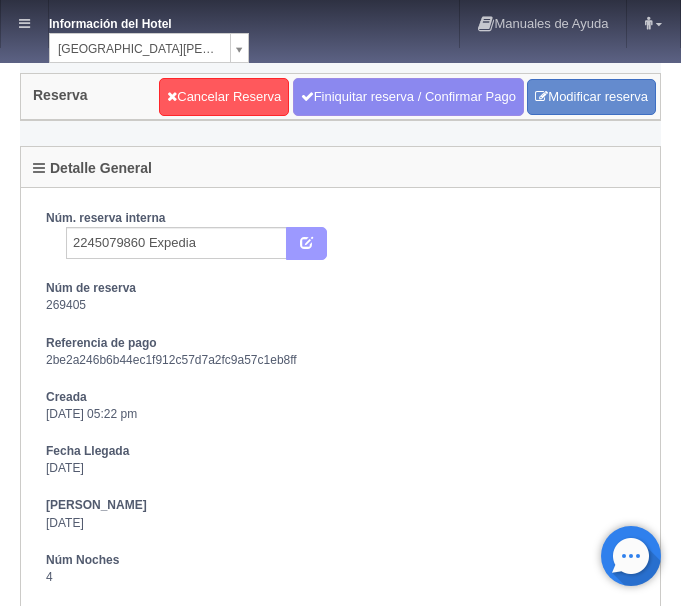 click at bounding box center (306, 244) 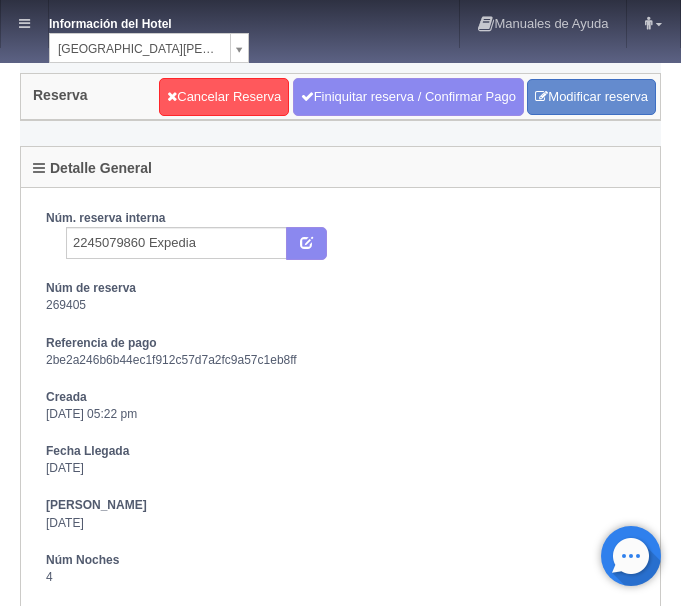scroll, scrollTop: 0, scrollLeft: 0, axis: both 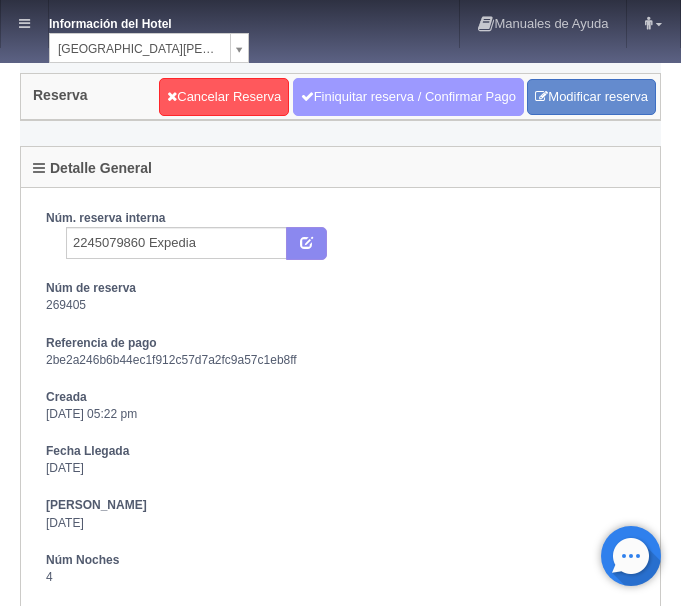 click on "Finiquitar reserva / Confirmar Pago" at bounding box center [408, 97] 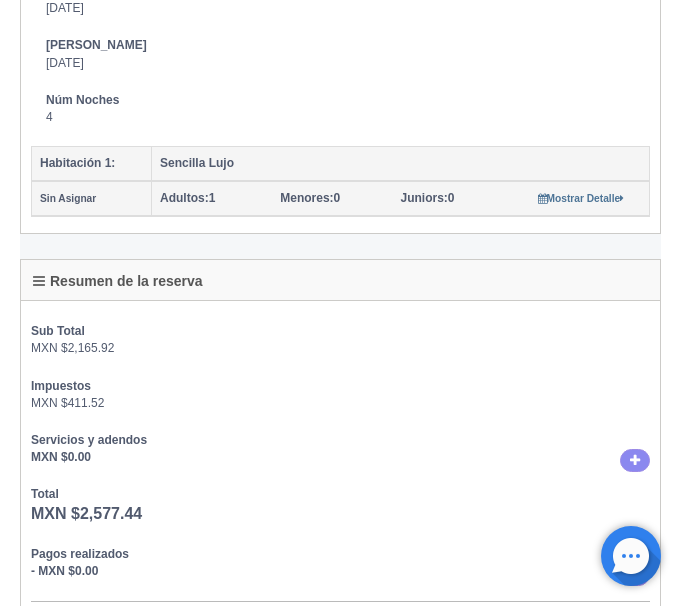 scroll, scrollTop: 510, scrollLeft: 0, axis: vertical 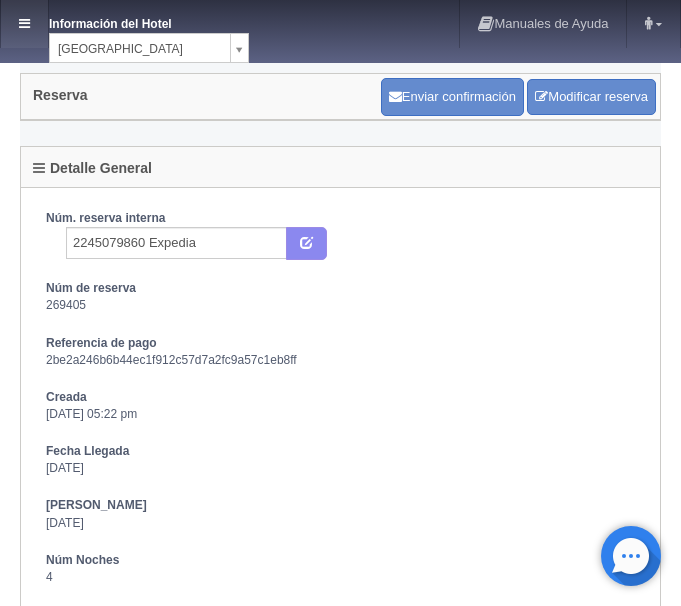 click at bounding box center (24, 23) 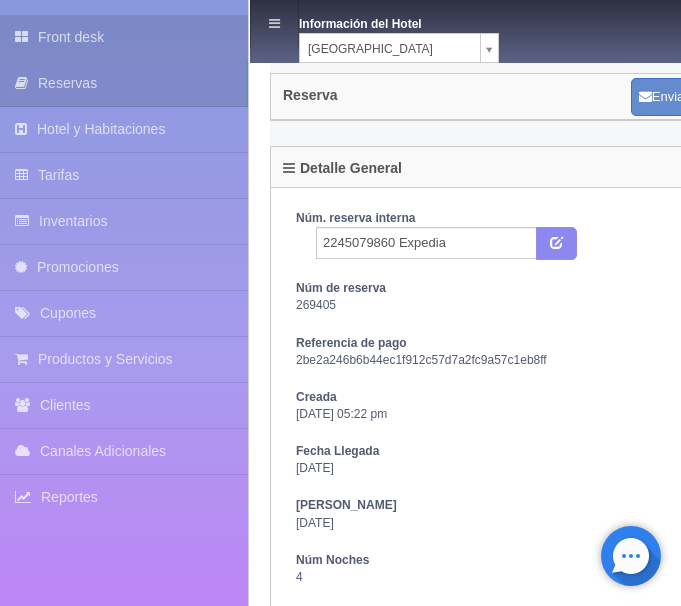 click on "Front desk" at bounding box center (124, 37) 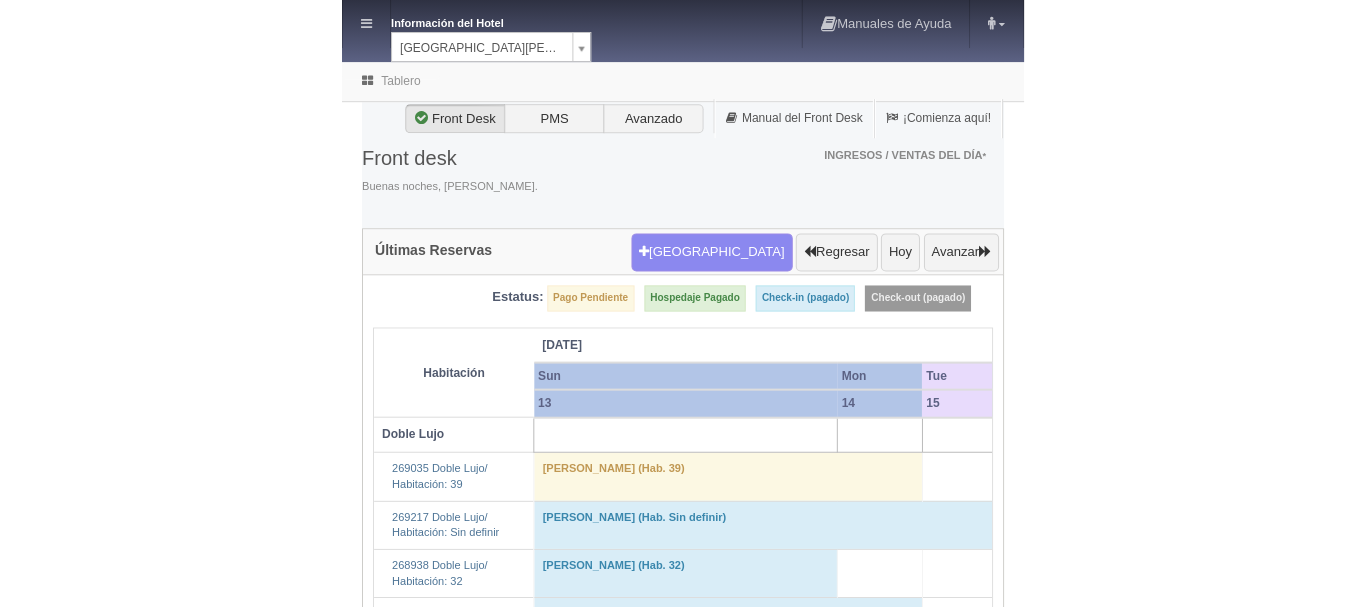 scroll, scrollTop: 0, scrollLeft: 0, axis: both 